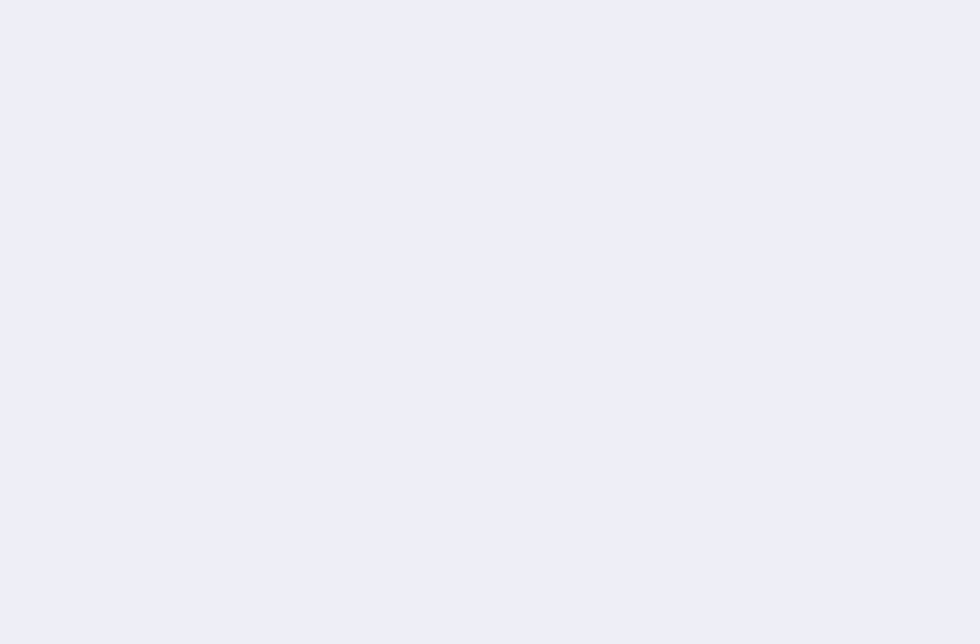 scroll, scrollTop: 0, scrollLeft: 0, axis: both 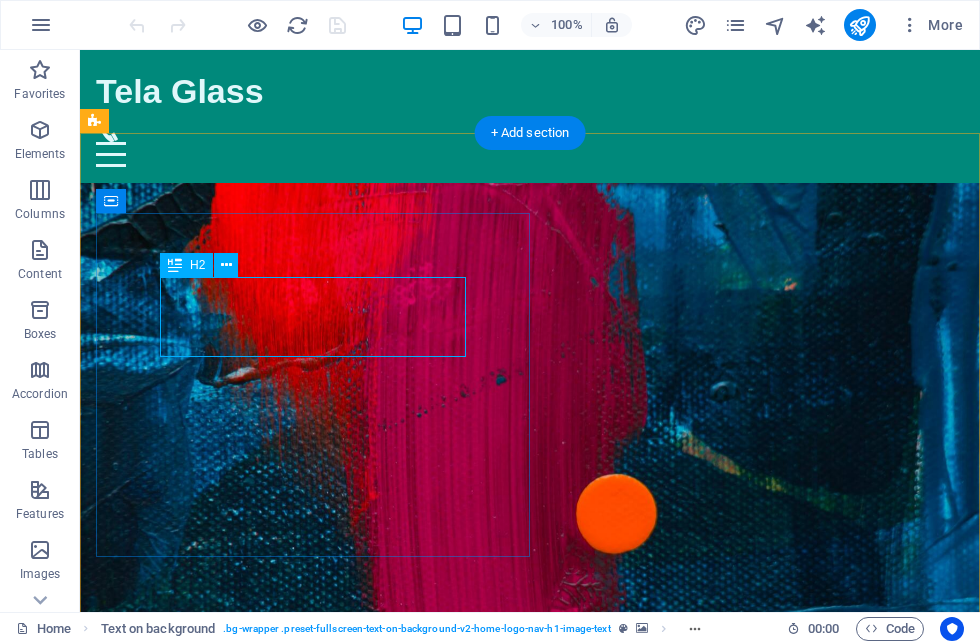 click on "Illuminate Your Space with Tela Glass" at bounding box center (530, 851) 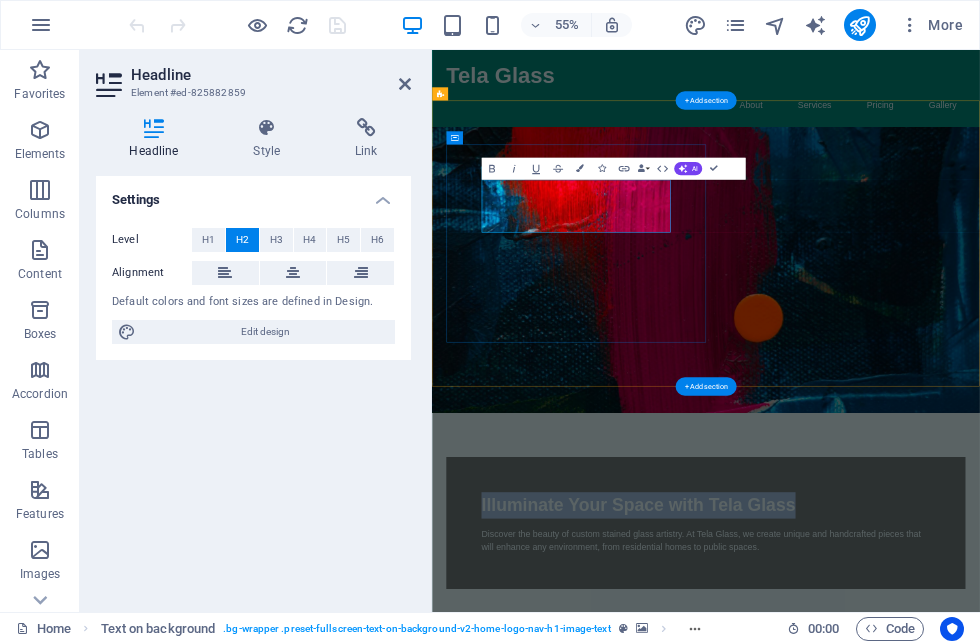 type 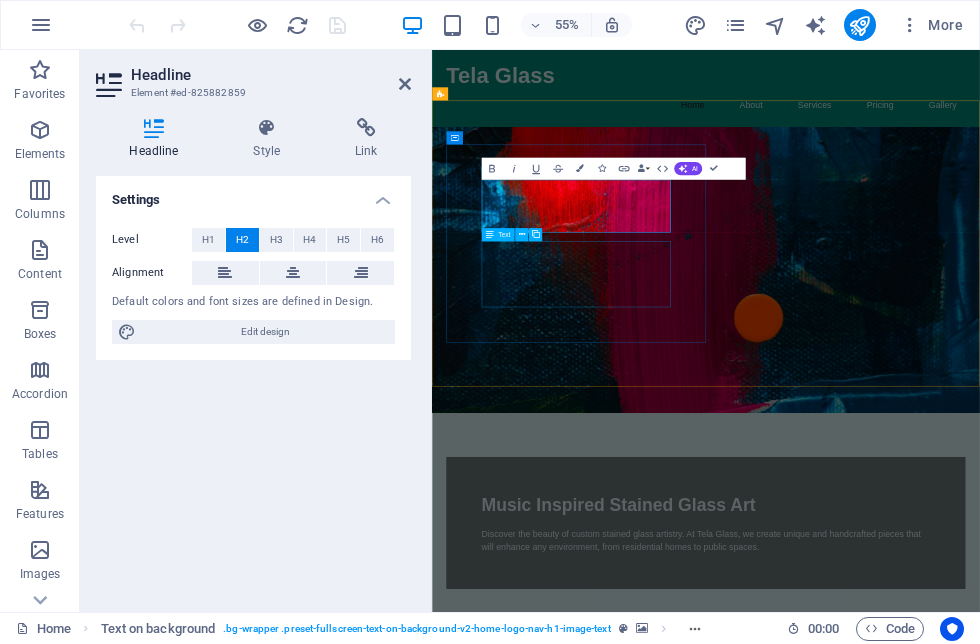 click on "Discover the beauty of custom stained glass artistry. At Tela Glass, we create unique and handcrafted pieces that will enhance any environment, from residential homes to public spaces." at bounding box center (930, 942) 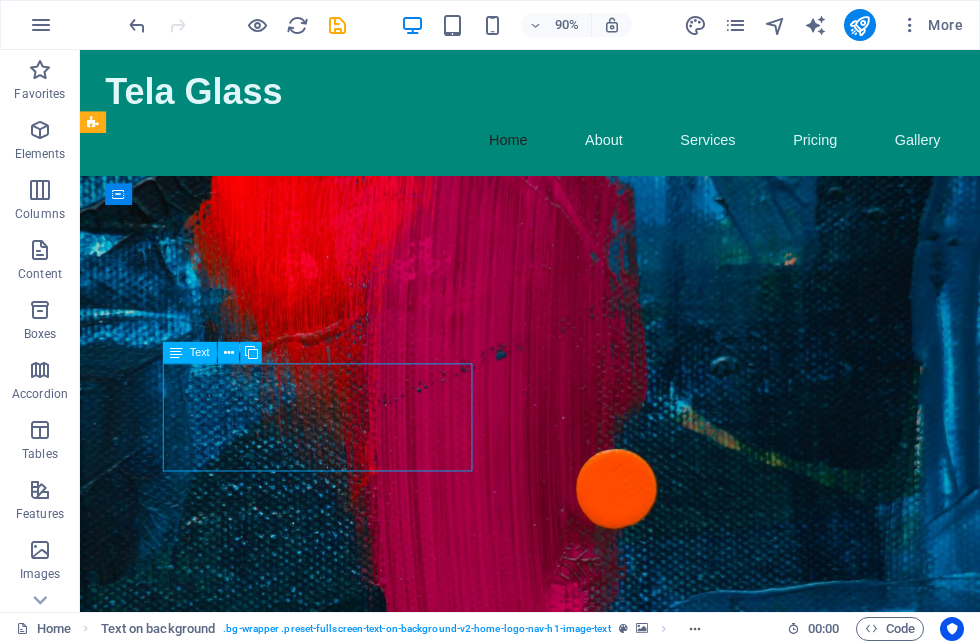 click on "Discover the beauty of custom stained glass artistry. At Tela Glass, we create unique and handcrafted pieces that will enhance any environment, from residential homes to public spaces." at bounding box center (580, 942) 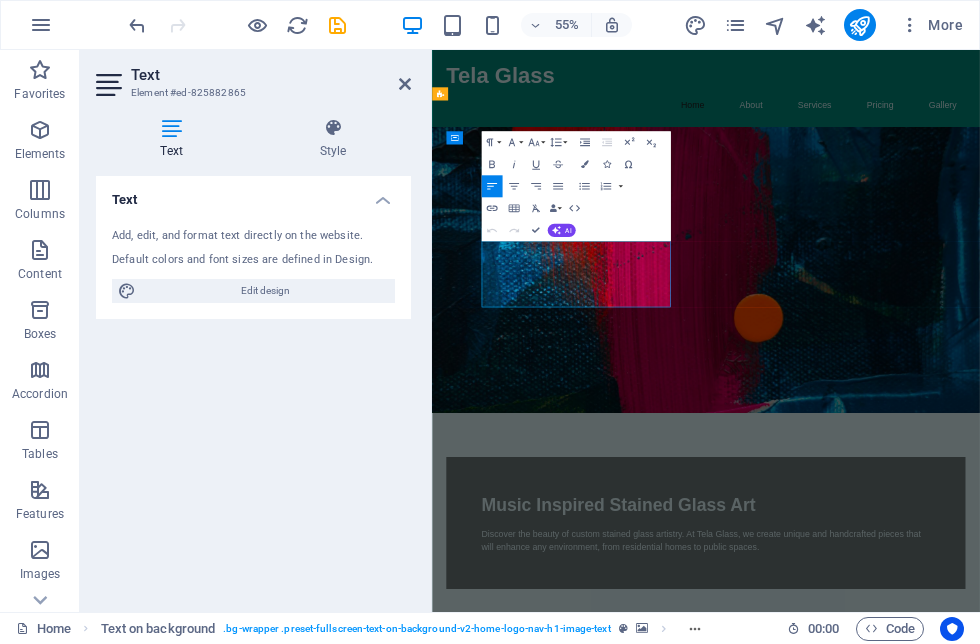 click on "Discover the beauty of custom stained glass artistry. At Tela Glass, we create unique and handcrafted pieces that will enhance any environment, from residential homes to public spaces." at bounding box center (930, 942) 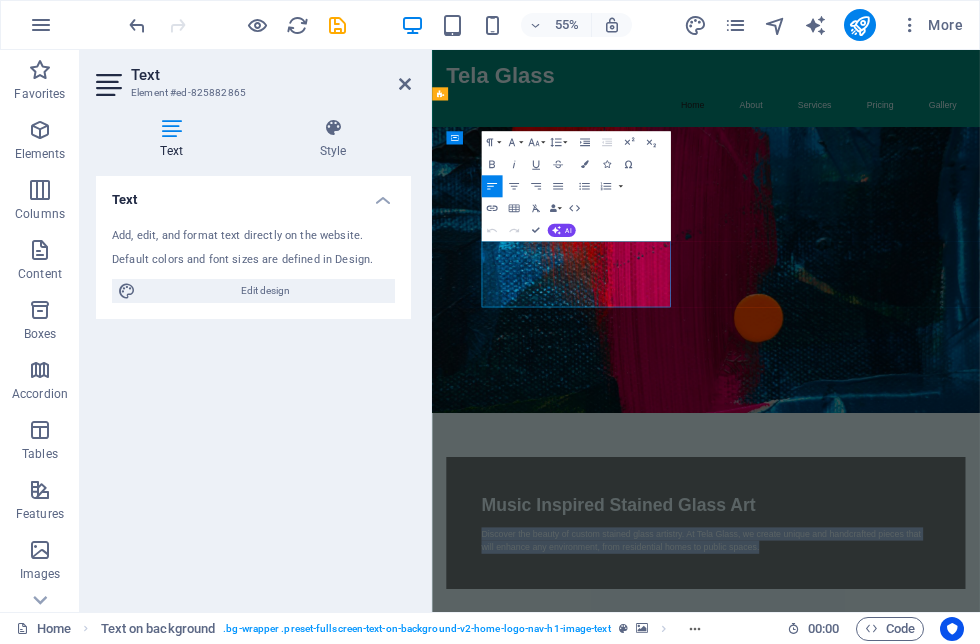 type 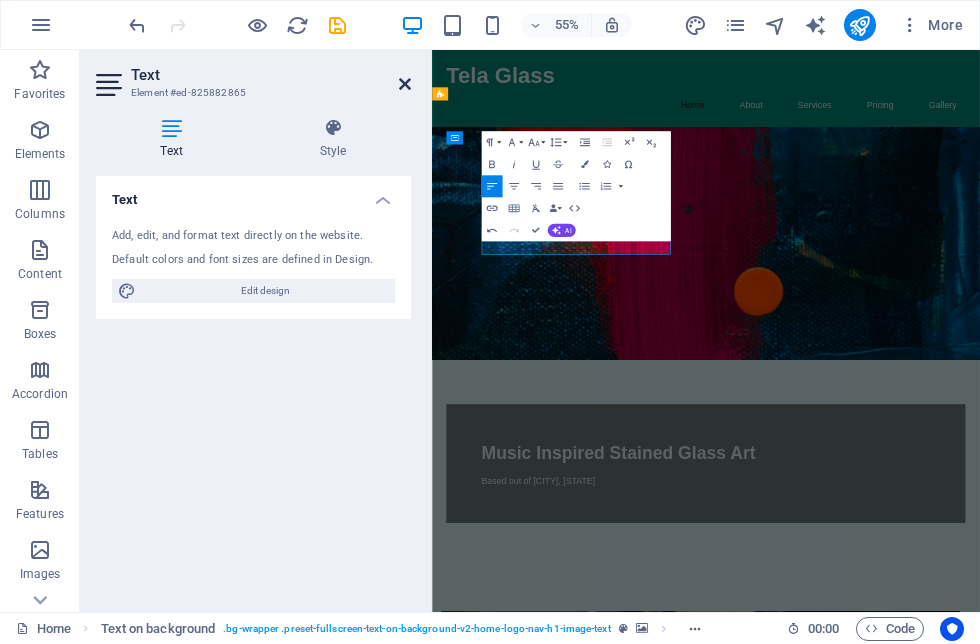 click at bounding box center [405, 84] 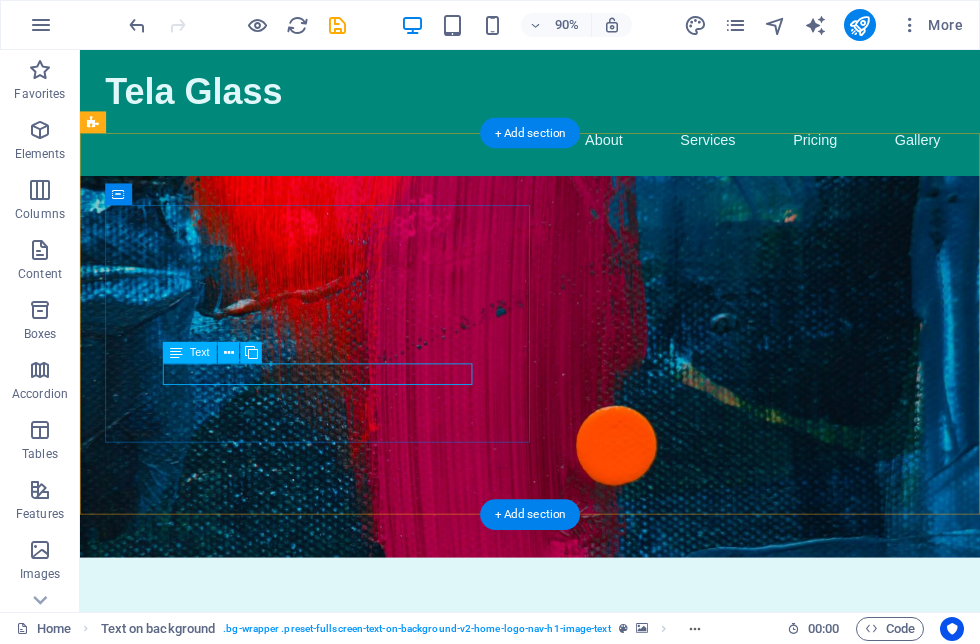 click on "Based out of [CITY], [STATE]" at bounding box center [580, 834] 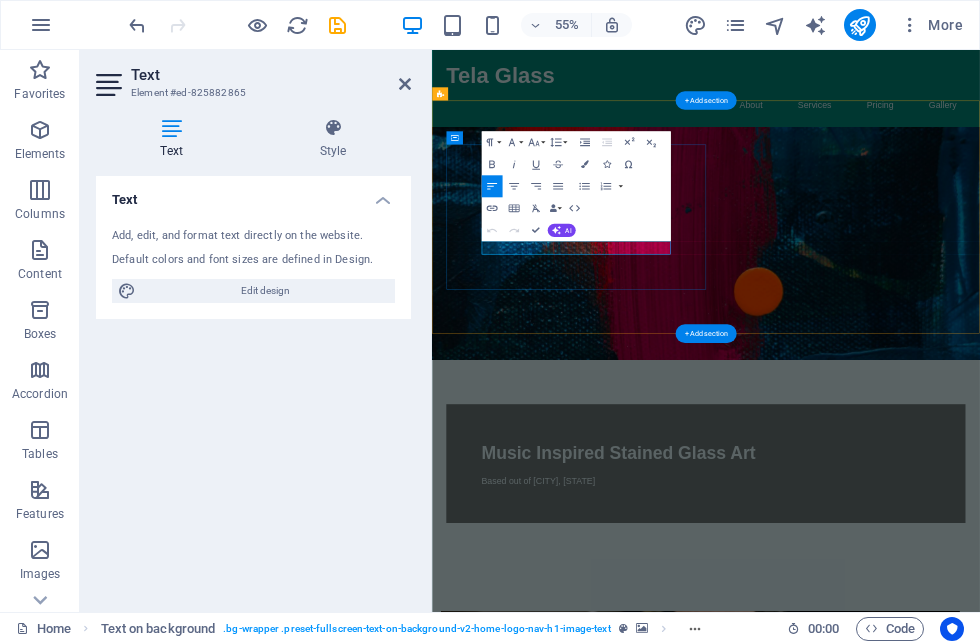 type 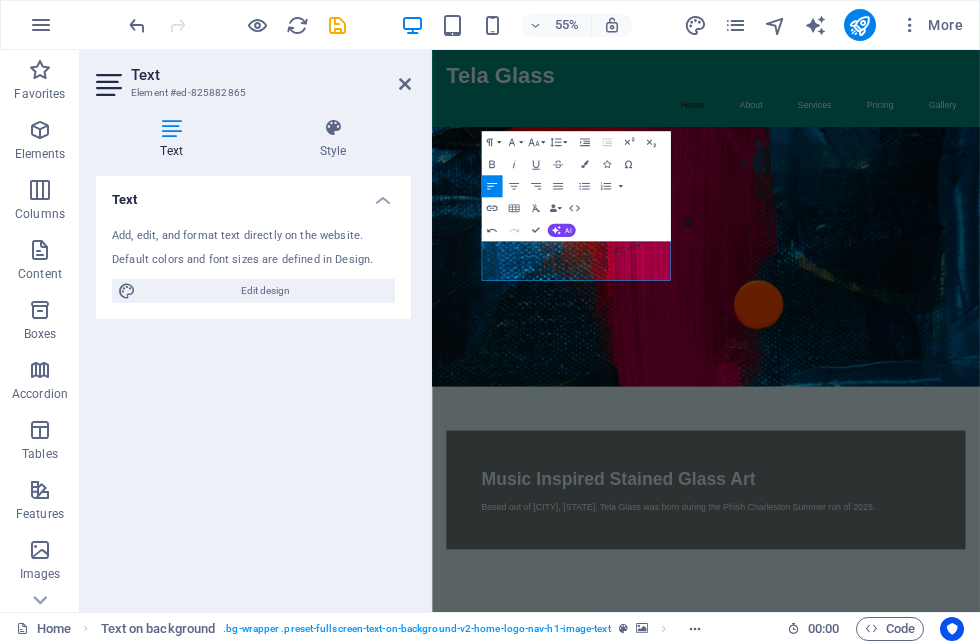 click at bounding box center (920, 1307) 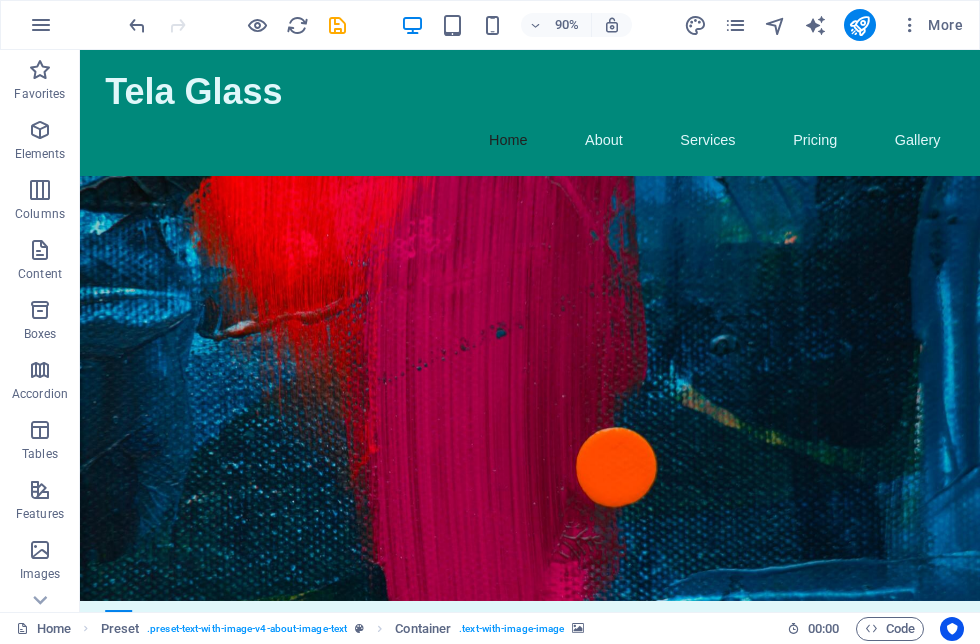 scroll, scrollTop: 0, scrollLeft: 0, axis: both 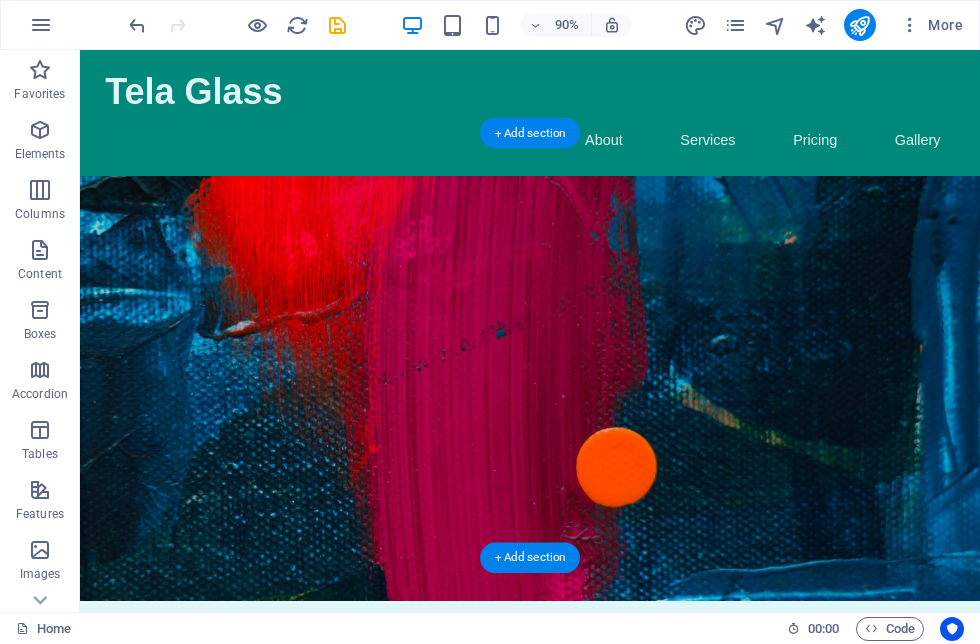 click at bounding box center (580, 426) 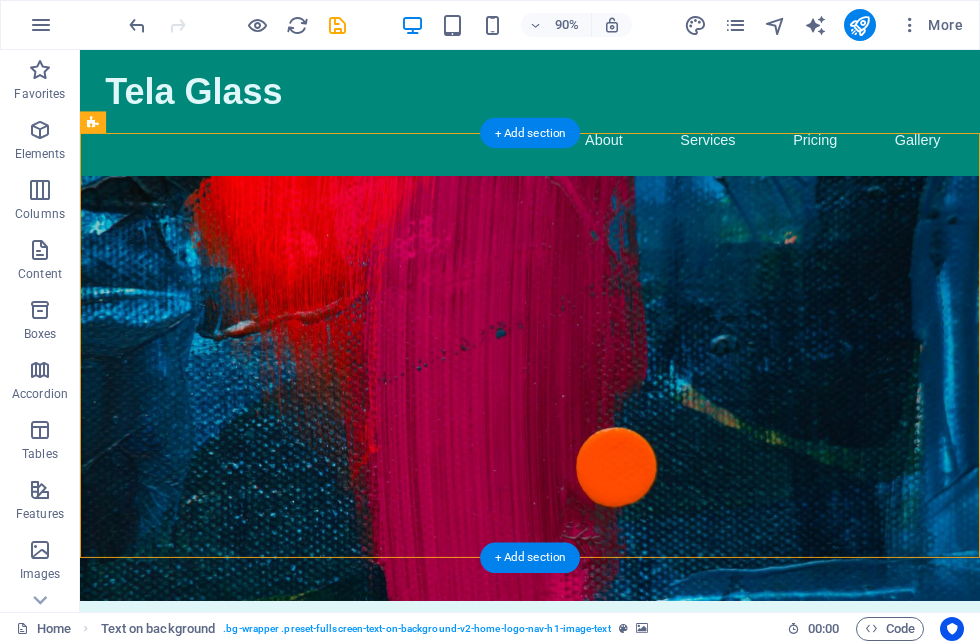 click at bounding box center (580, 426) 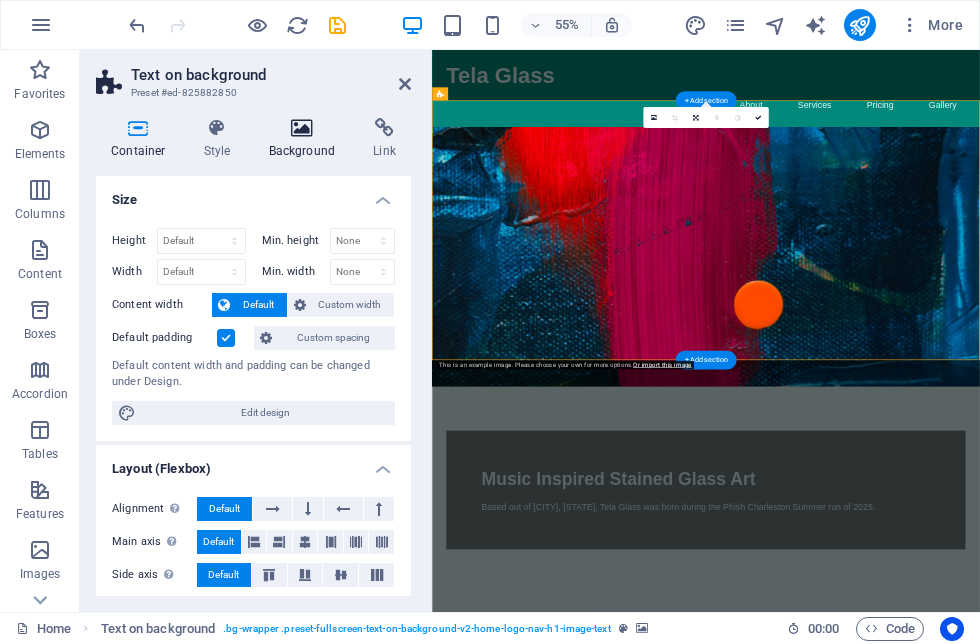 click at bounding box center (302, 128) 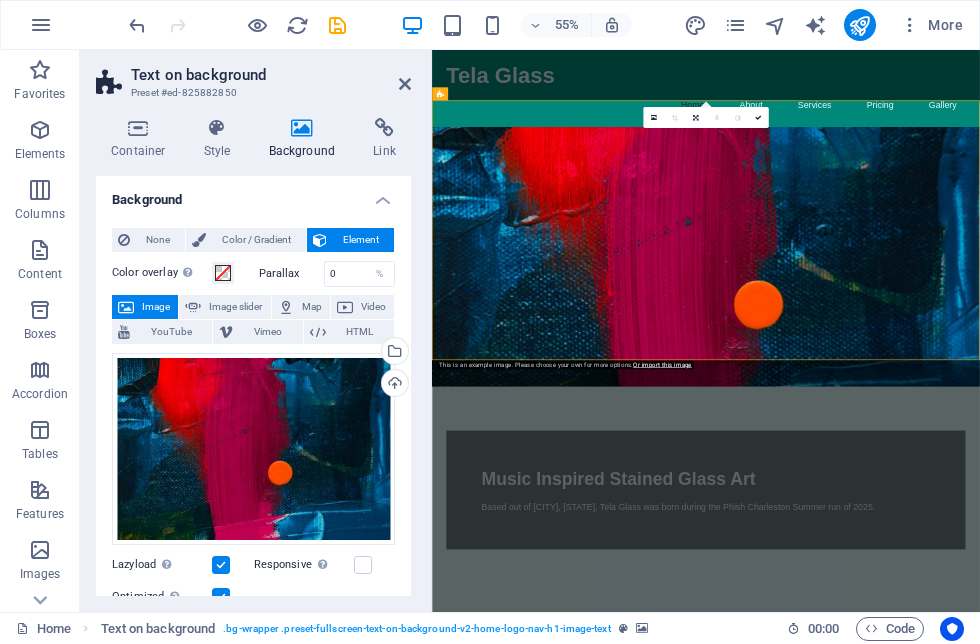 scroll, scrollTop: 0, scrollLeft: 0, axis: both 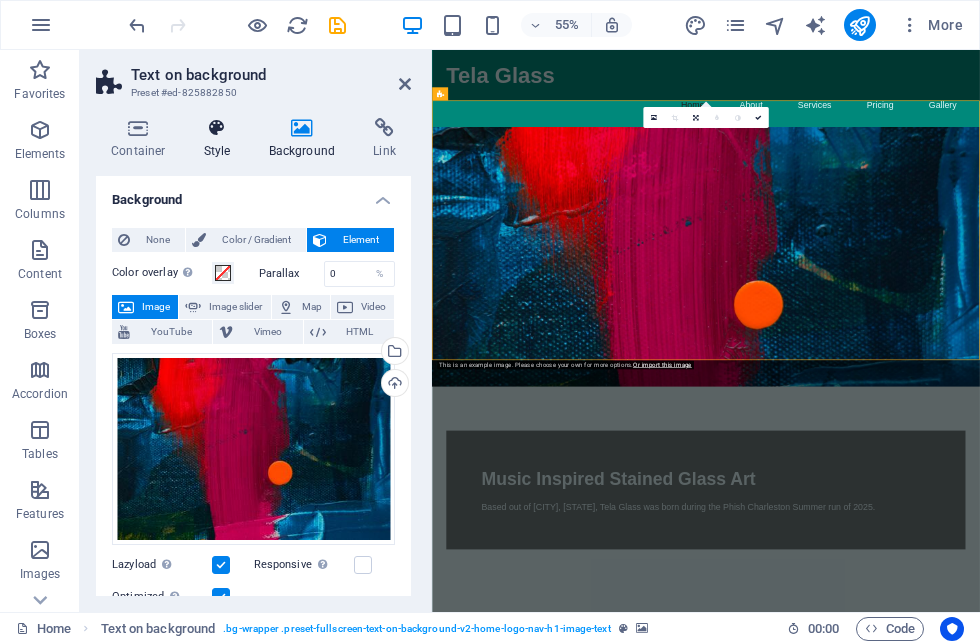 click on "Style" at bounding box center (221, 139) 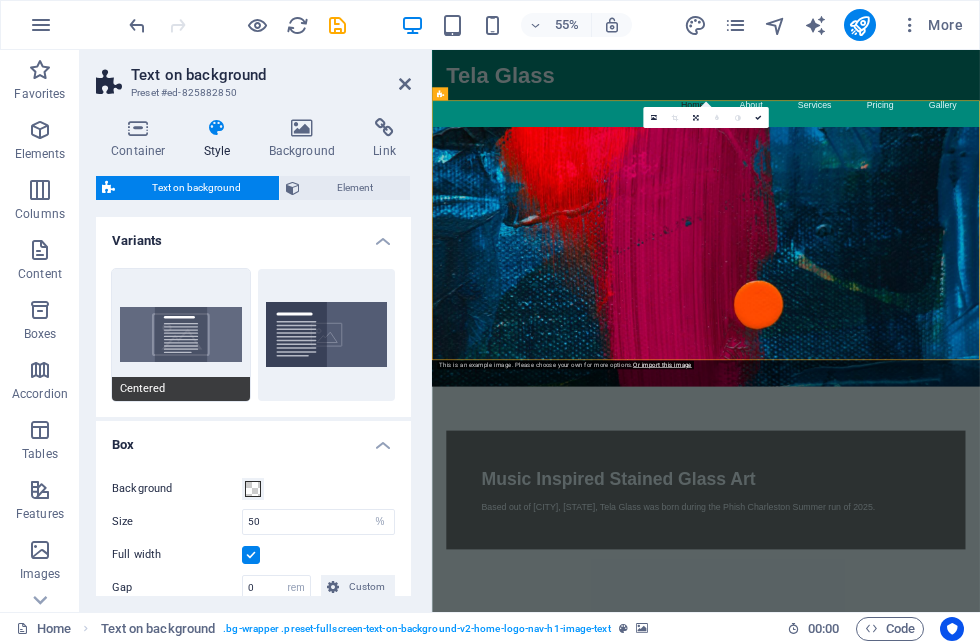 click on "Centered" at bounding box center [181, 335] 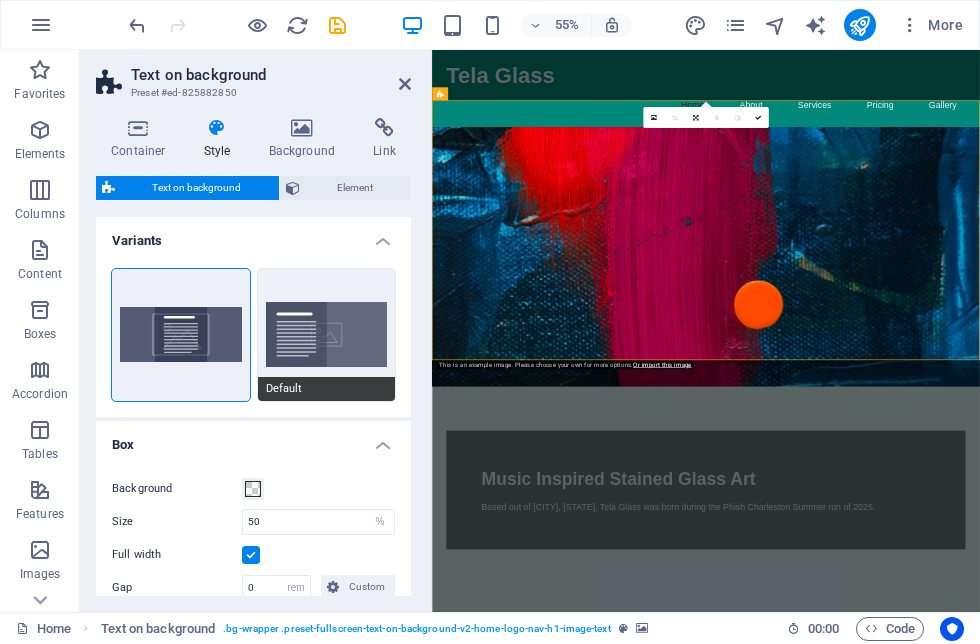 click on "Default" at bounding box center [327, 335] 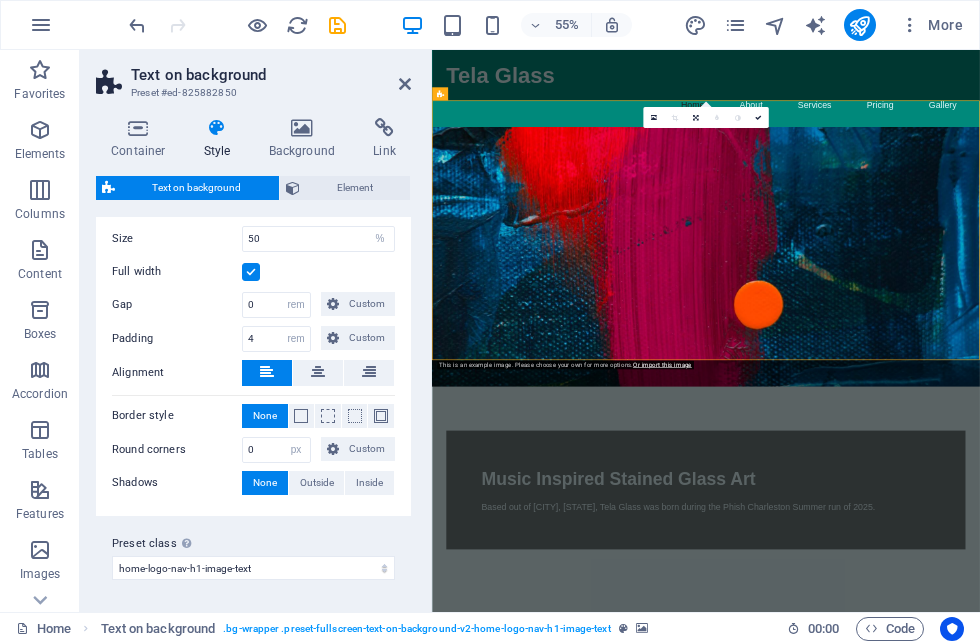 scroll, scrollTop: 282, scrollLeft: 0, axis: vertical 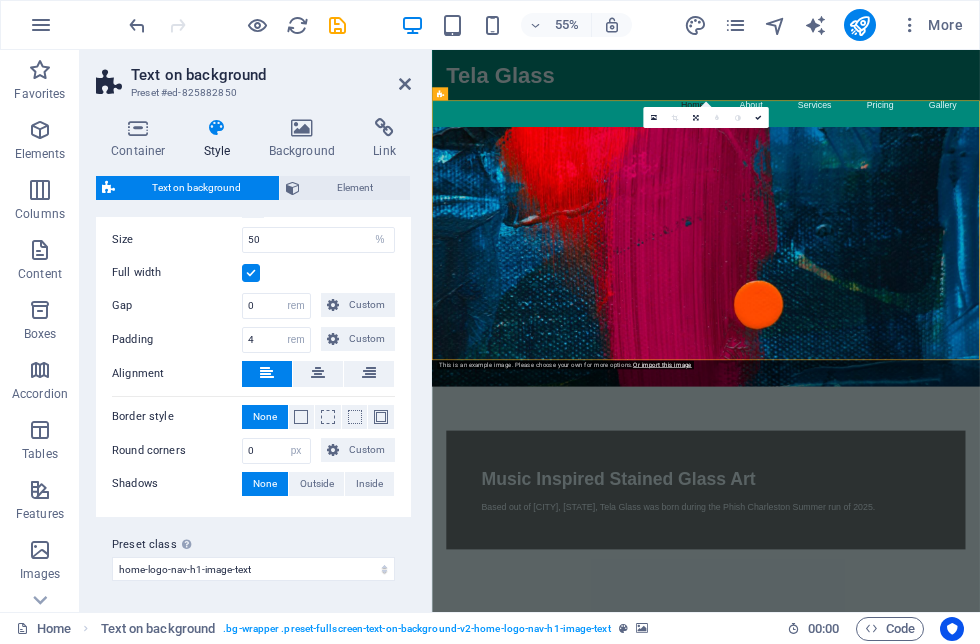 click on "Text on background Preset #ed-825882850" at bounding box center (253, 76) 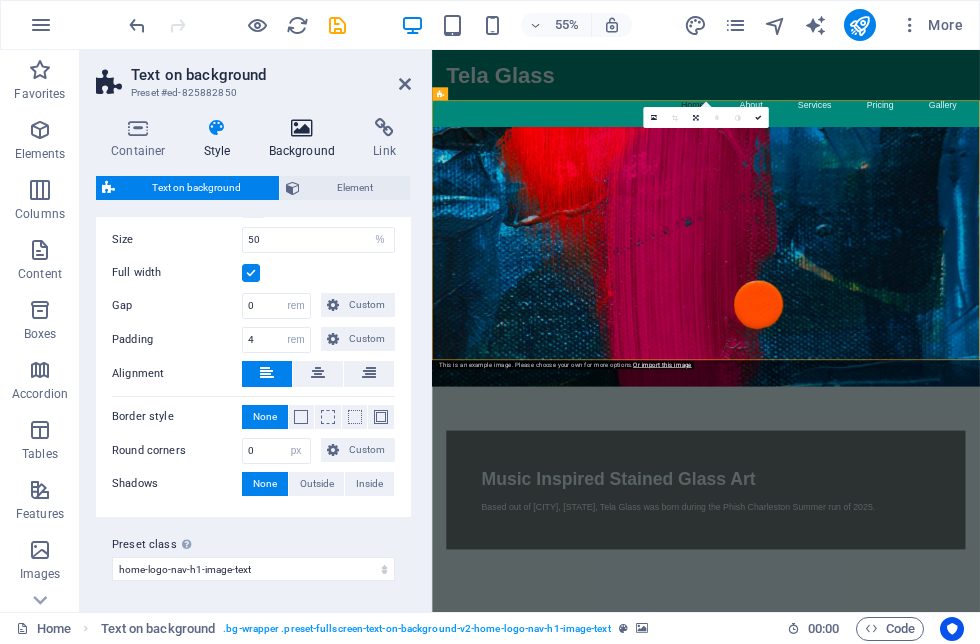 click at bounding box center [302, 128] 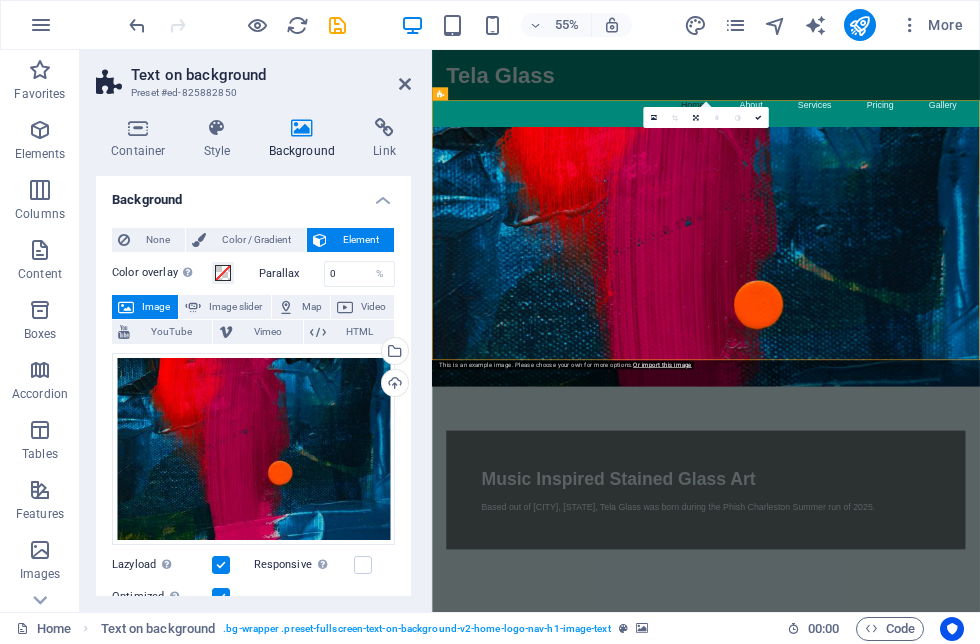 click on "Image" at bounding box center [156, 307] 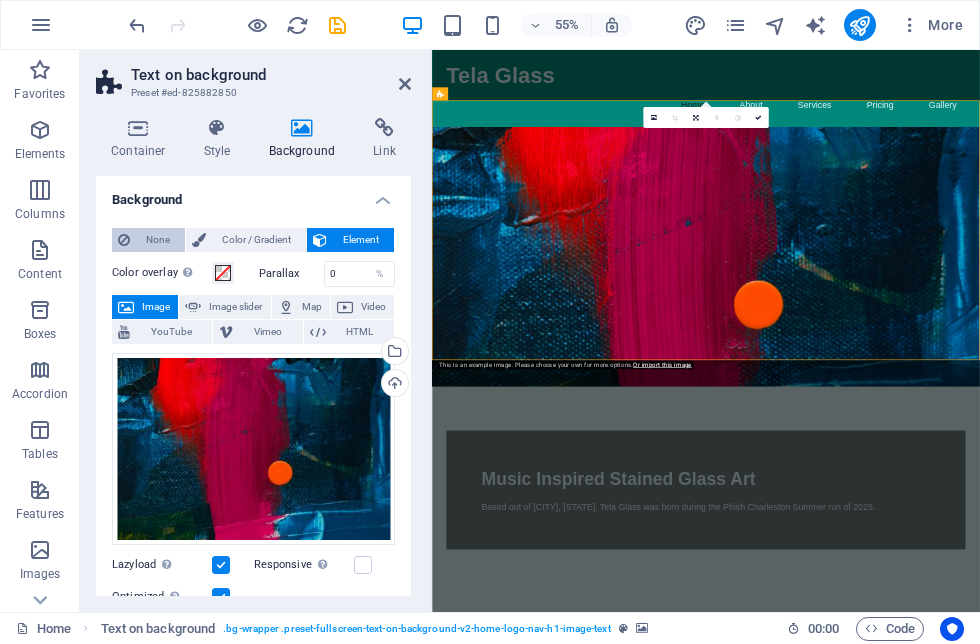 click on "None" at bounding box center (157, 240) 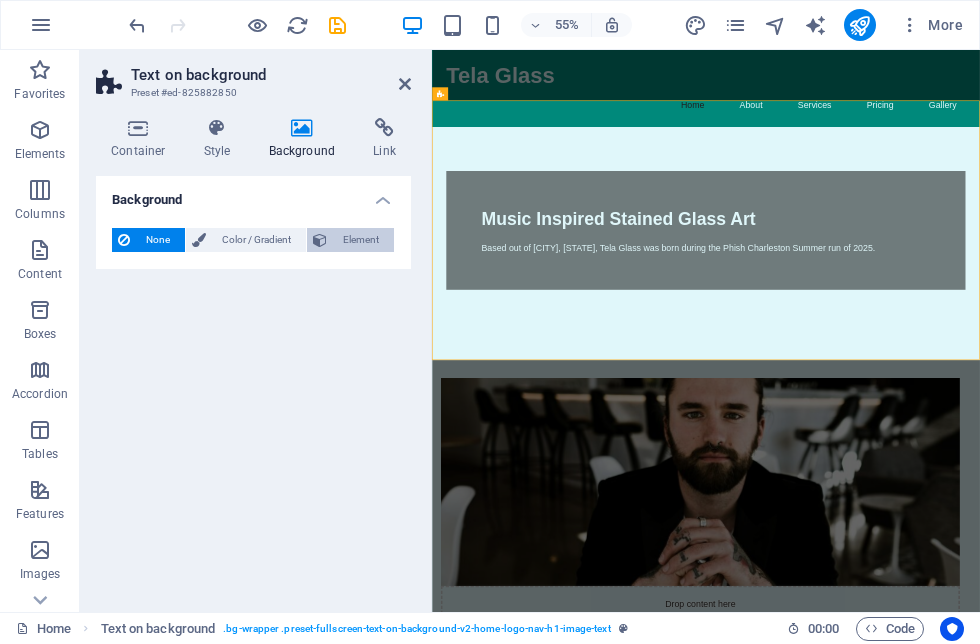 click on "Element" at bounding box center [360, 240] 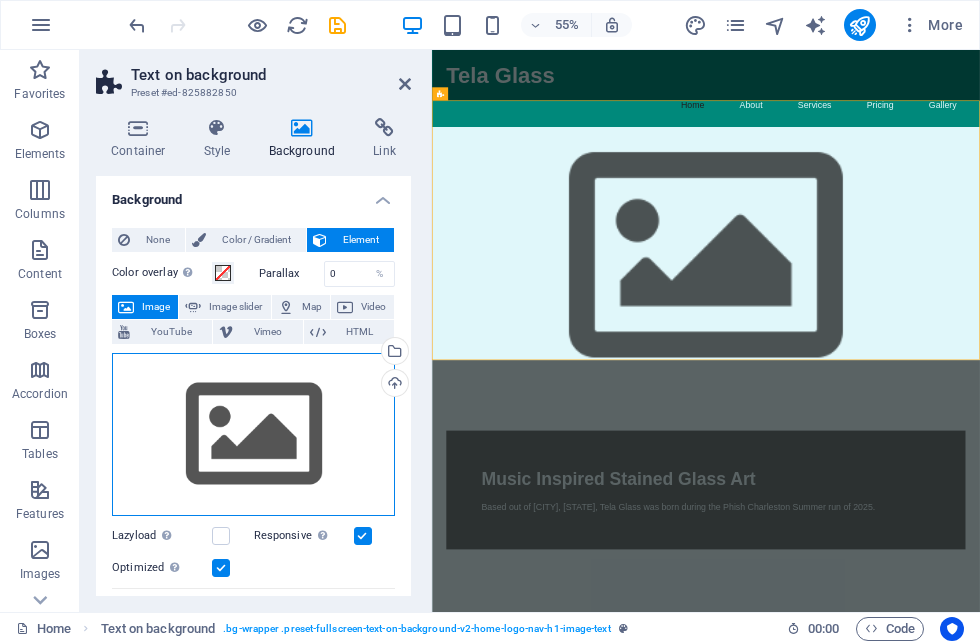 click on "Drag files here, click to choose files or select files from Files or our free stock photos & videos" at bounding box center [253, 435] 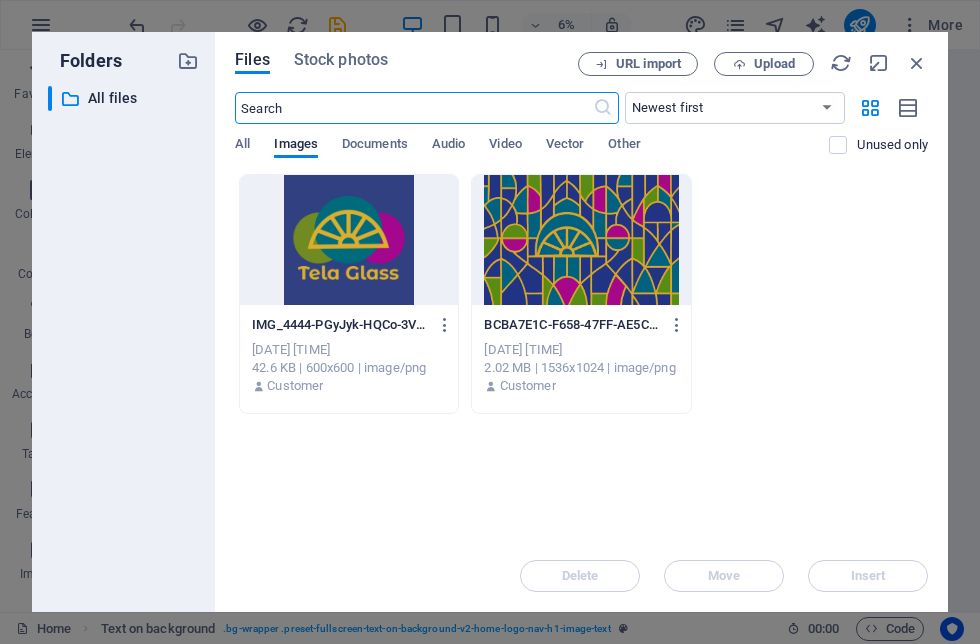 click at bounding box center (581, 240) 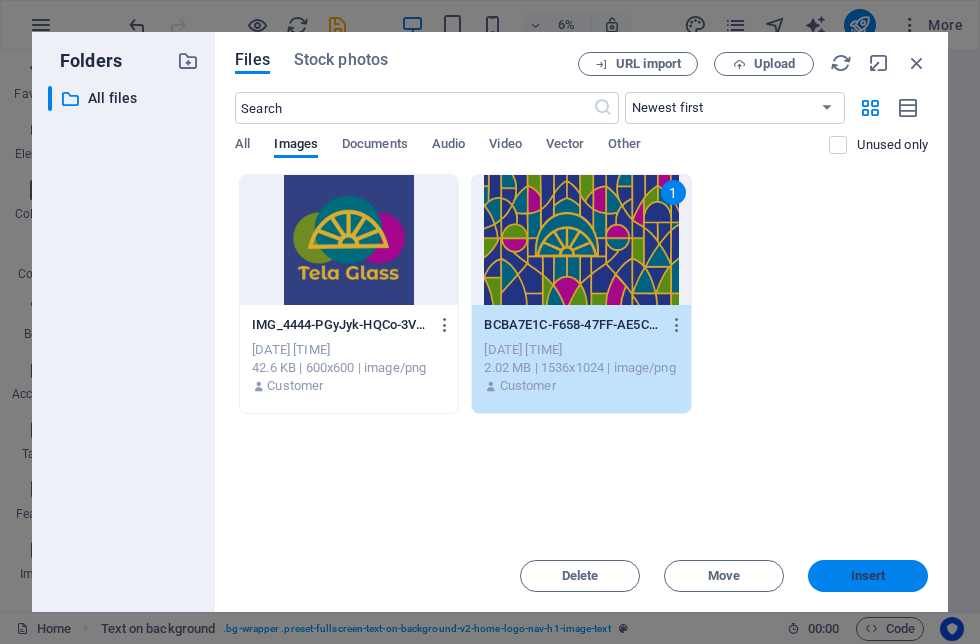 click on "Insert" at bounding box center [868, 576] 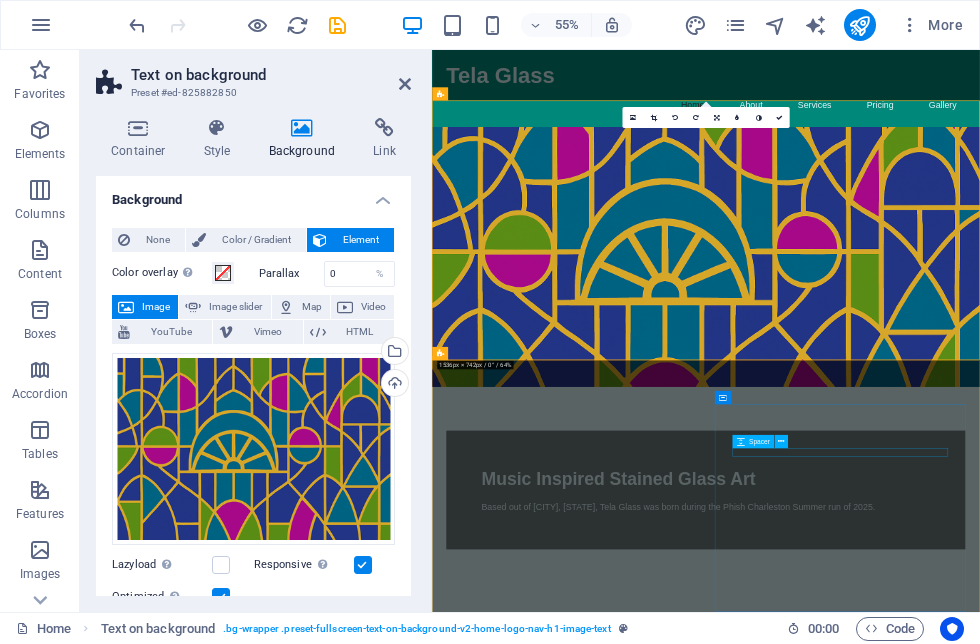 click at bounding box center (920, 1742) 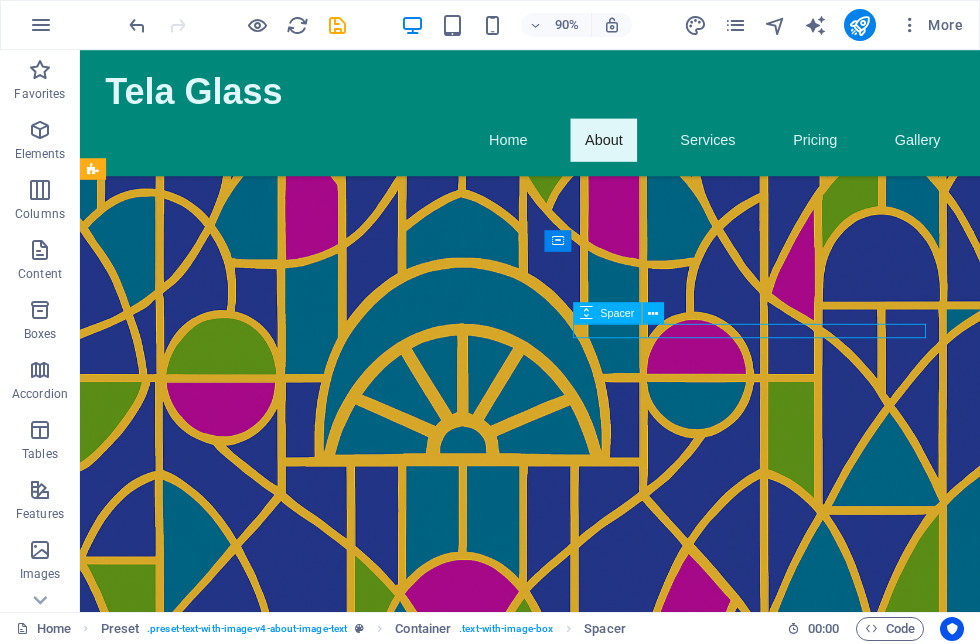 scroll, scrollTop: 420, scrollLeft: 0, axis: vertical 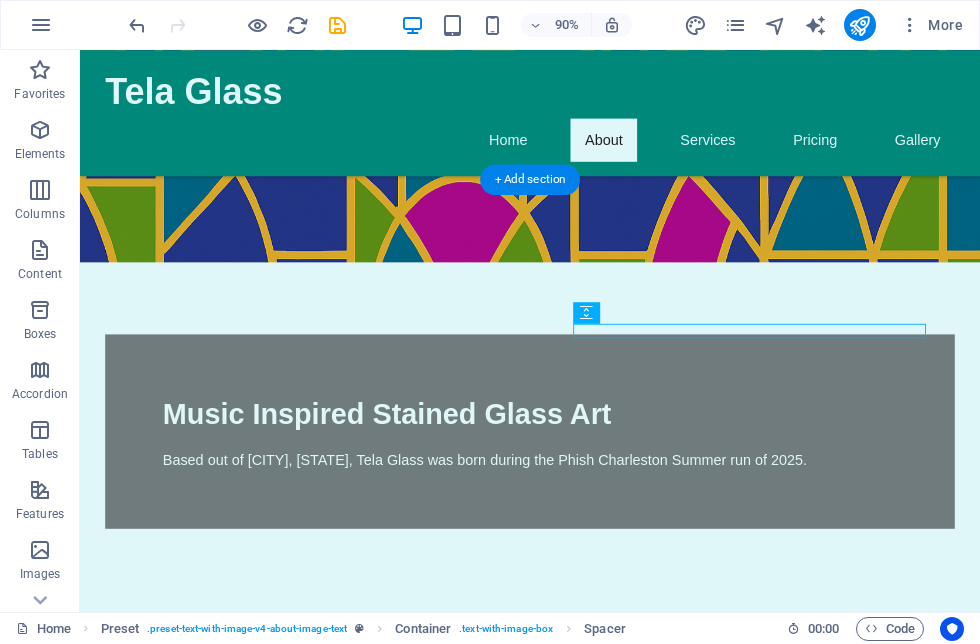 click at bounding box center (568, 931) 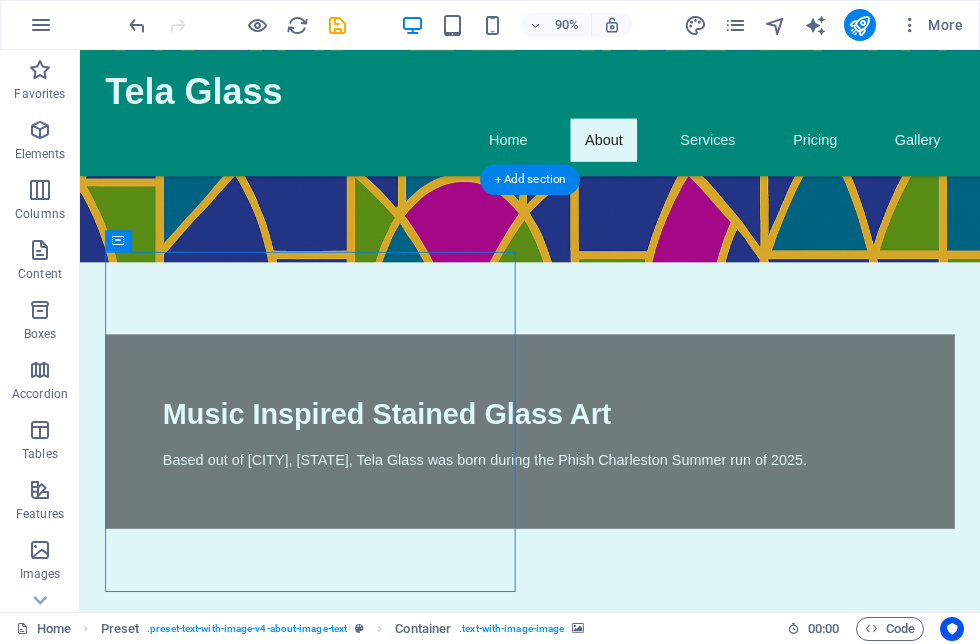 click at bounding box center [568, 931] 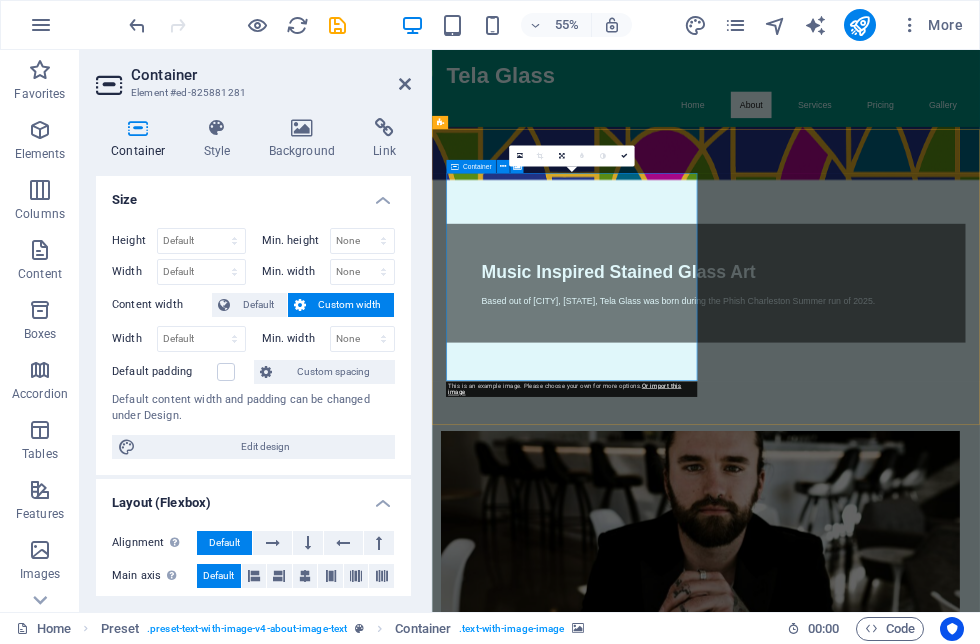 click on "Drop content here or  Add elements  Paste clipboard" at bounding box center (920, 1191) 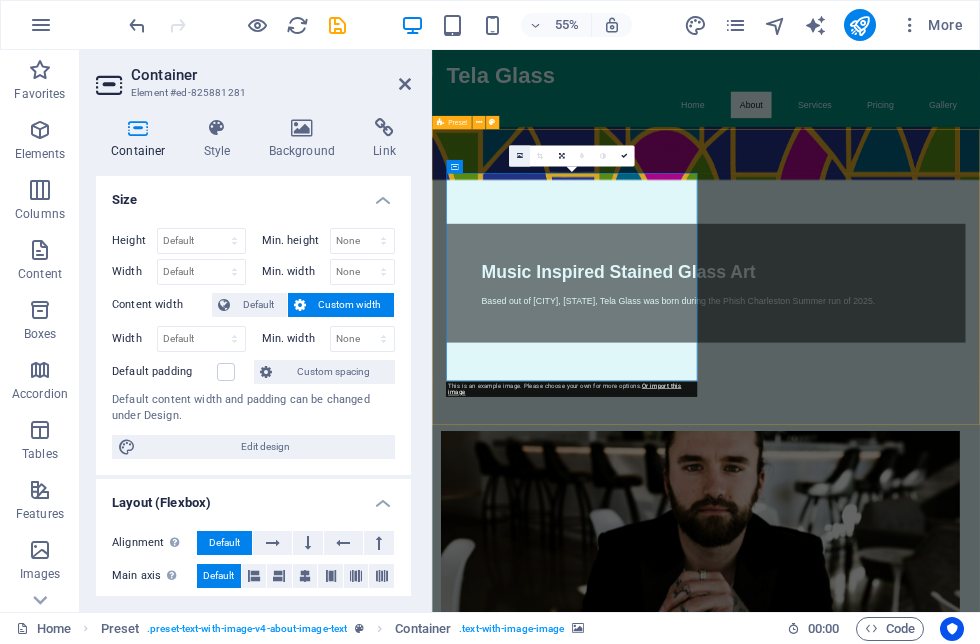 click at bounding box center (519, 156) 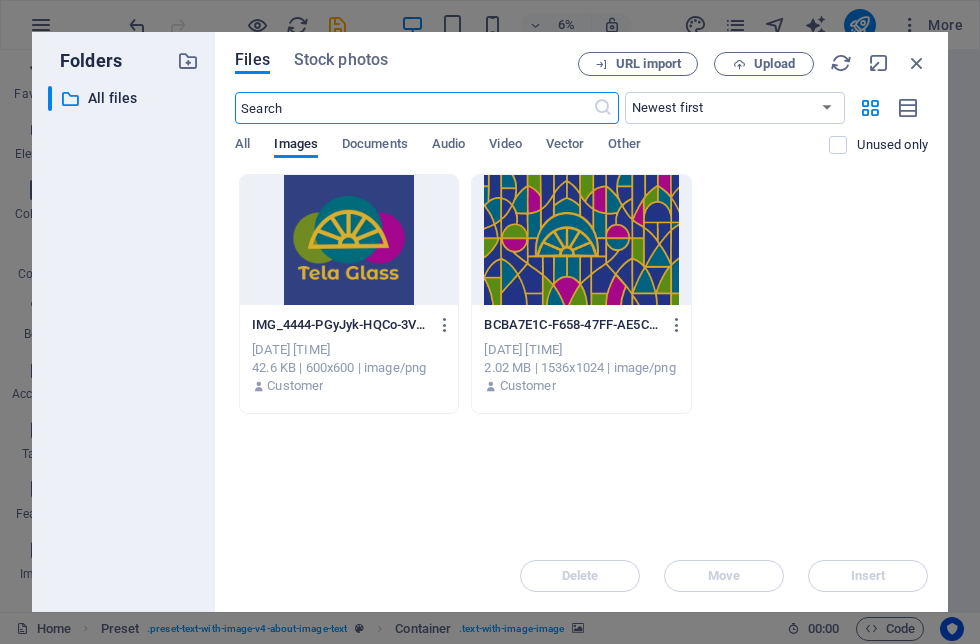 scroll, scrollTop: 0, scrollLeft: 0, axis: both 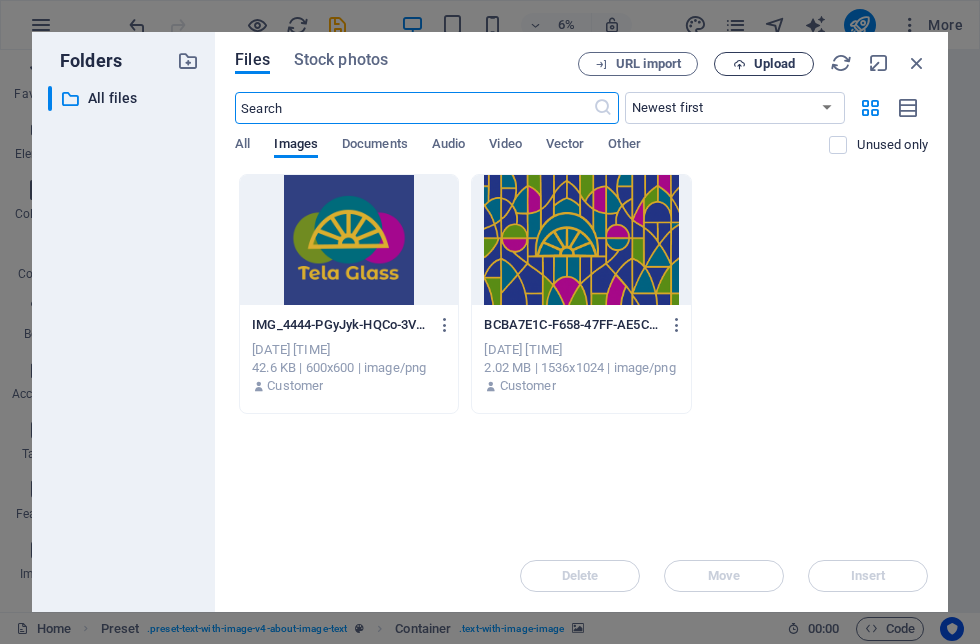 click on "Upload" at bounding box center (774, 64) 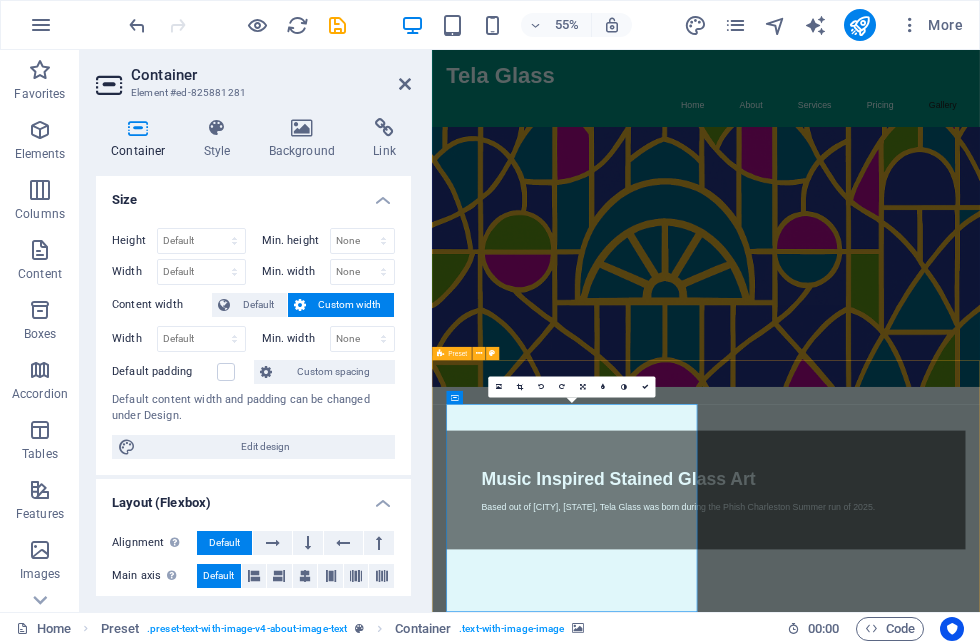 click at bounding box center [920, 1307] 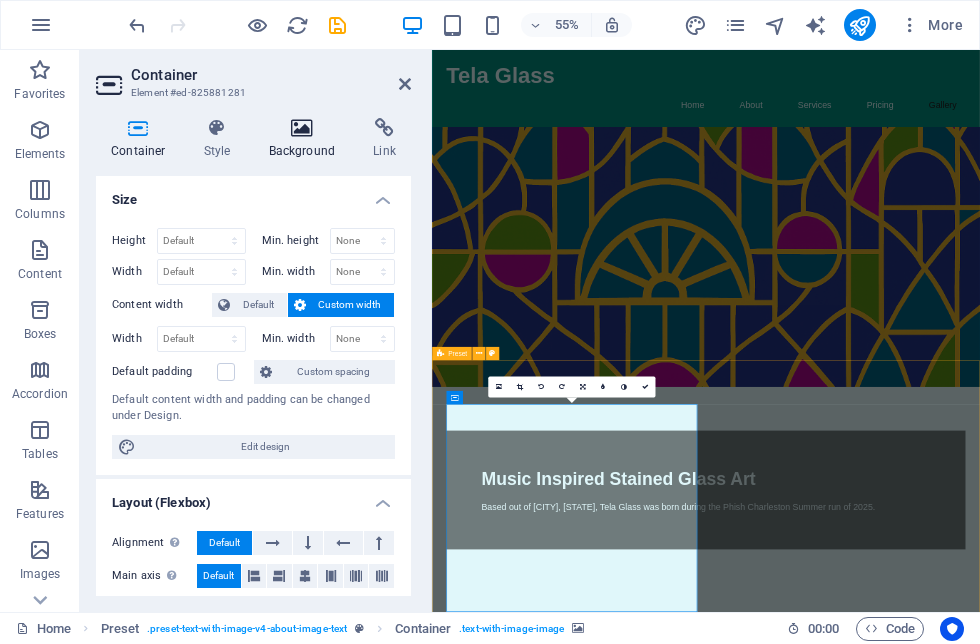 click on "Background" at bounding box center [306, 139] 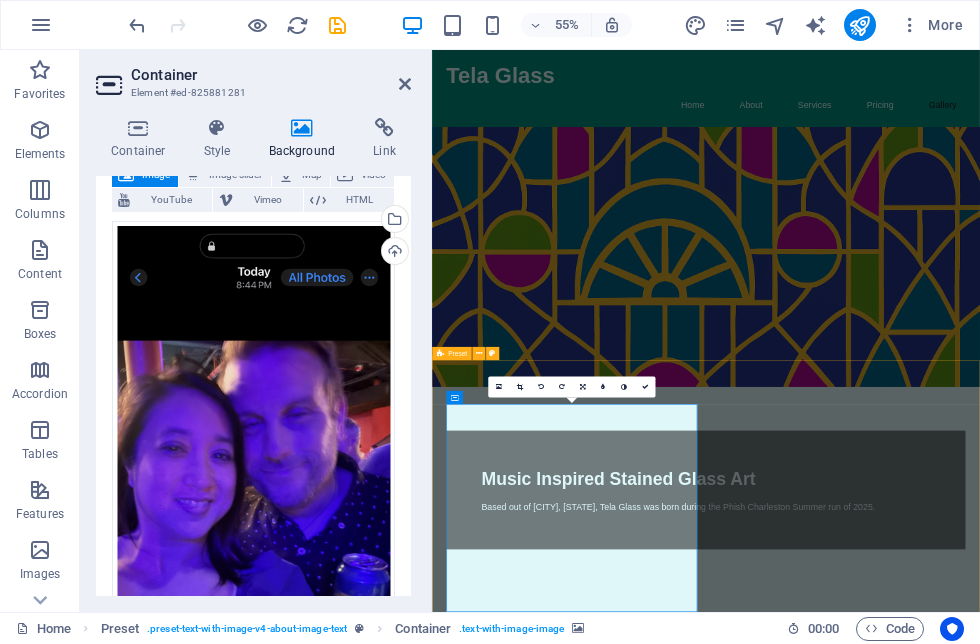 scroll, scrollTop: 130, scrollLeft: 0, axis: vertical 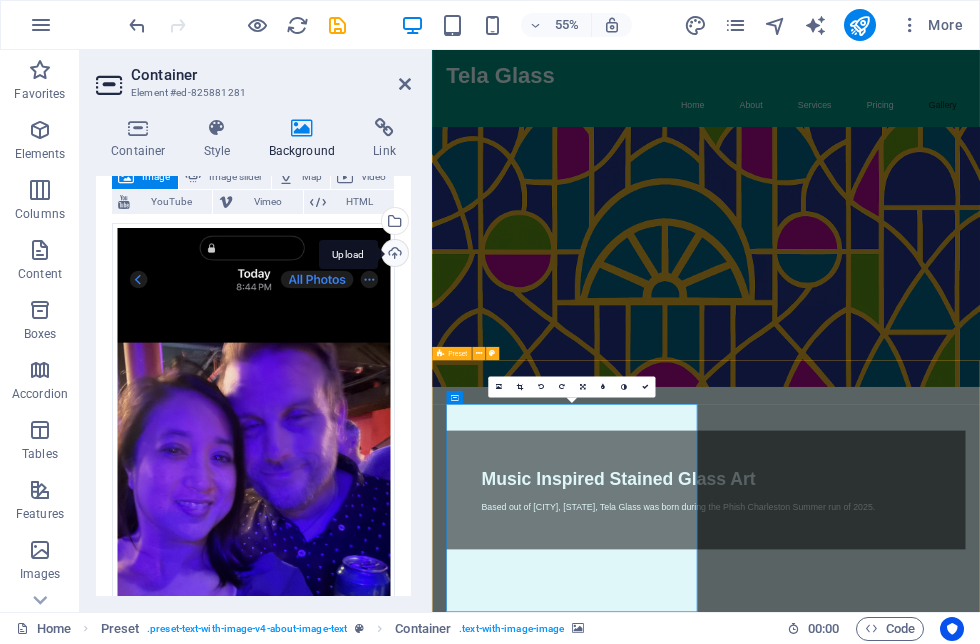 click on "Upload" at bounding box center (393, 255) 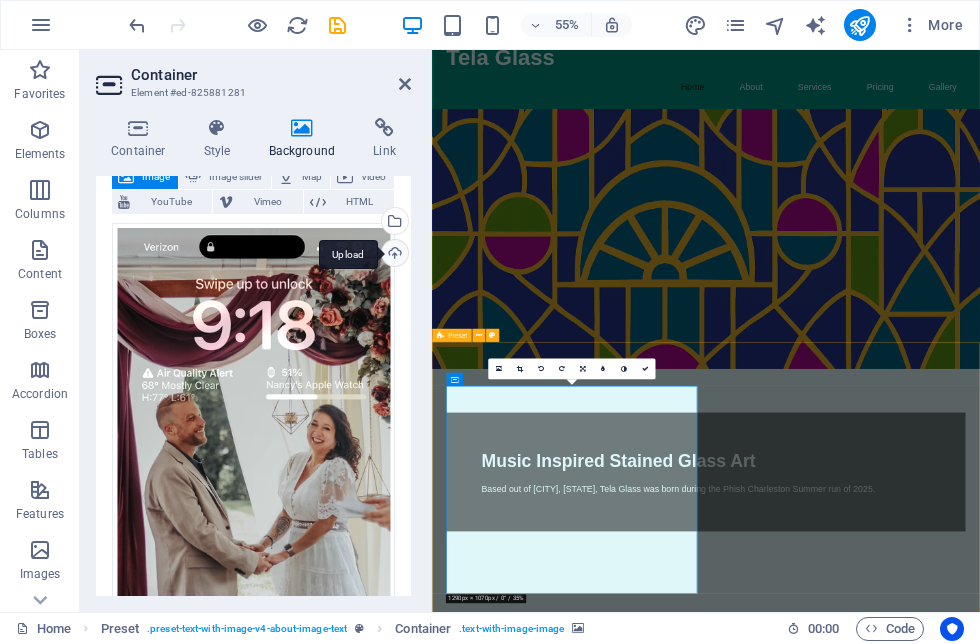 scroll, scrollTop: 31, scrollLeft: 0, axis: vertical 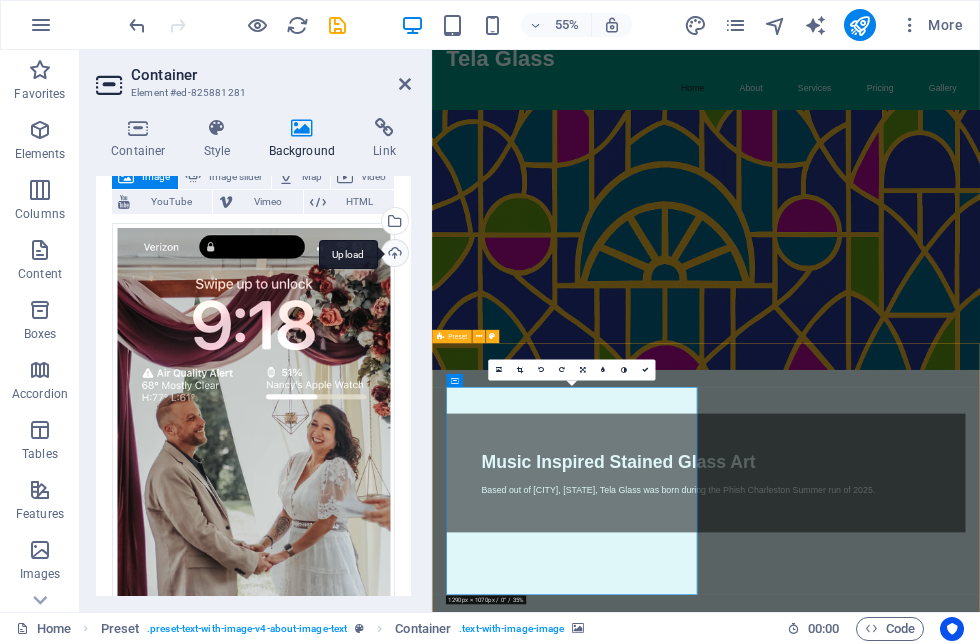 click on "Upload" at bounding box center (393, 255) 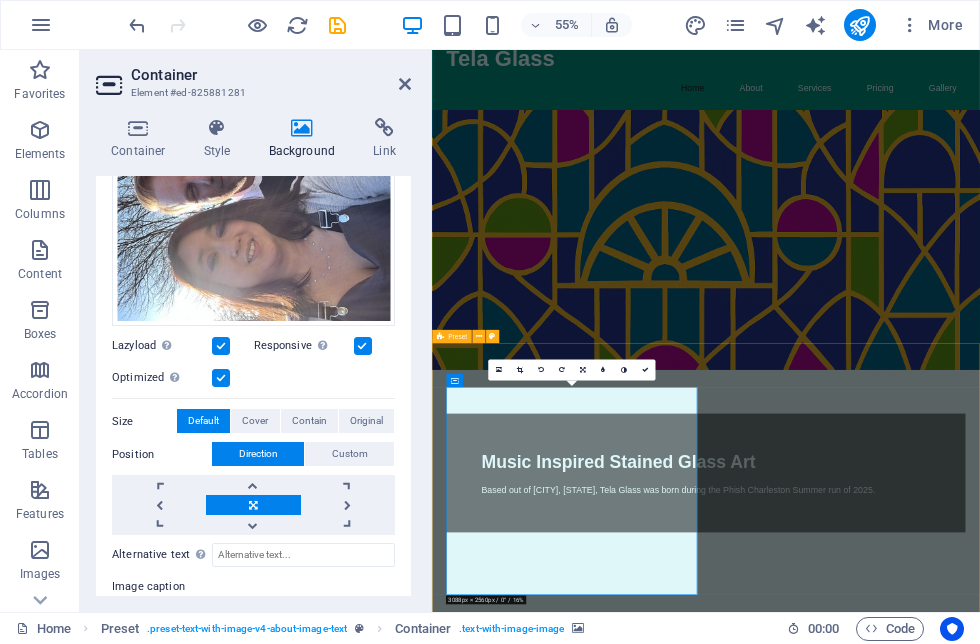 scroll, scrollTop: 276, scrollLeft: 0, axis: vertical 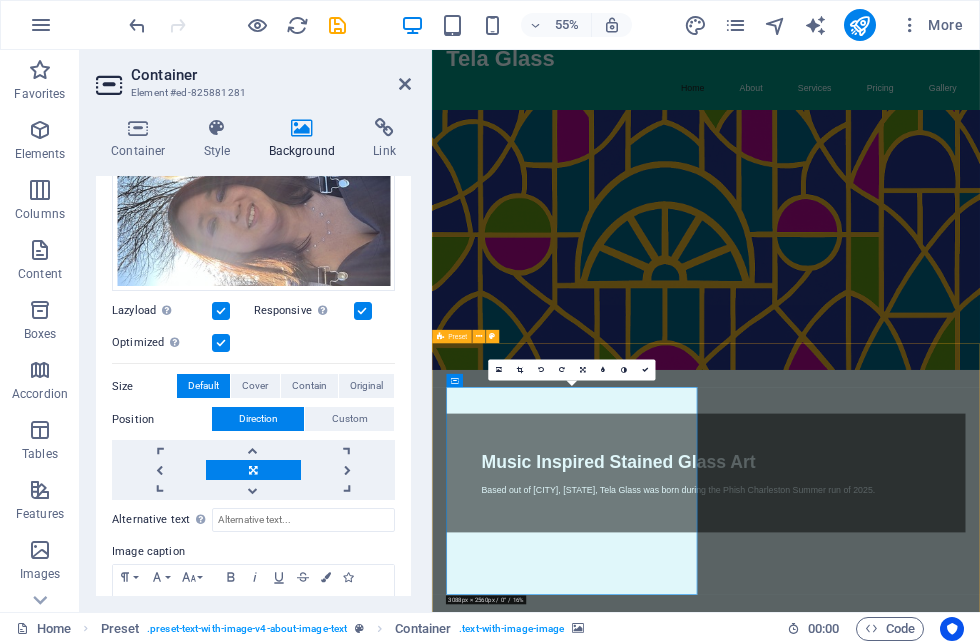 click on "Direction" at bounding box center (258, 419) 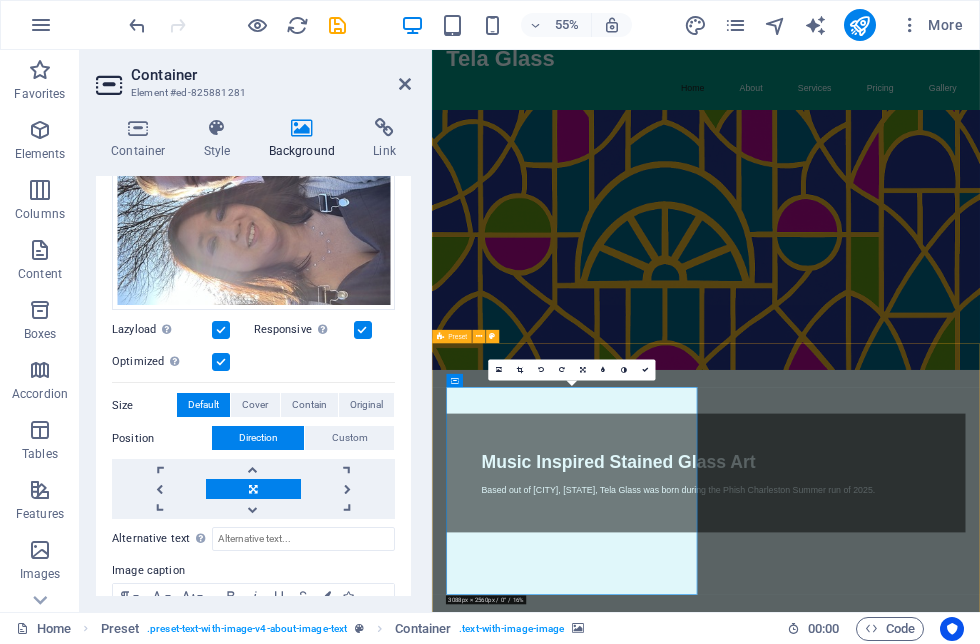 scroll, scrollTop: 258, scrollLeft: 0, axis: vertical 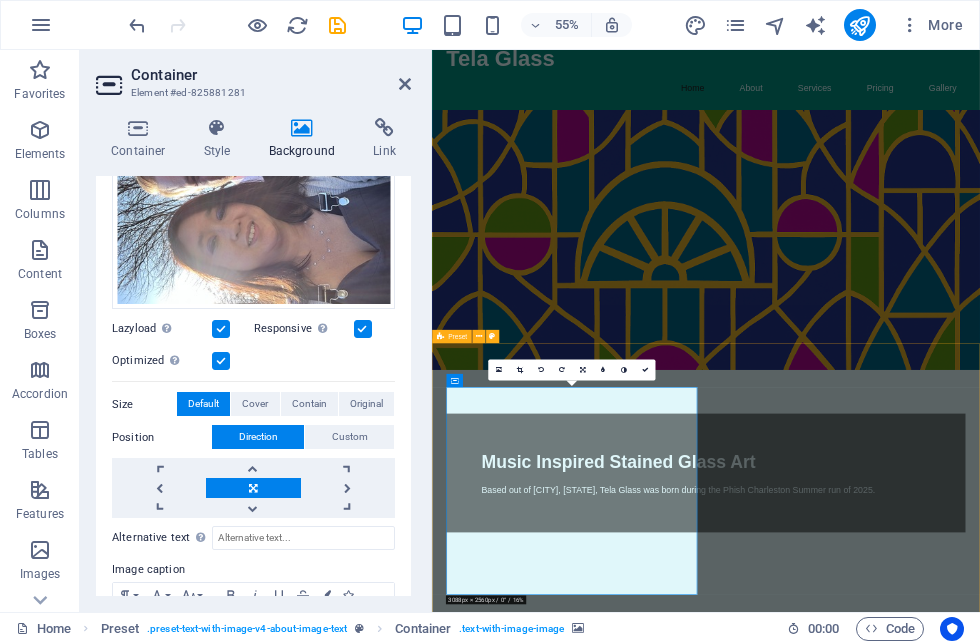 click at bounding box center [253, 488] 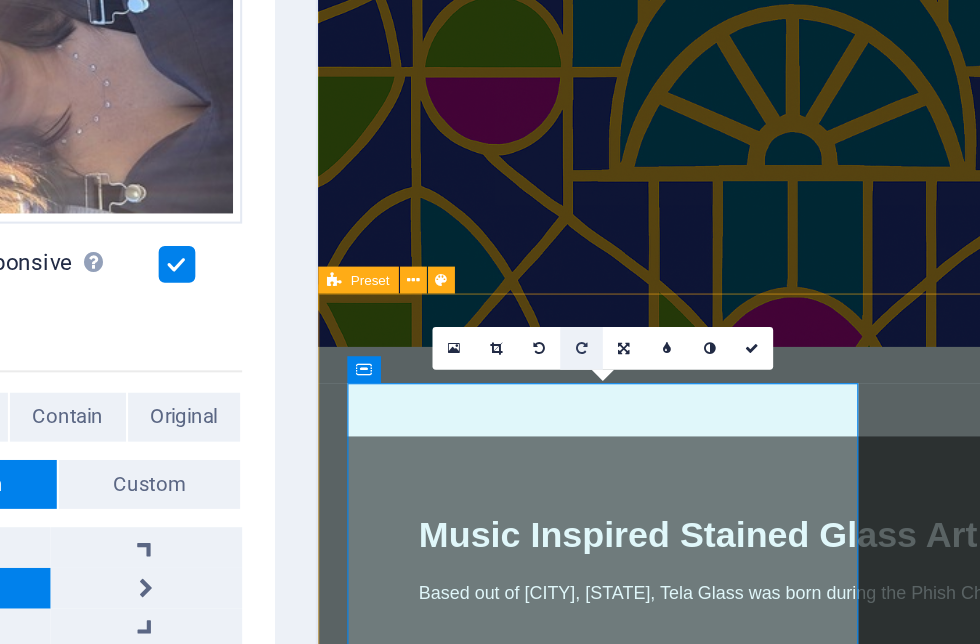click at bounding box center (561, 370) 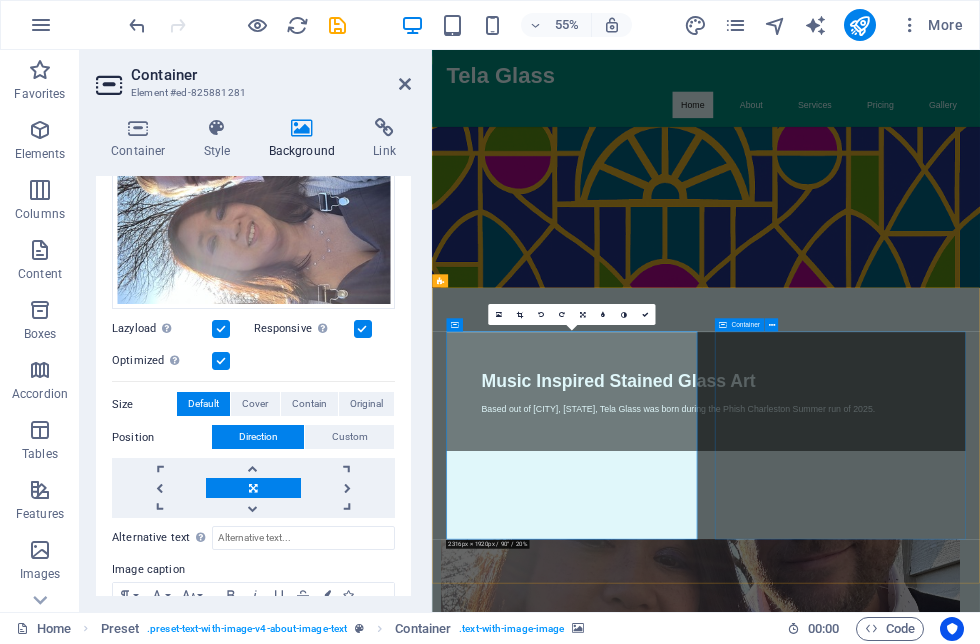 scroll, scrollTop: 132, scrollLeft: 0, axis: vertical 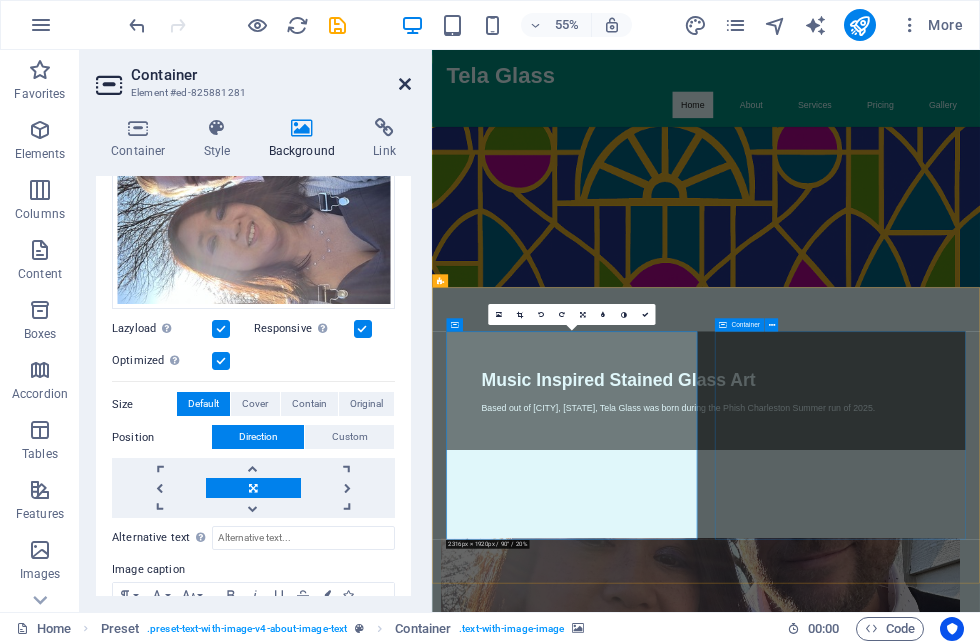 click at bounding box center (405, 84) 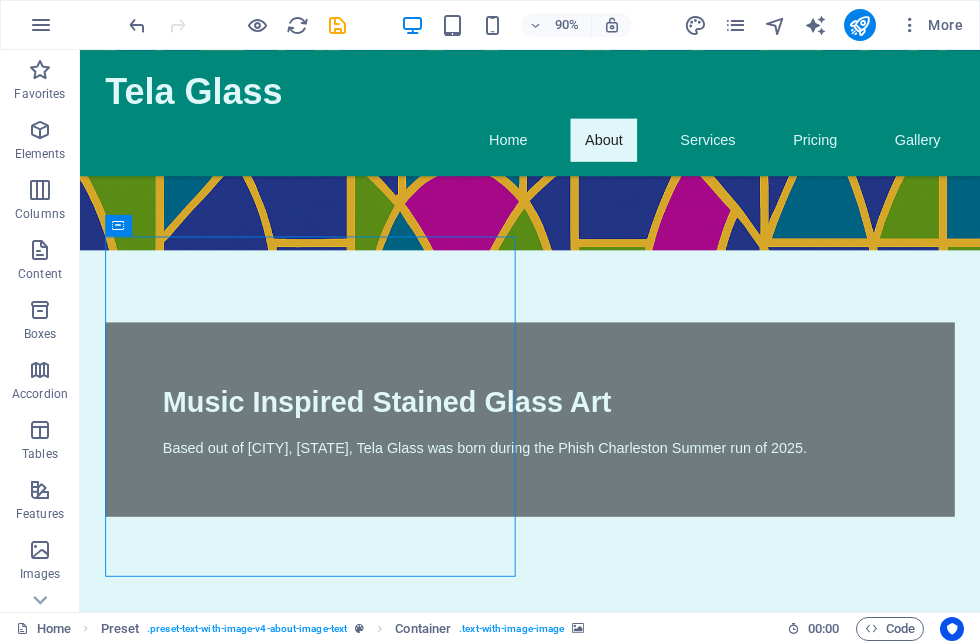scroll, scrollTop: 433, scrollLeft: 0, axis: vertical 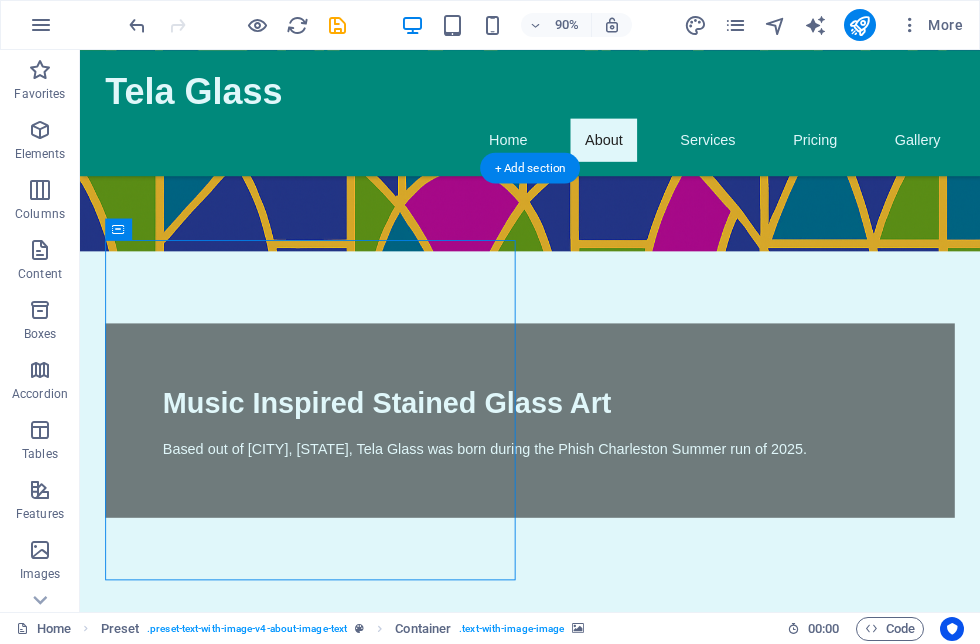 click at bounding box center (568, 918) 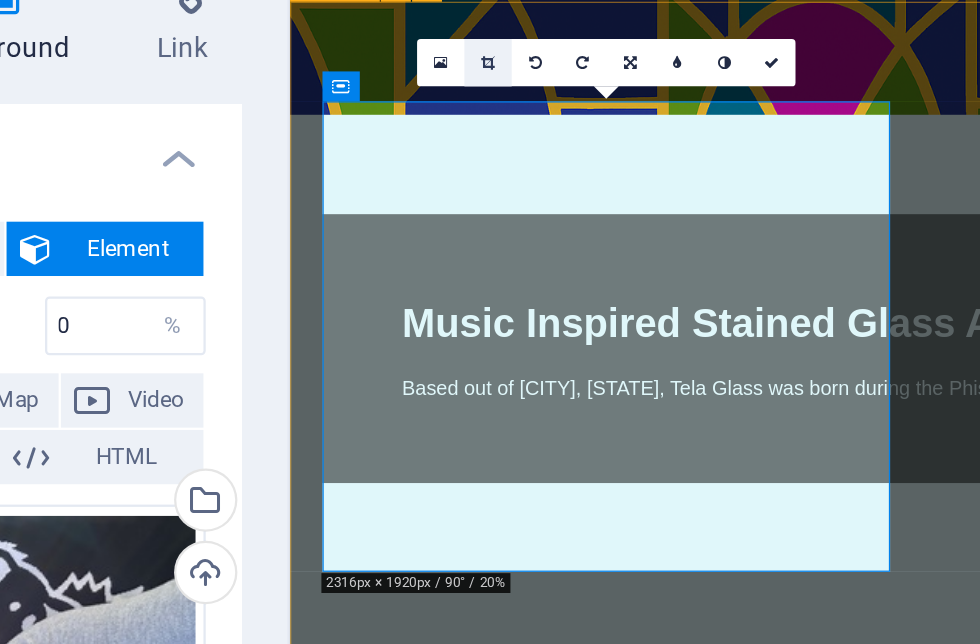 scroll, scrollTop: 417, scrollLeft: 0, axis: vertical 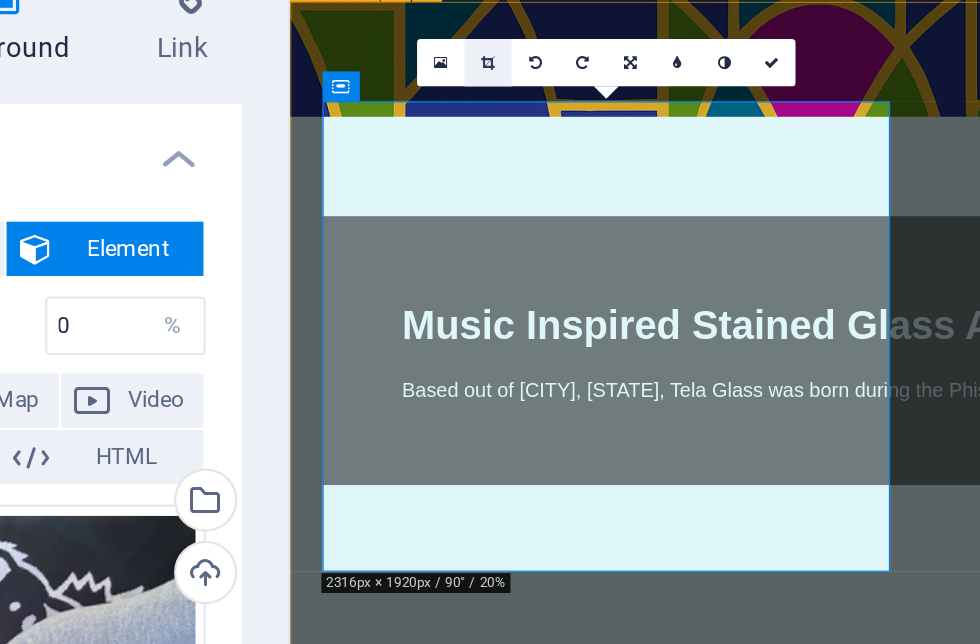 click at bounding box center [519, 158] 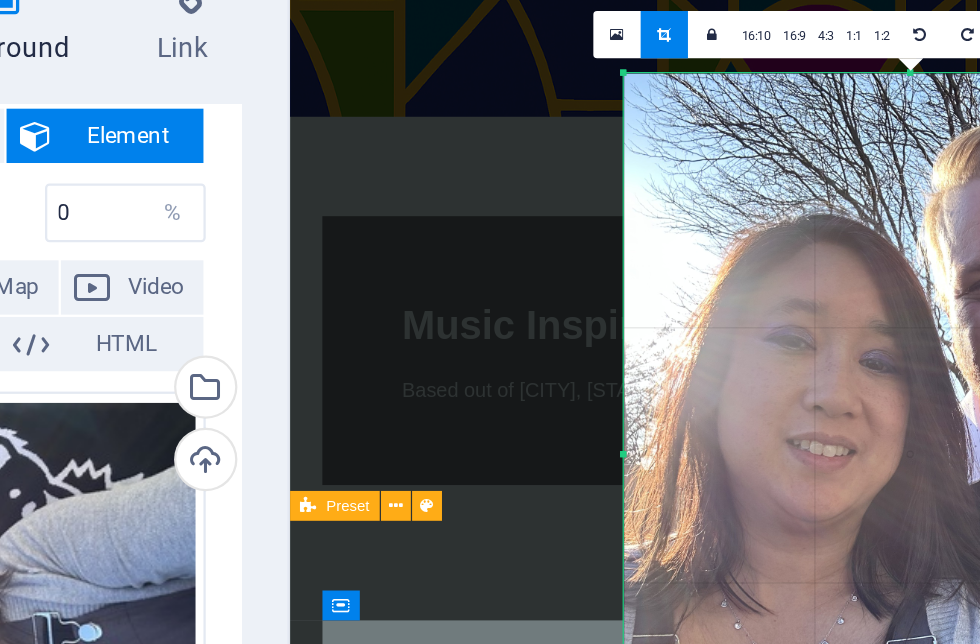 scroll, scrollTop: 52, scrollLeft: 0, axis: vertical 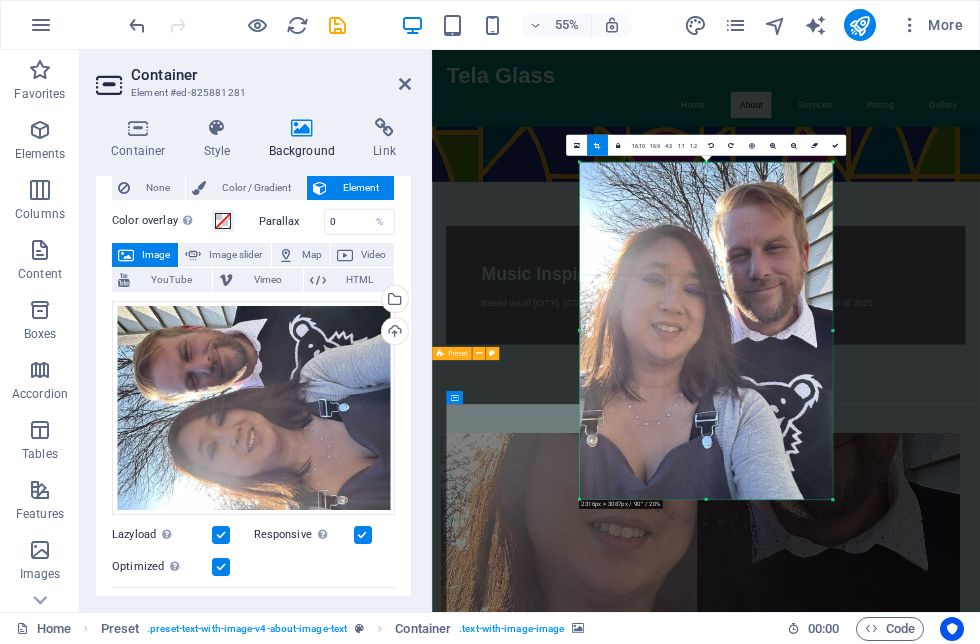 click at bounding box center (3446, 508) 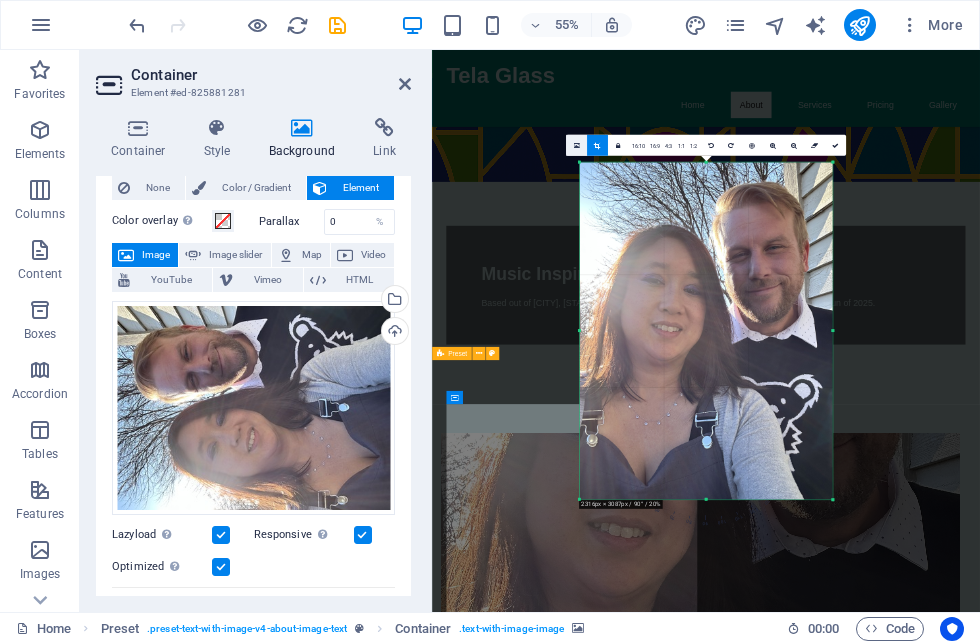 click at bounding box center (576, 146) 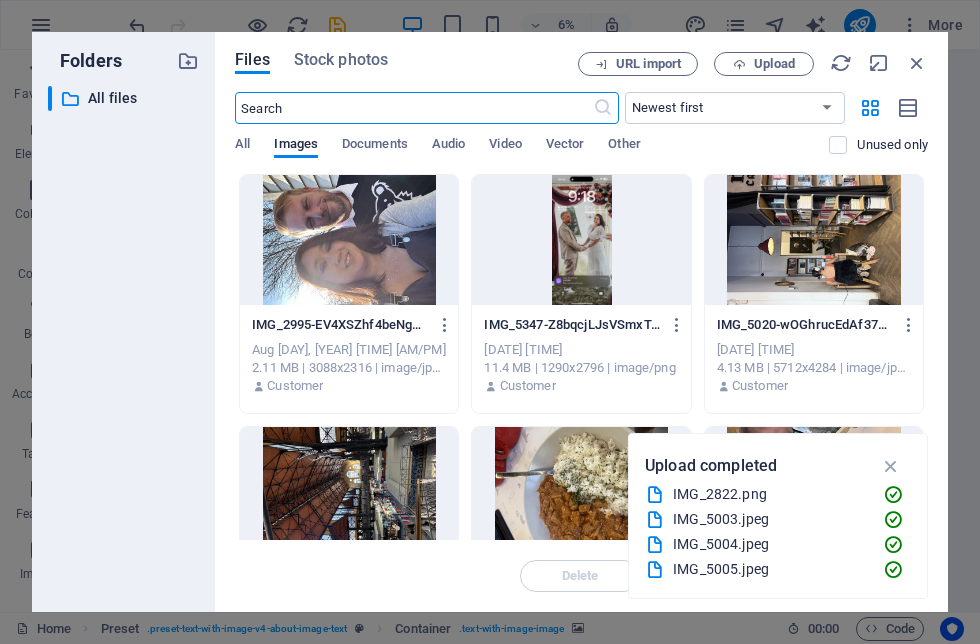 scroll, scrollTop: 0, scrollLeft: 0, axis: both 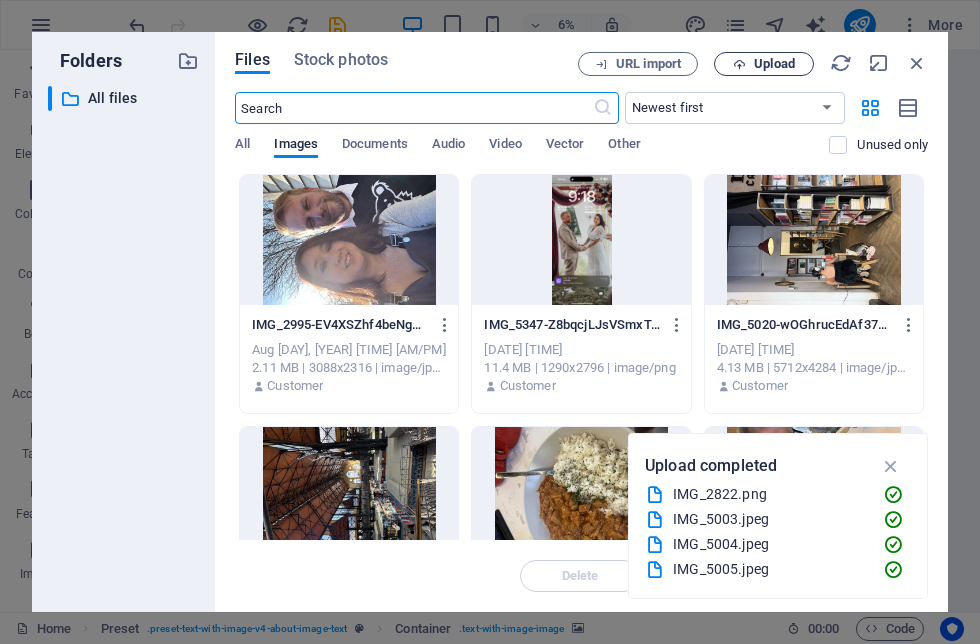 click on "Upload" at bounding box center [774, 64] 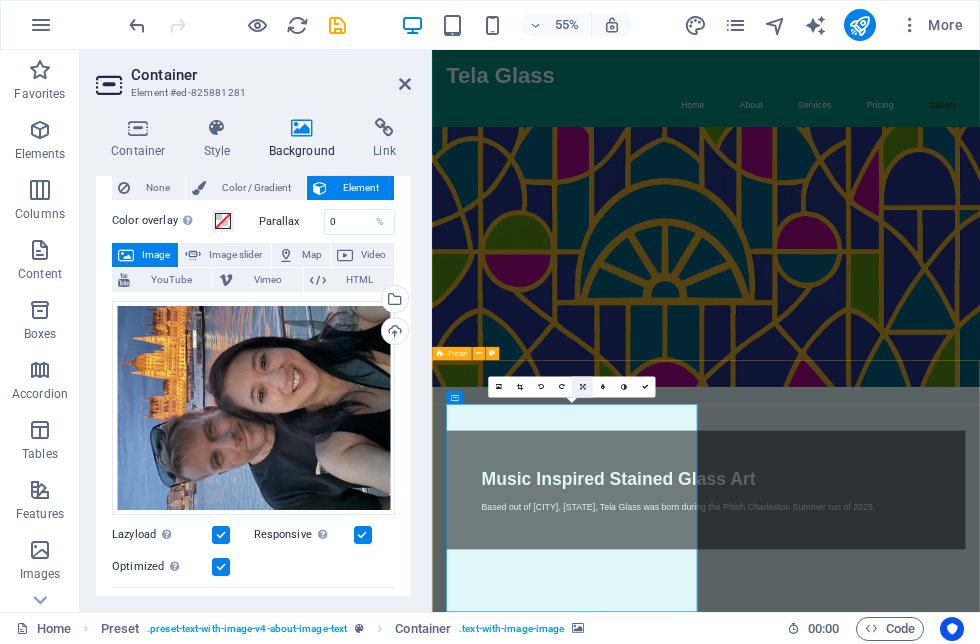 click at bounding box center (582, 387) 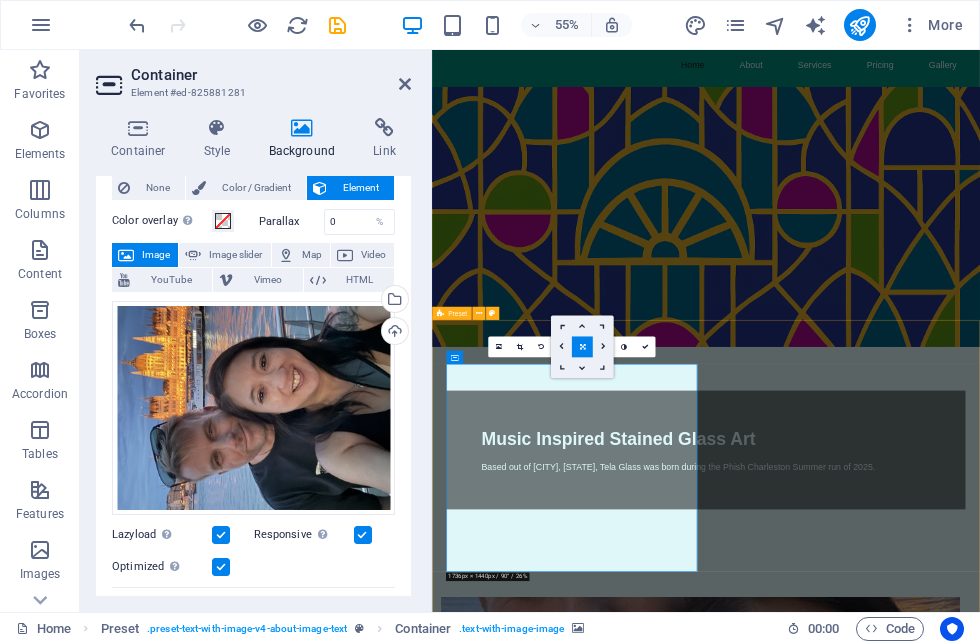 scroll, scrollTop: 73, scrollLeft: 0, axis: vertical 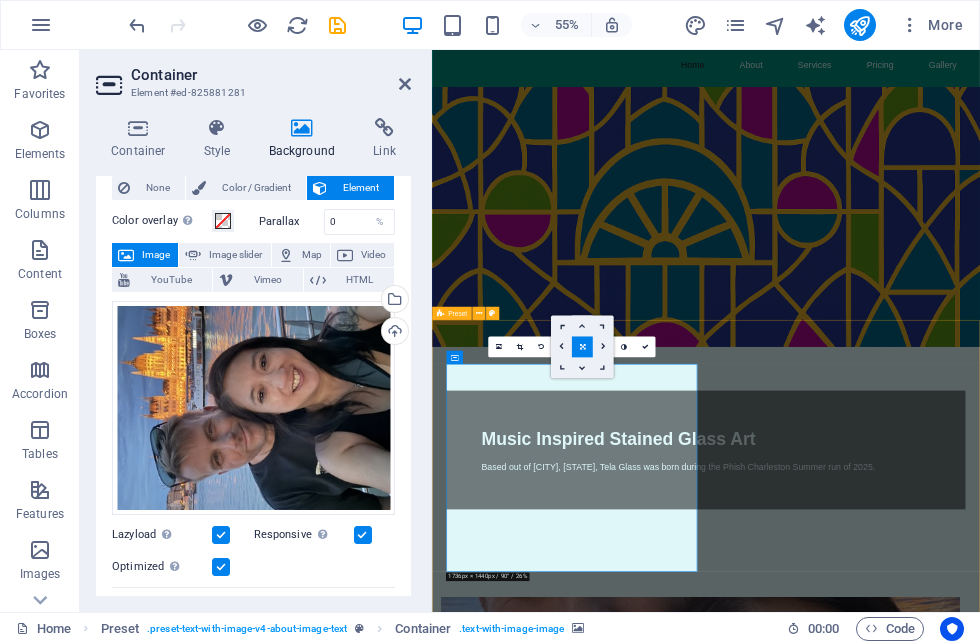 click at bounding box center [582, 326] 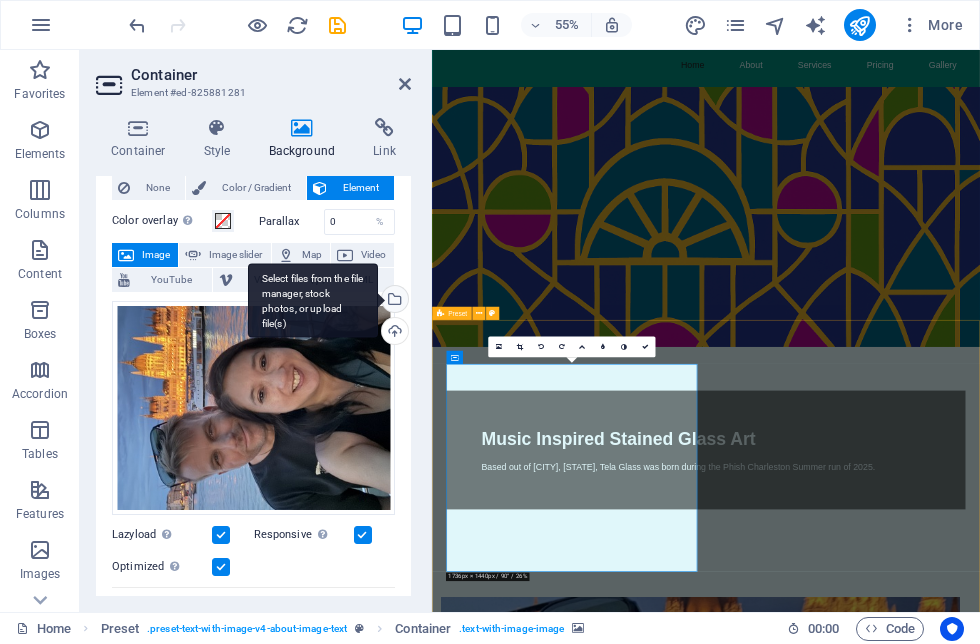 click on "Select files from the file manager, stock photos, or upload file(s)" at bounding box center (393, 301) 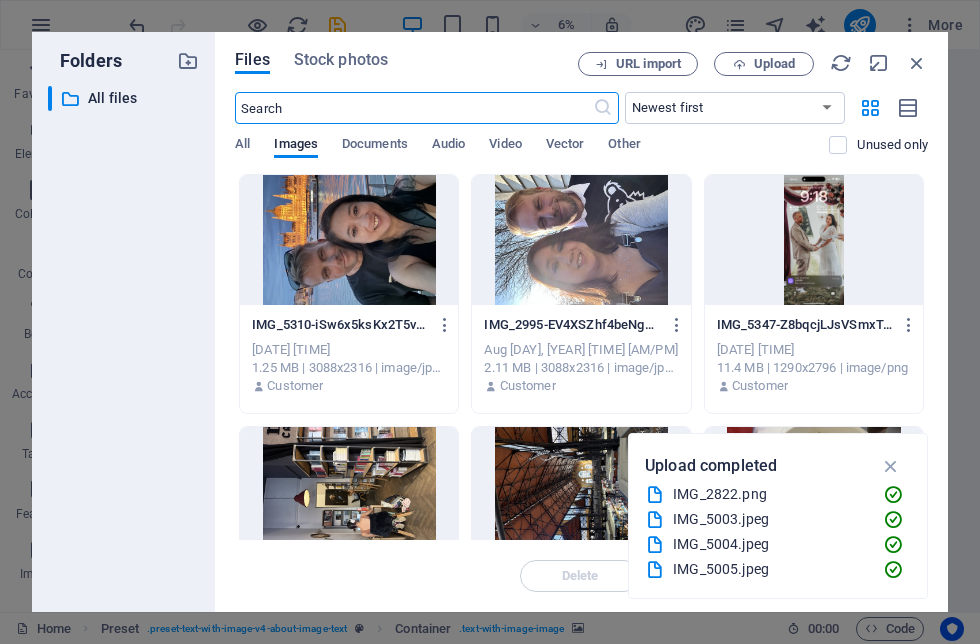 scroll, scrollTop: 0, scrollLeft: 0, axis: both 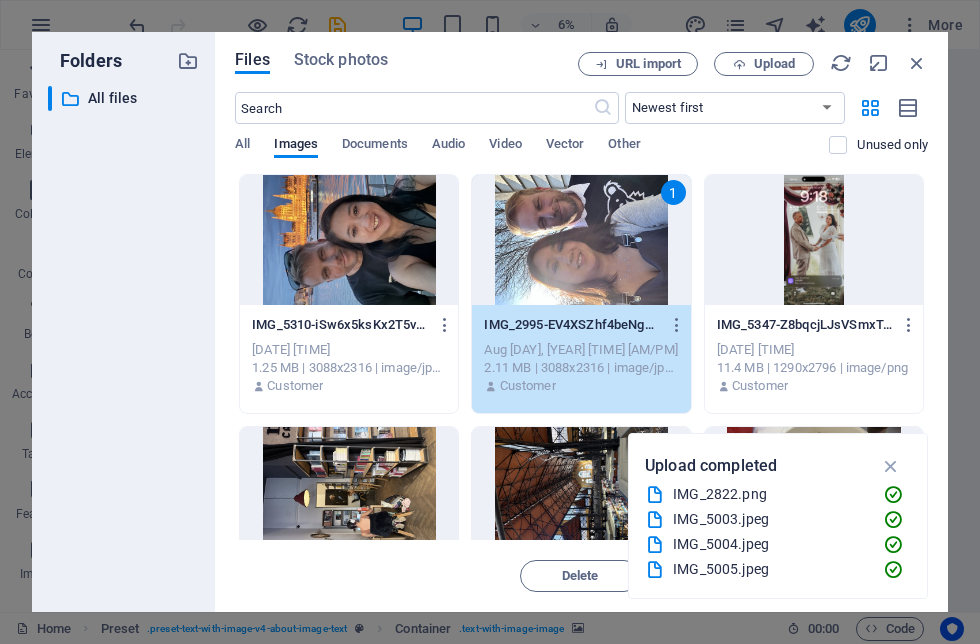 click on "Aug [DAY], [YEAR] [TIME] [AM/PM]" at bounding box center (581, 350) 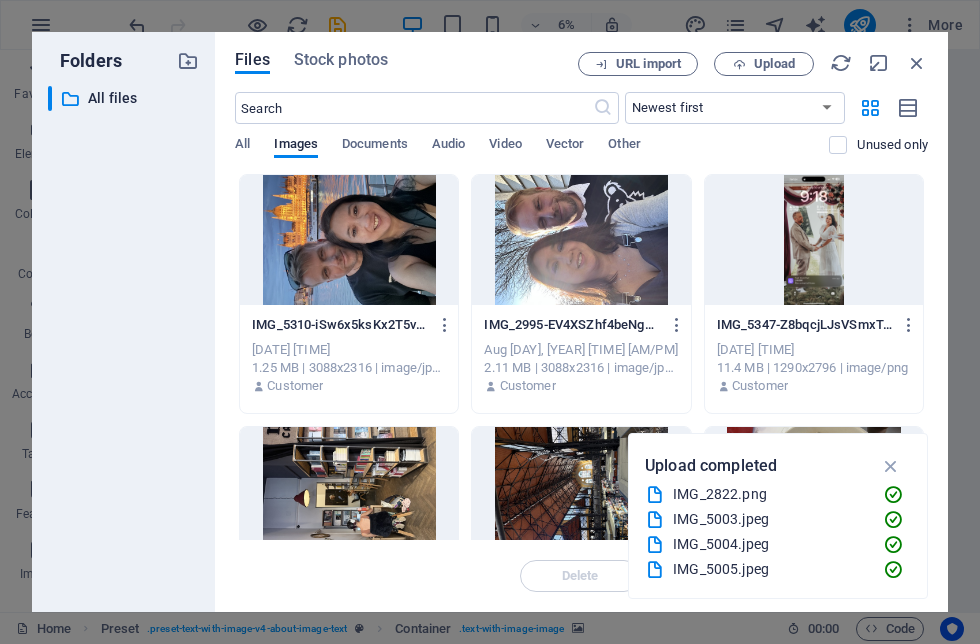 click at bounding box center [581, 240] 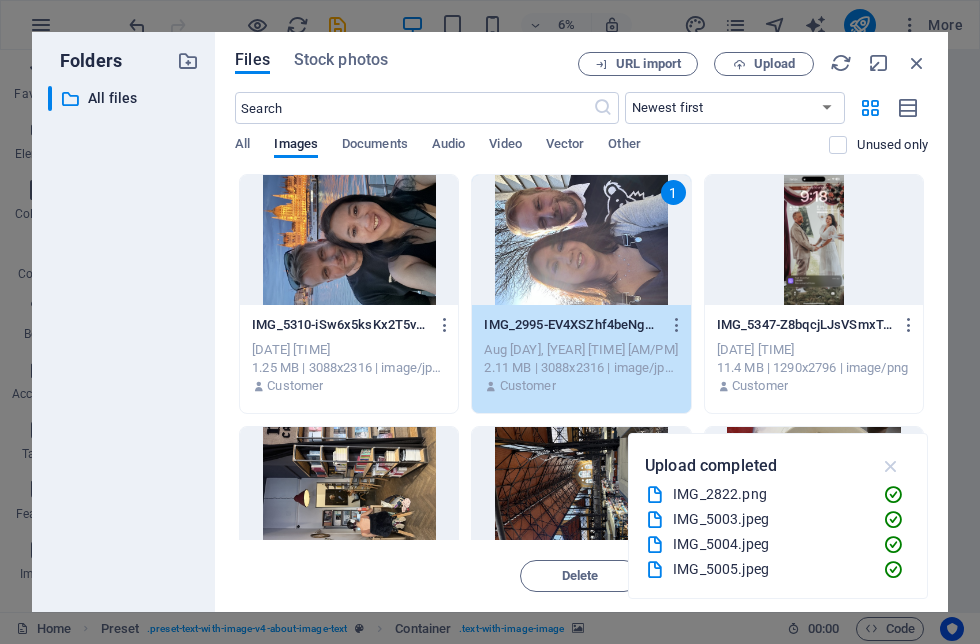 click at bounding box center [891, 466] 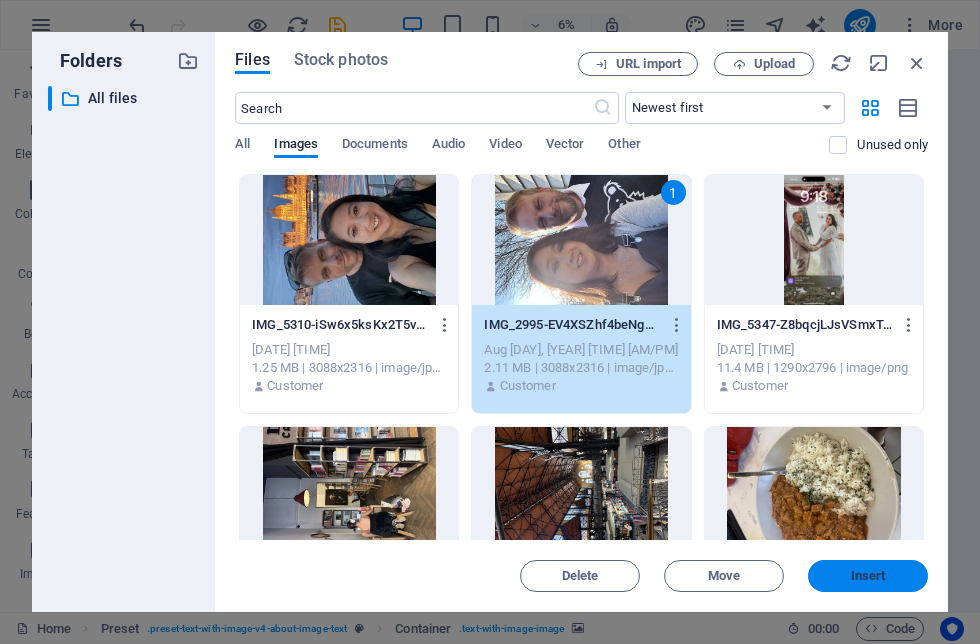 click on "Insert" at bounding box center [868, 576] 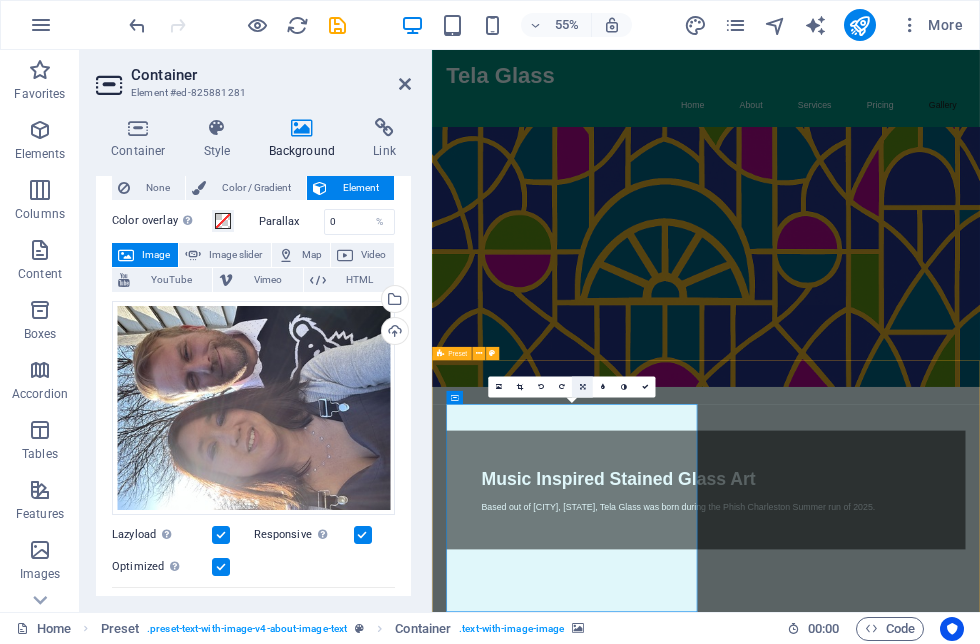 click at bounding box center (582, 387) 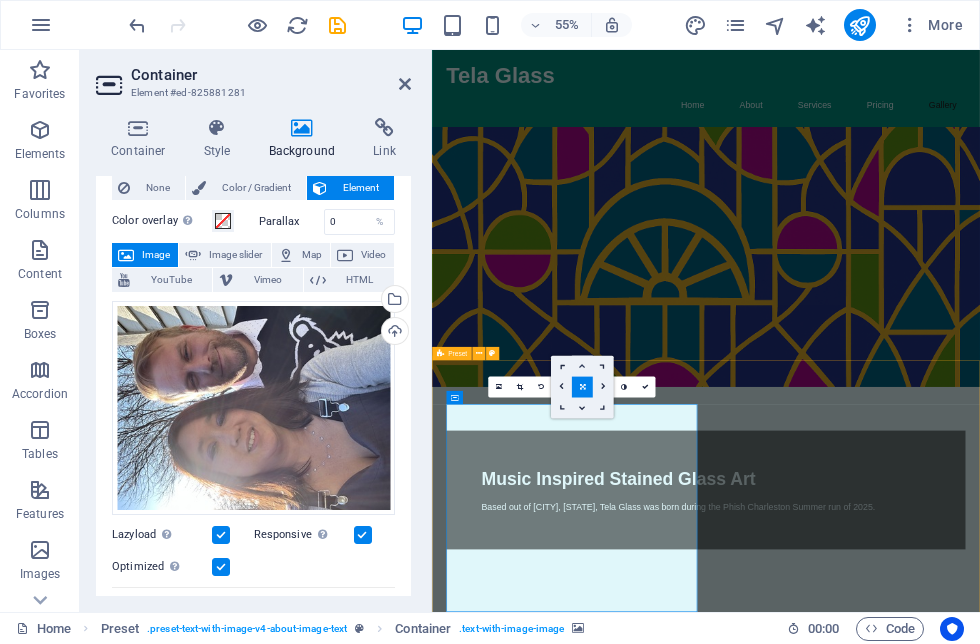 click at bounding box center [582, 366] 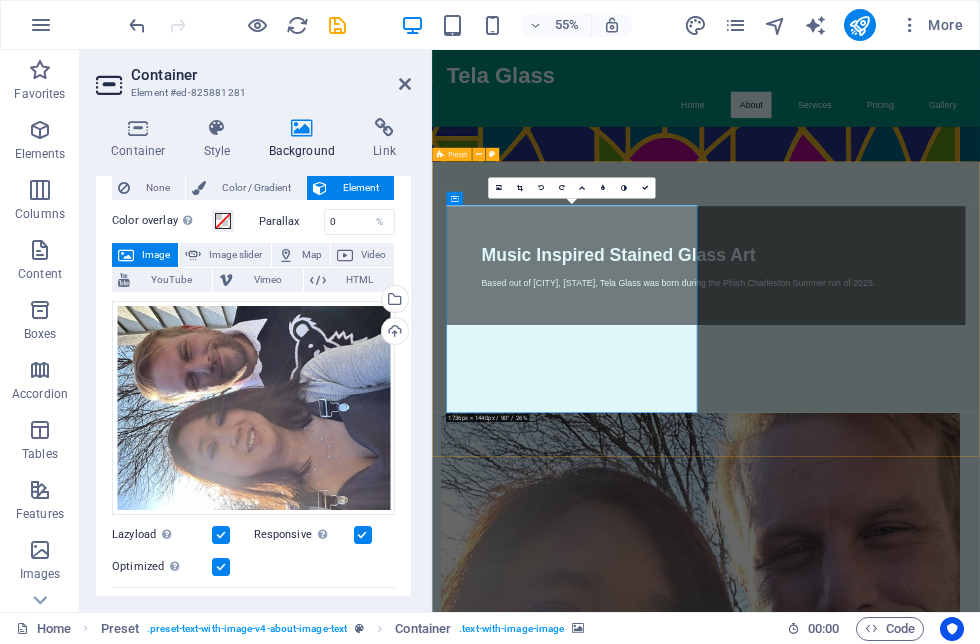 scroll, scrollTop: 358, scrollLeft: 0, axis: vertical 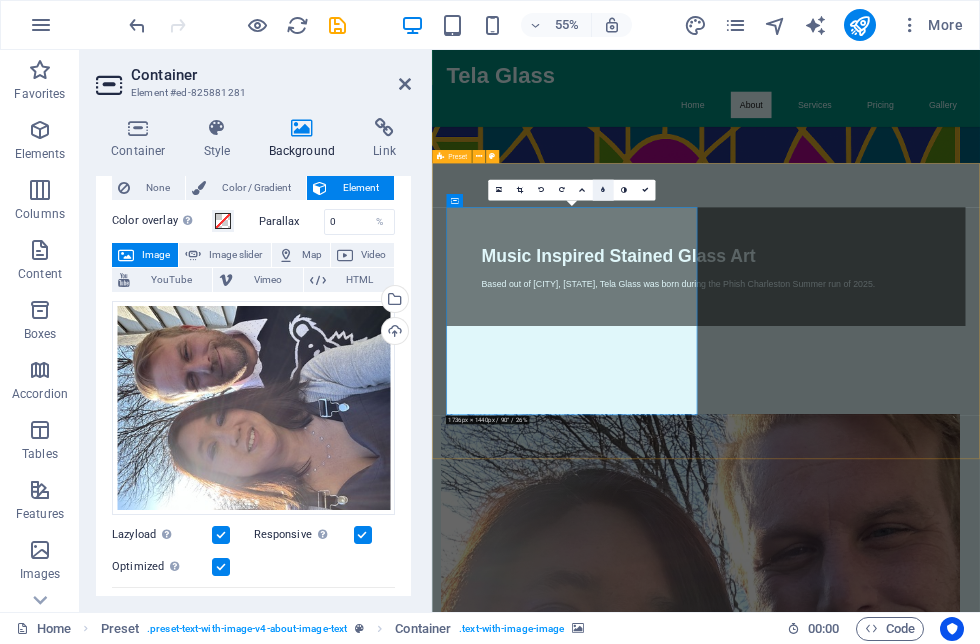 click at bounding box center (603, 190) 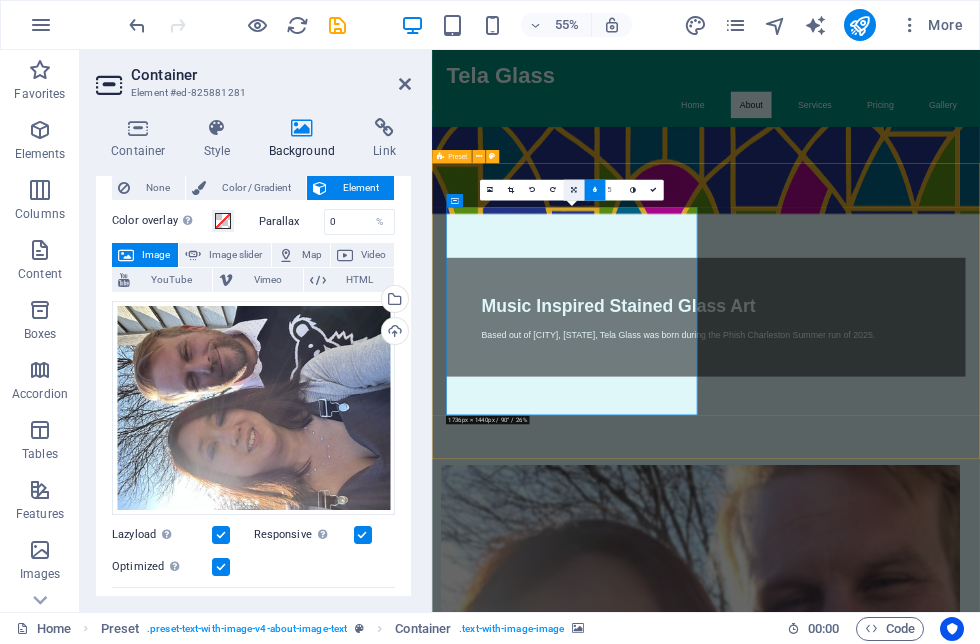 click at bounding box center (573, 190) 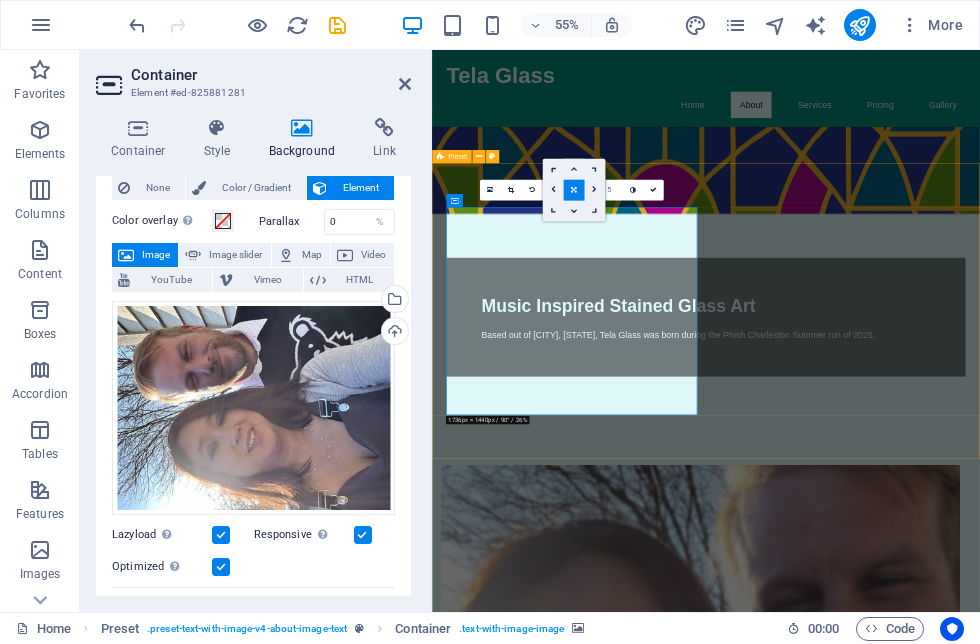 click at bounding box center [573, 169] 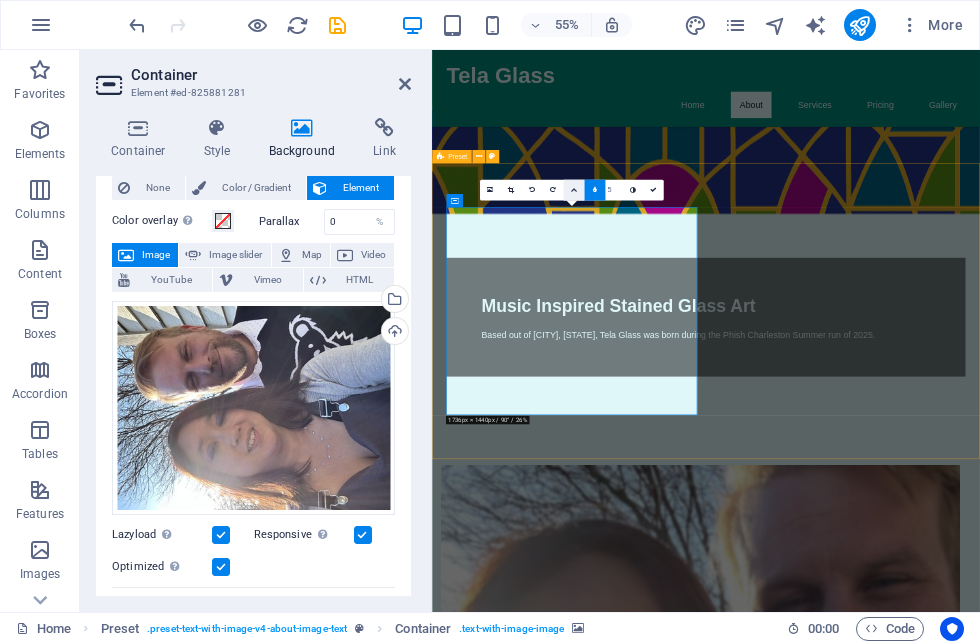 click at bounding box center [573, 190] 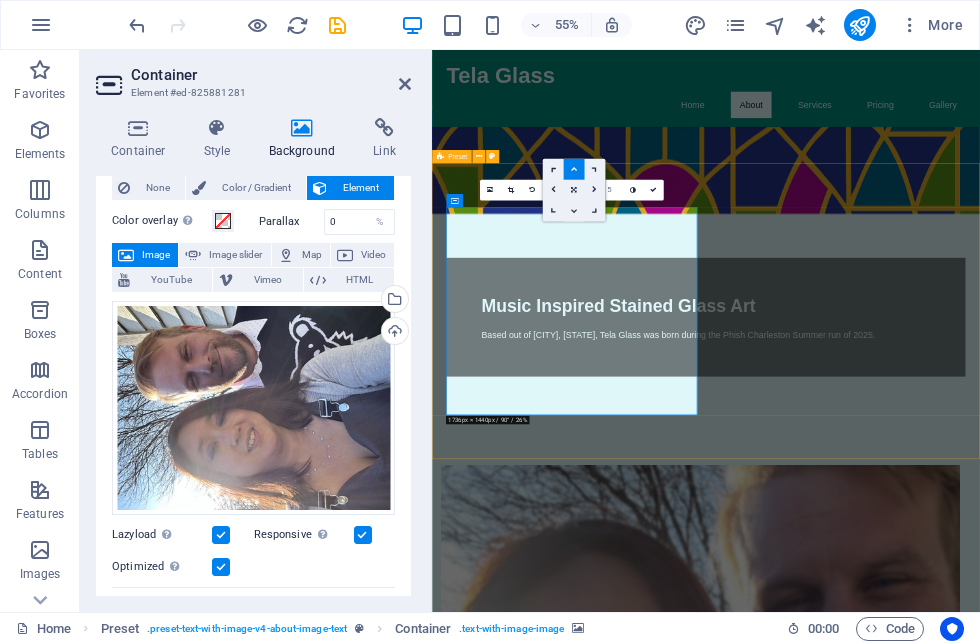 click at bounding box center [574, 211] 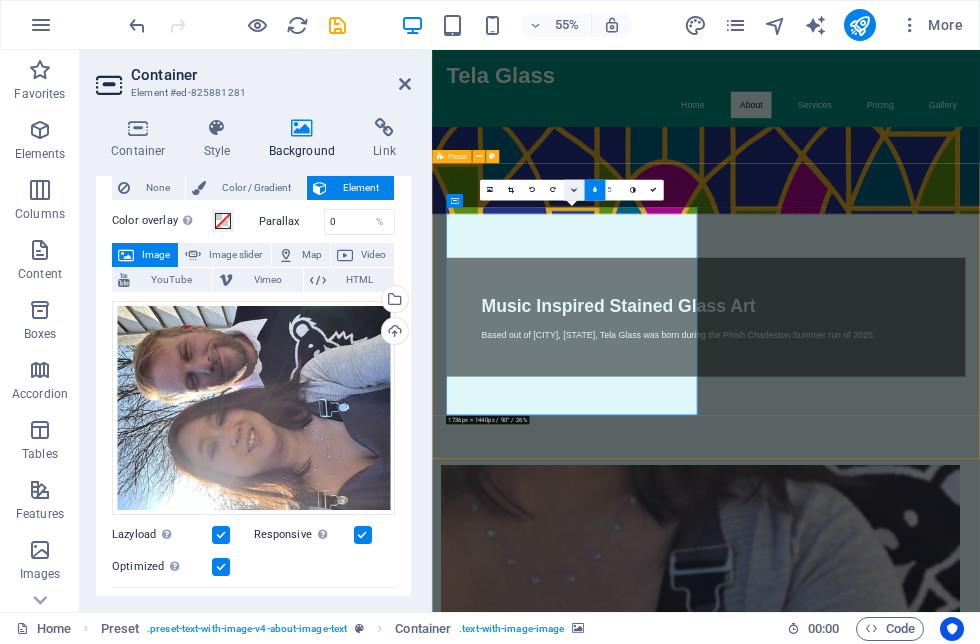 click at bounding box center [573, 190] 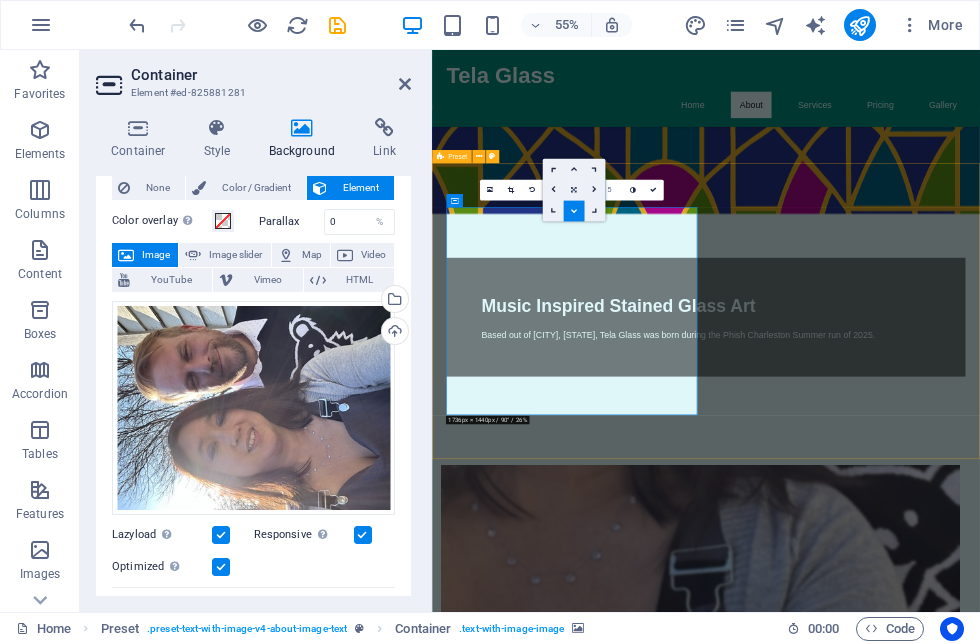 click at bounding box center [574, 190] 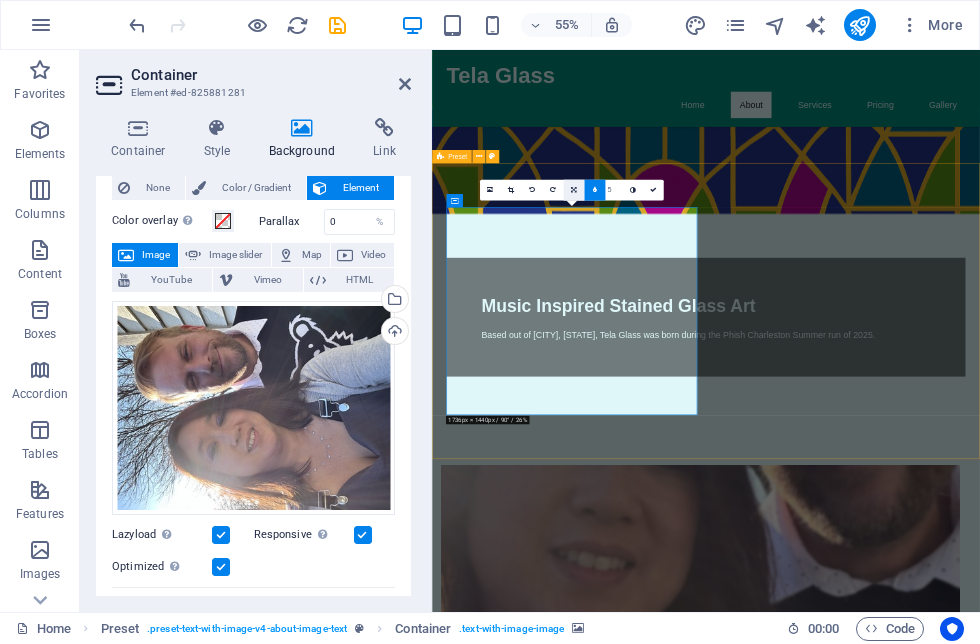 click at bounding box center (573, 190) 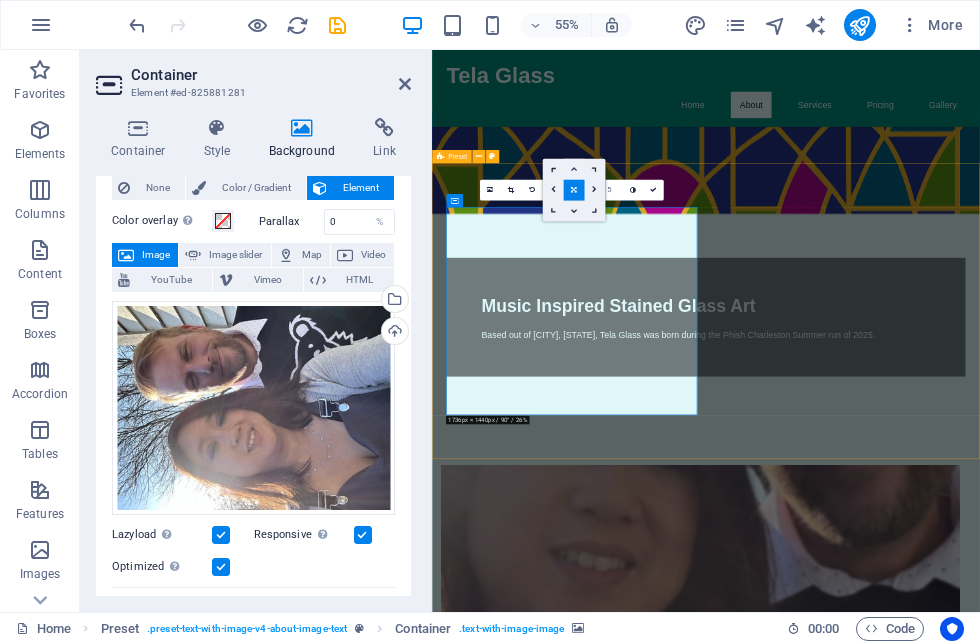 click at bounding box center (574, 169) 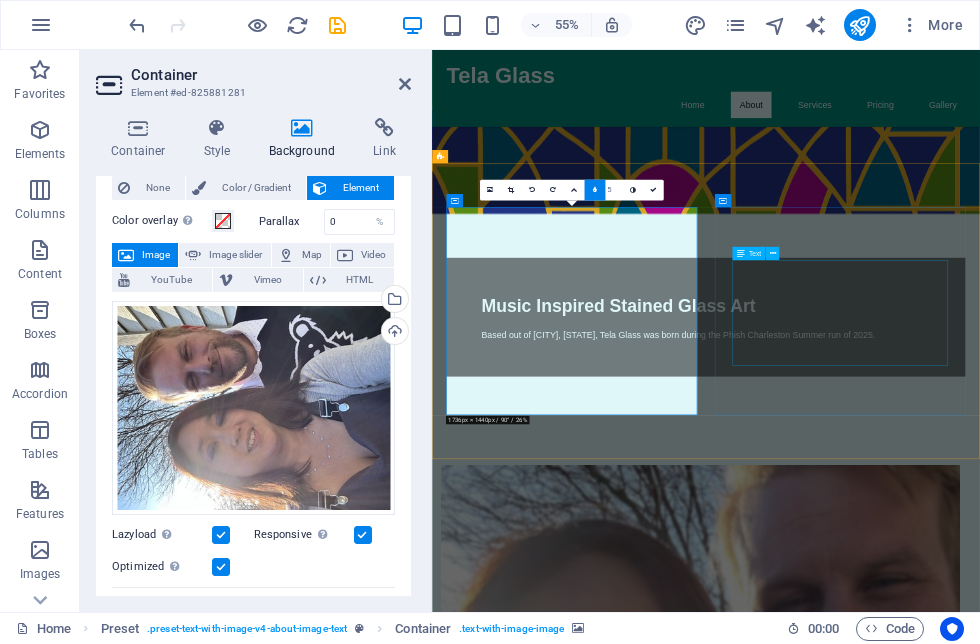 click on "Tela Glass is a passionate stained glass studio based in [CITY] Salem, [STATE]. Our artist brings years of experience and a meticulous eye for detail to every project, ensuring a stunning outcome that reflects your personal style. Whether you're looking for traditional designs or modern interpretations, we tailor each piece to meet your vision. Let's create something beautiful together!" at bounding box center (920, 1484) 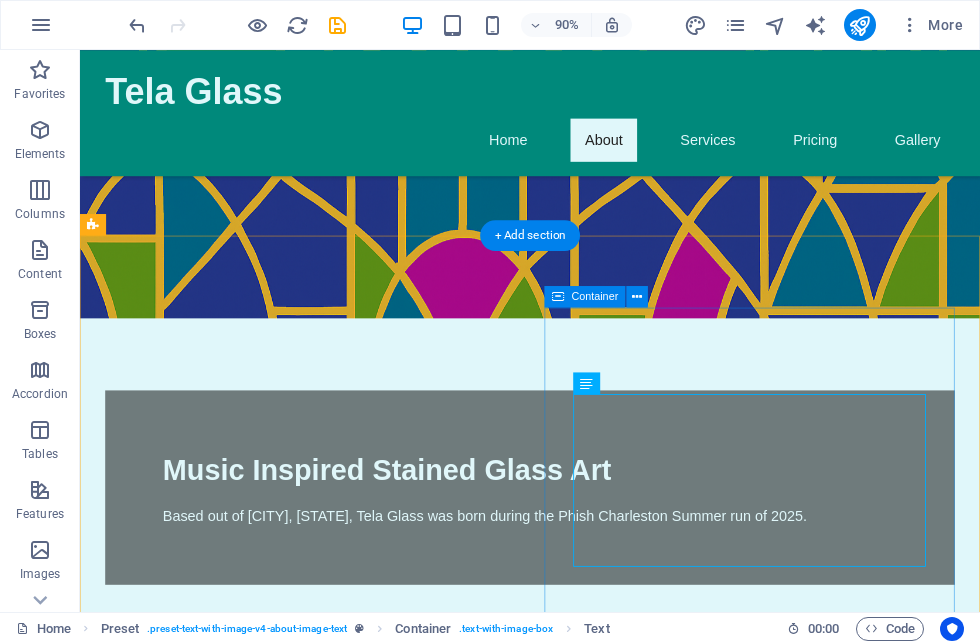 click on "Tela Glass is a passionate stained glass studio based in [CITY], [STATE]. Our artist brings years of experience and a meticulous eye for detail to every project, ensuring a stunning outcome that reflects your personal style. Whether you're looking for traditional designs or modern interpretations, we tailor each piece to meet your vision. Let's create something beautiful together! Learn More" at bounding box center (568, 1481) 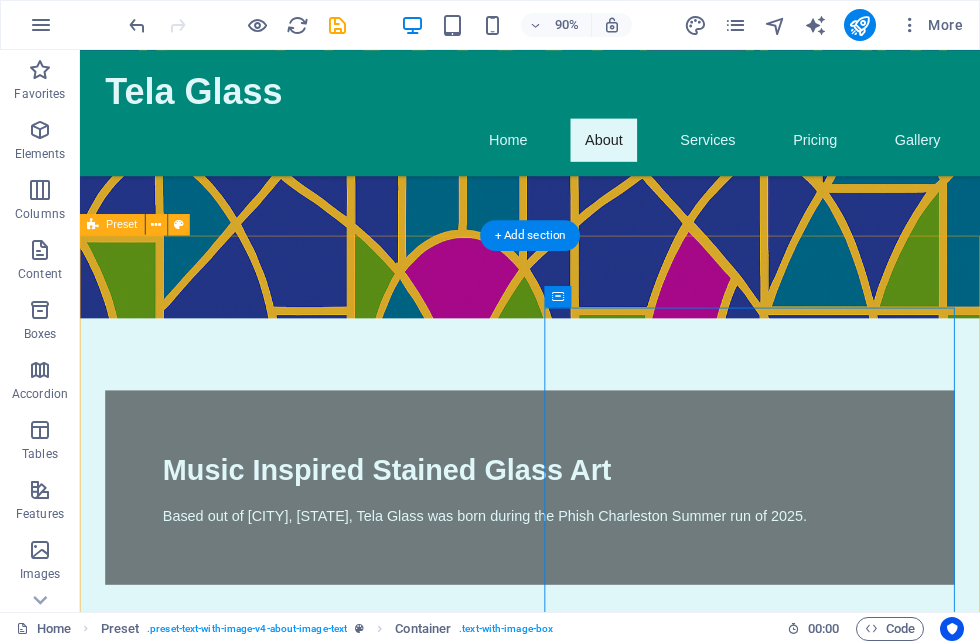 click on "Drop content here or  Add elements  Paste clipboard About Tela Glass Tela Glass is a passionate stained glass studio based in [CITY], [STATE]. Our artist brings years of experience and a meticulous eye for detail to every project, ensuring a stunning outcome that reflects your personal style. Whether you're looking for traditional designs or modern interpretations, we tailor each piece to meet your vision. Let's create something beautiful together! Learn More" at bounding box center (580, 1213) 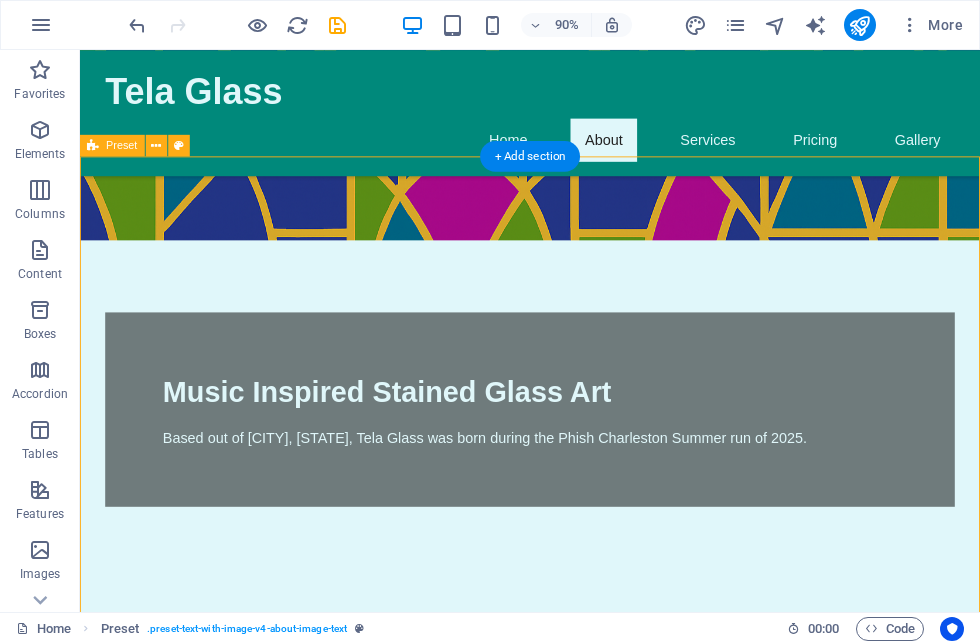 scroll, scrollTop: 444, scrollLeft: 0, axis: vertical 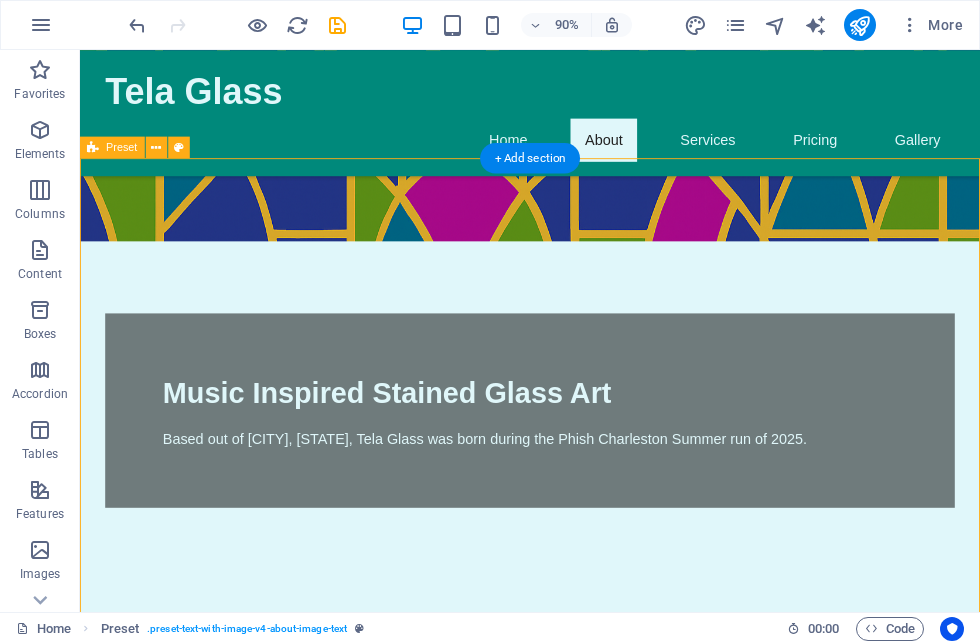 click at bounding box center [568, 907] 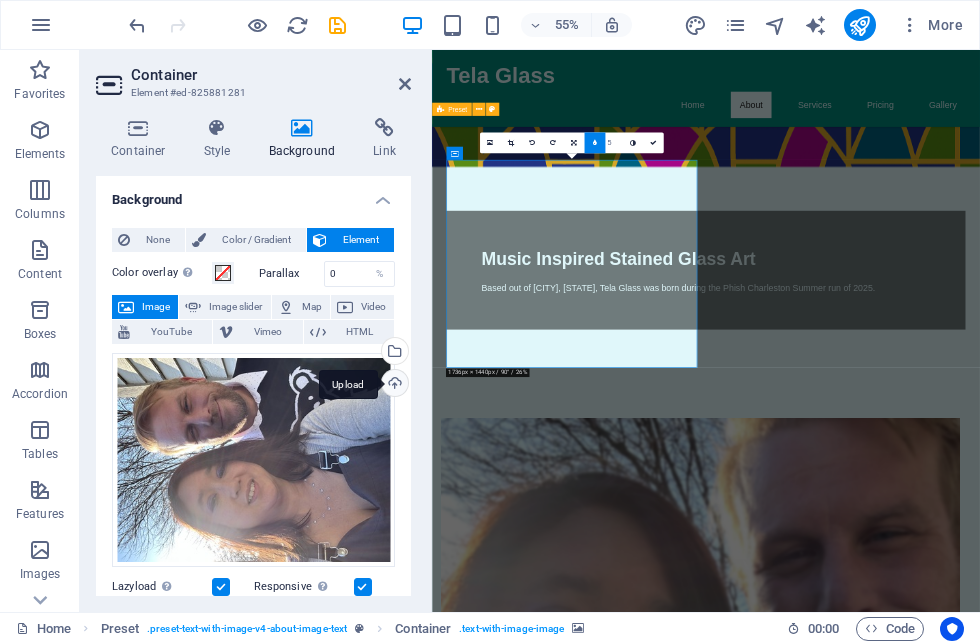 click on "Upload" at bounding box center [393, 385] 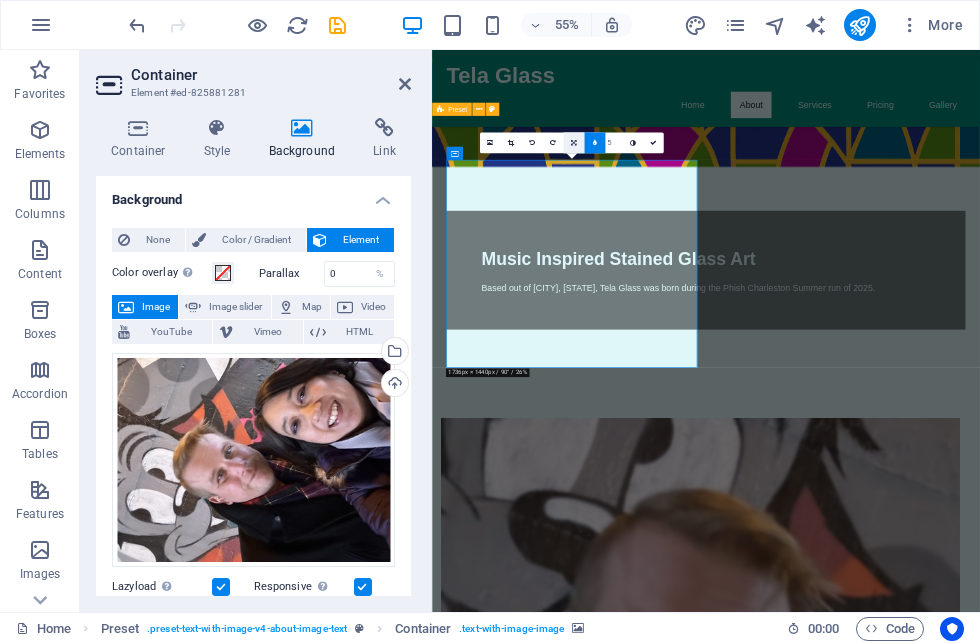 click at bounding box center (574, 143) 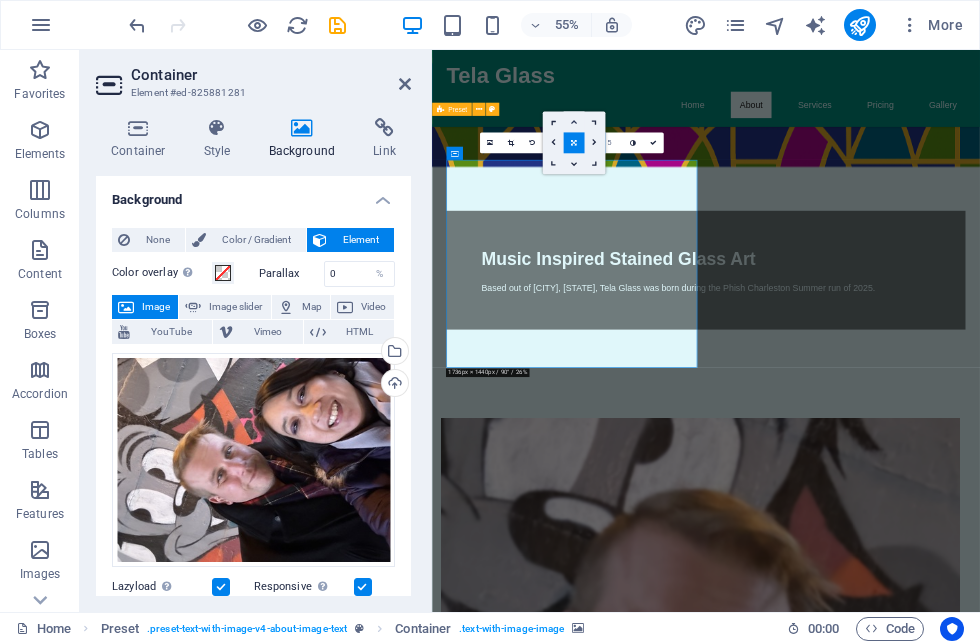click at bounding box center (574, 122) 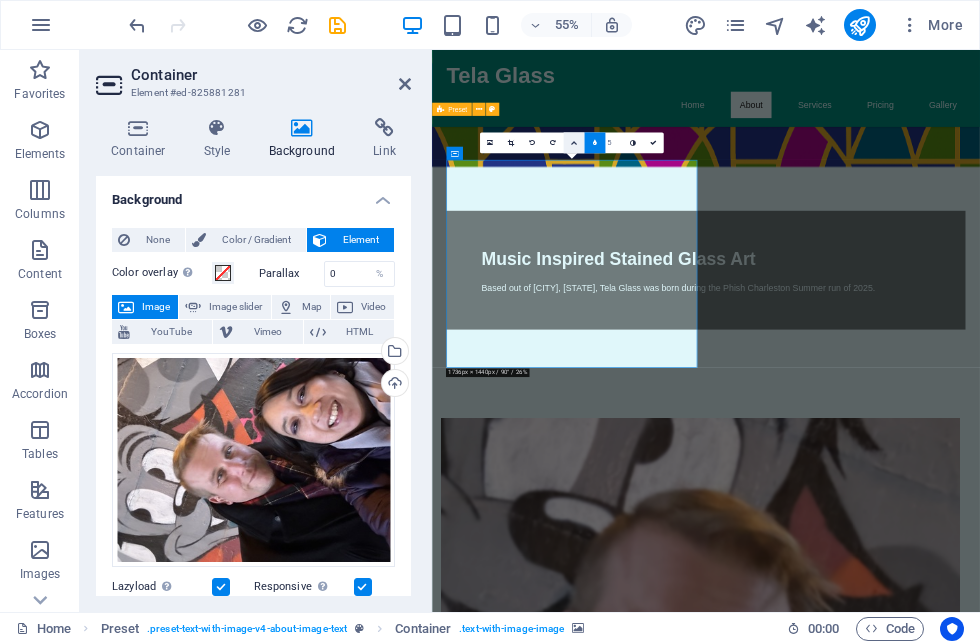 click at bounding box center [573, 143] 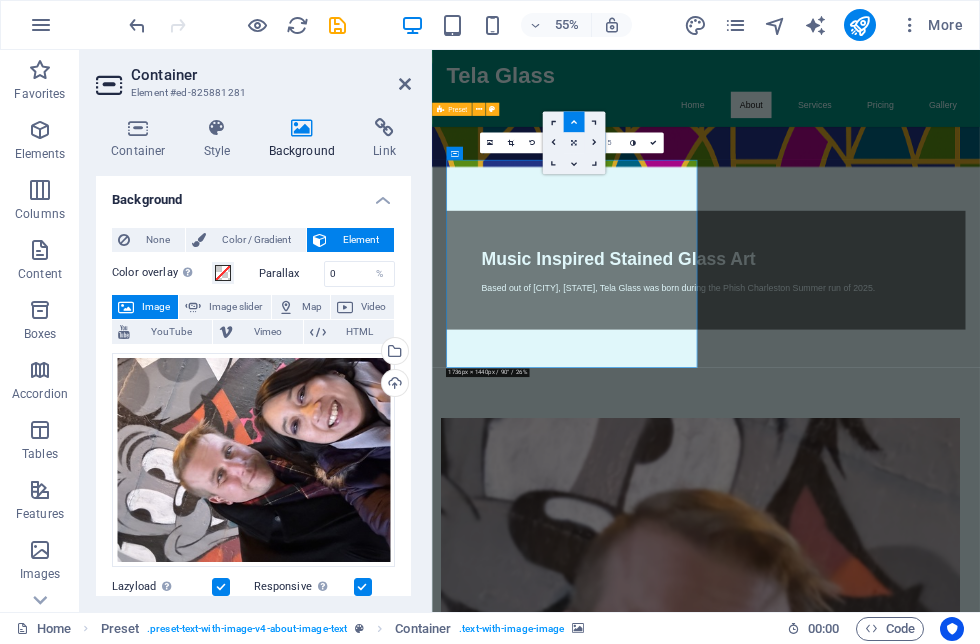 click at bounding box center (573, 143) 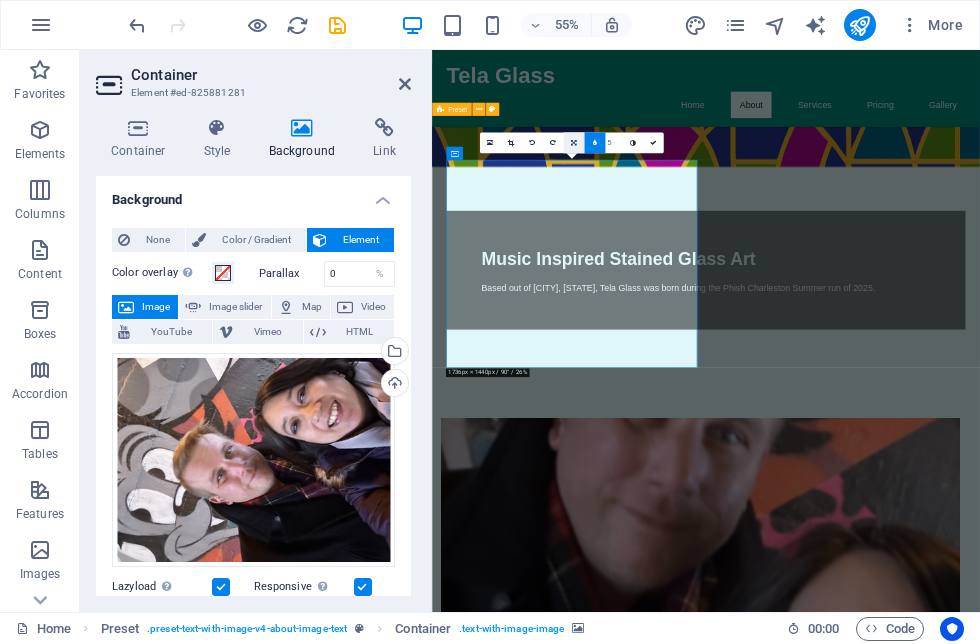 click at bounding box center [574, 143] 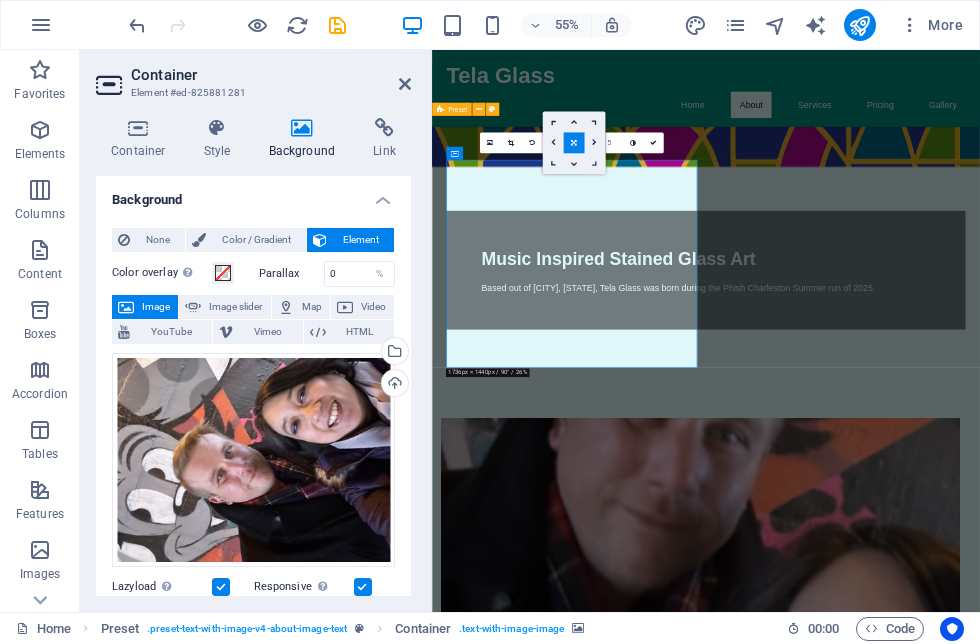 click at bounding box center [594, 163] 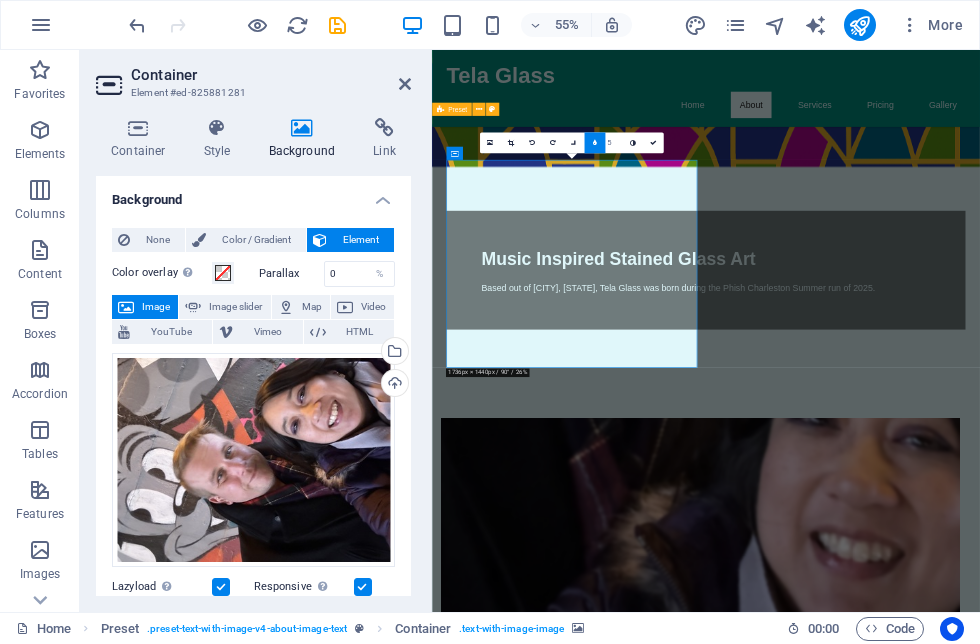 click at bounding box center [920, 907] 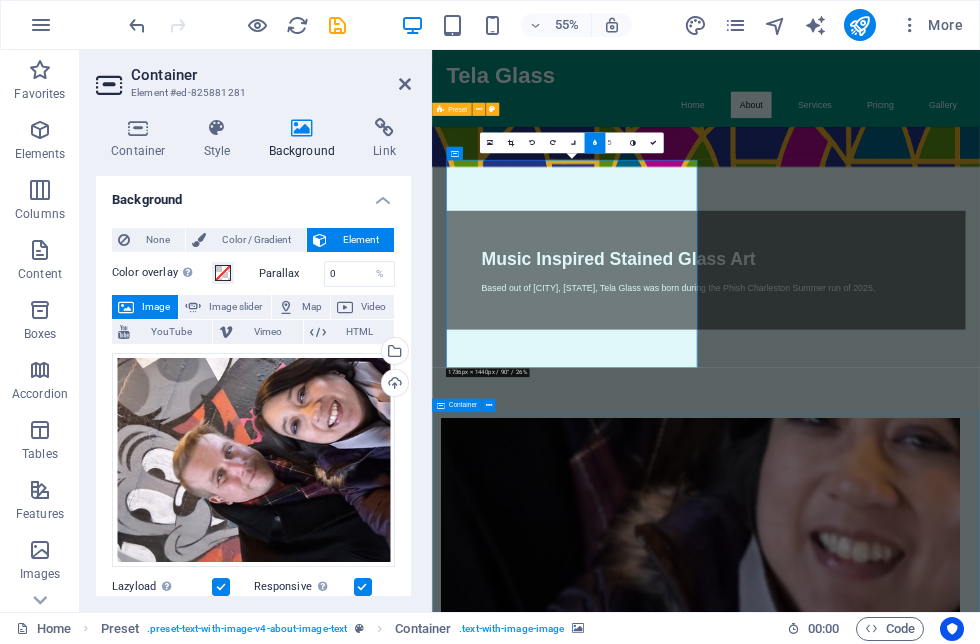 click on "Our Services Custom Stained Glass Windows Bespoke stained glass windows designed to fit your space and style. Stained Glass Repairs Expert restoration and repair services to bring your glass back to life. Artistic Glass Panels Unique panels that serve as functional art pieces for your home or business. Decorative Glass Lighting Custom lamps and light fixtures that add a warm glow to your space. Glass Art Installations Expert installation of custom glass art in both residential and commercial settings. Workshops & Classes Join us for hands-on workshops to learn the art of stained glass." at bounding box center [930, 2549] 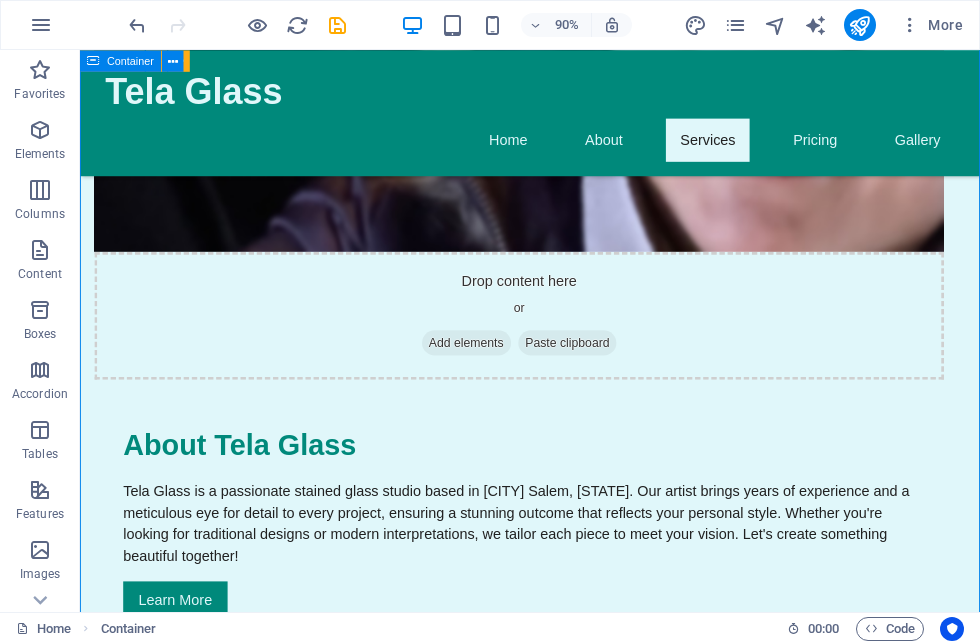 scroll, scrollTop: 1268, scrollLeft: 0, axis: vertical 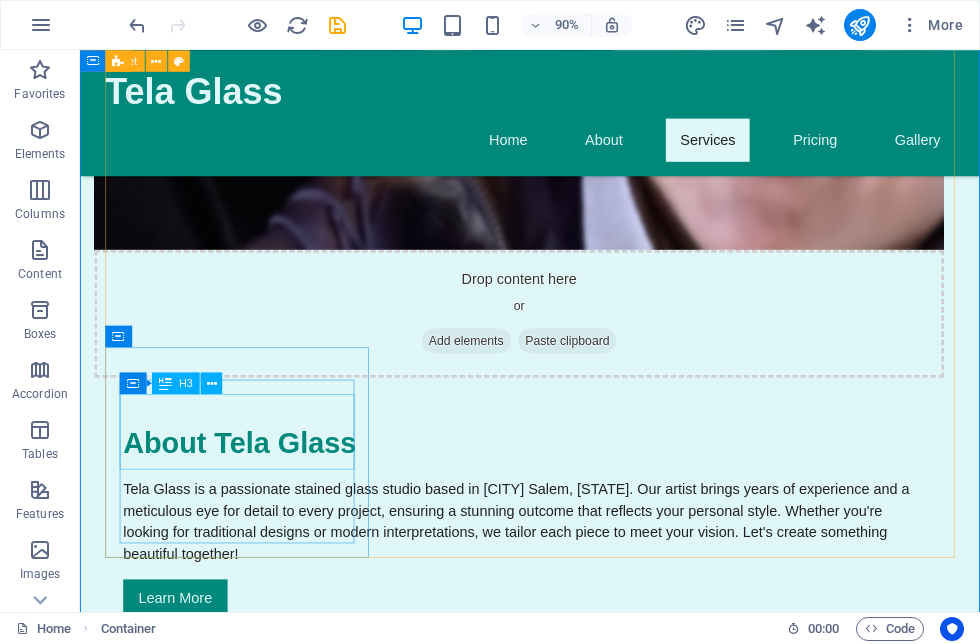 click on "Decorative Glass Lighting" at bounding box center [254, 1914] 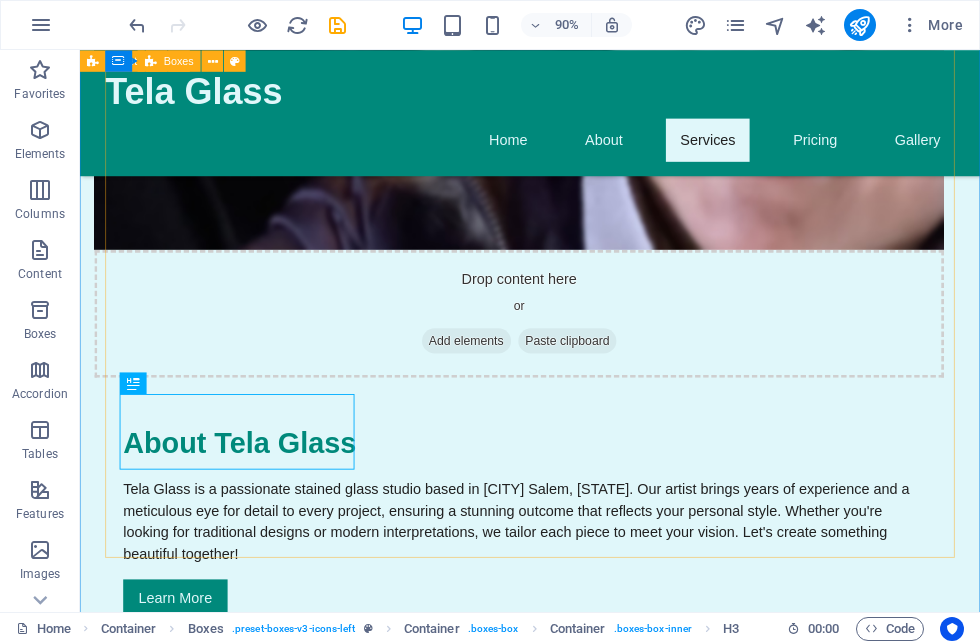 click on "Custom Stained Glass Windows Bespoke stained glass windows designed to fit your space and style. Stained Glass Repairs Expert restoration and repair services to bring your glass back to life. Artistic Glass Panels Unique panels that serve as functional art pieces for your home or business. Decorative Glass Lighting Custom lamps and light fixtures that add a warm glow to your space. Glass Art Installations Expert installation of custom glass art in both residential and commercial settings. Workshops & Classes Join us for hands-on workshops to learn the art of stained glass." at bounding box center (580, 1764) 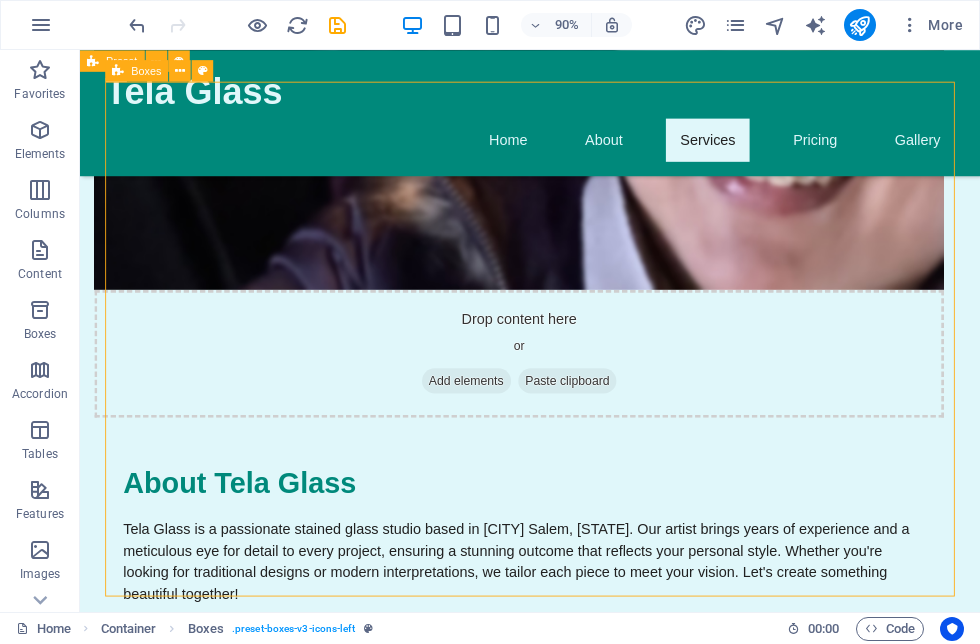 scroll, scrollTop: 1225, scrollLeft: 0, axis: vertical 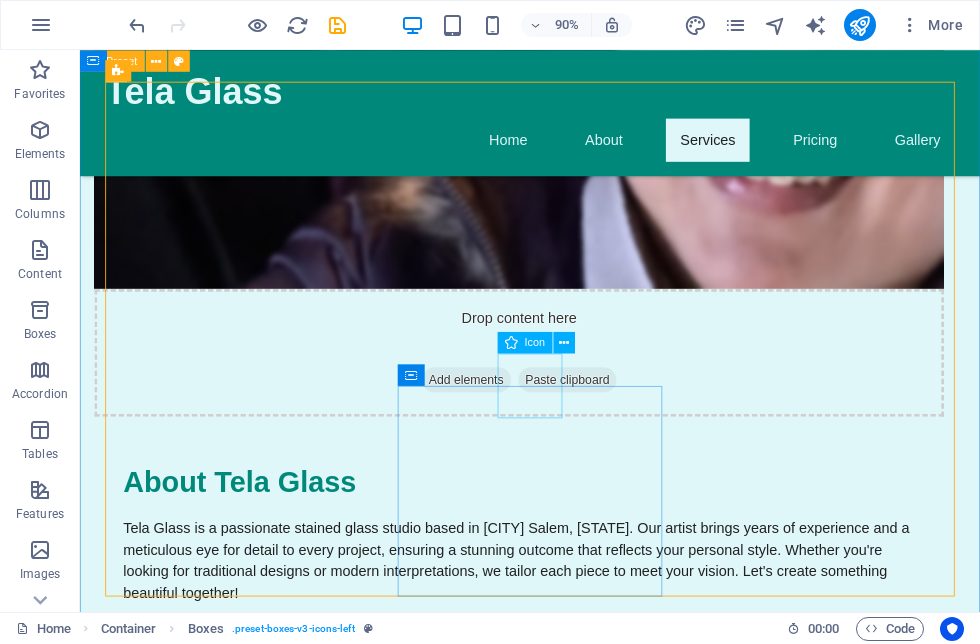 click at bounding box center (254, 2125) 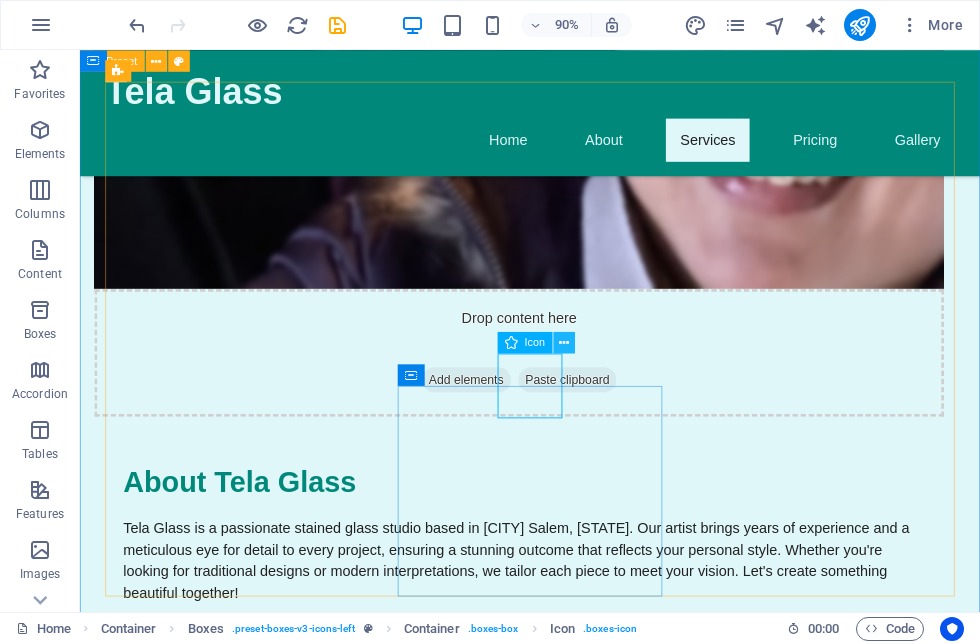 click at bounding box center (564, 342) 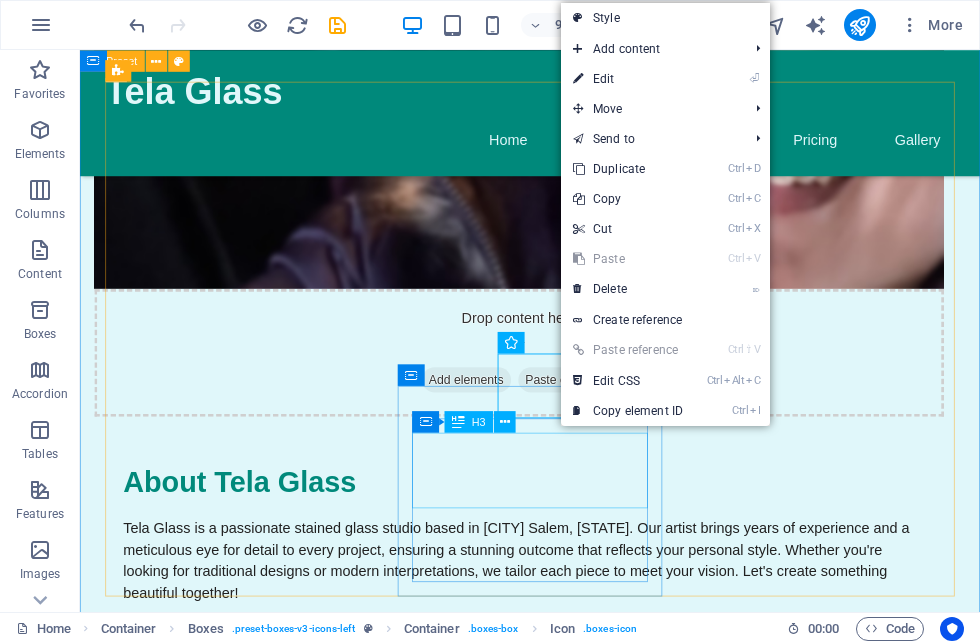 click on "Glass Art Installations" at bounding box center (254, 2219) 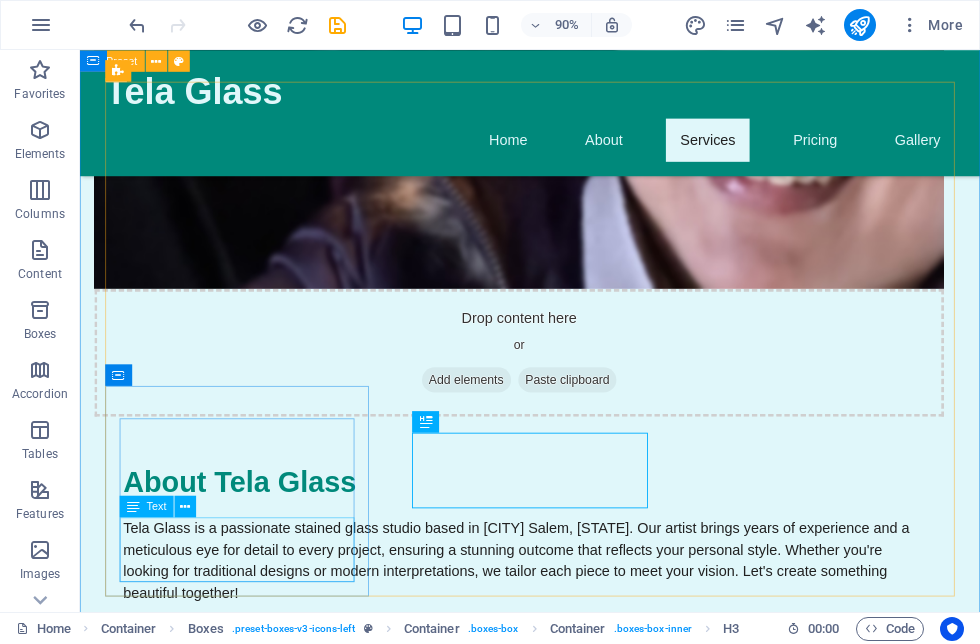 click on "Custom lamps and light fixtures that add a warm glow to your space." at bounding box center [254, 2033] 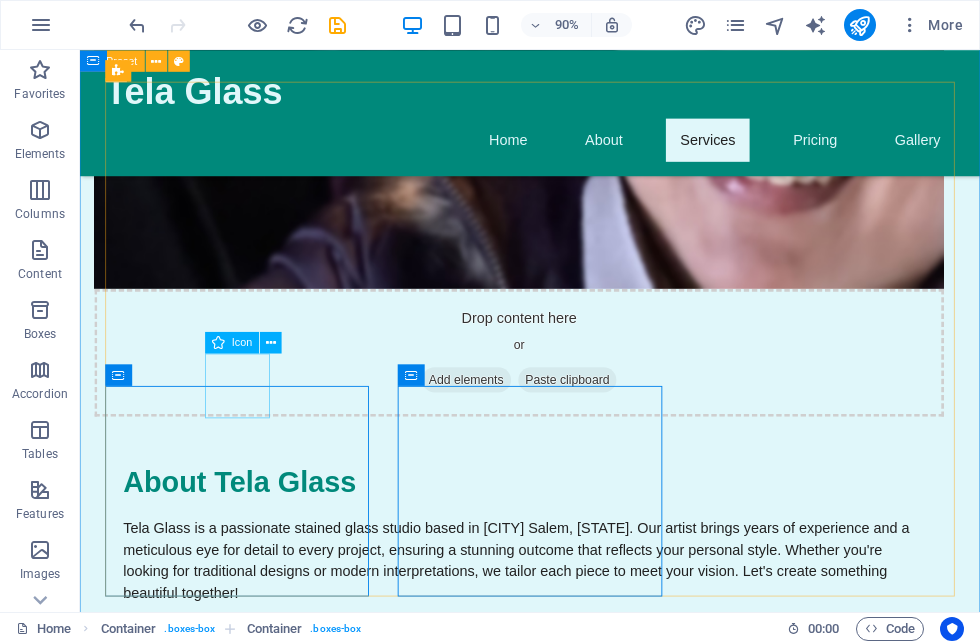 click at bounding box center (254, 1863) 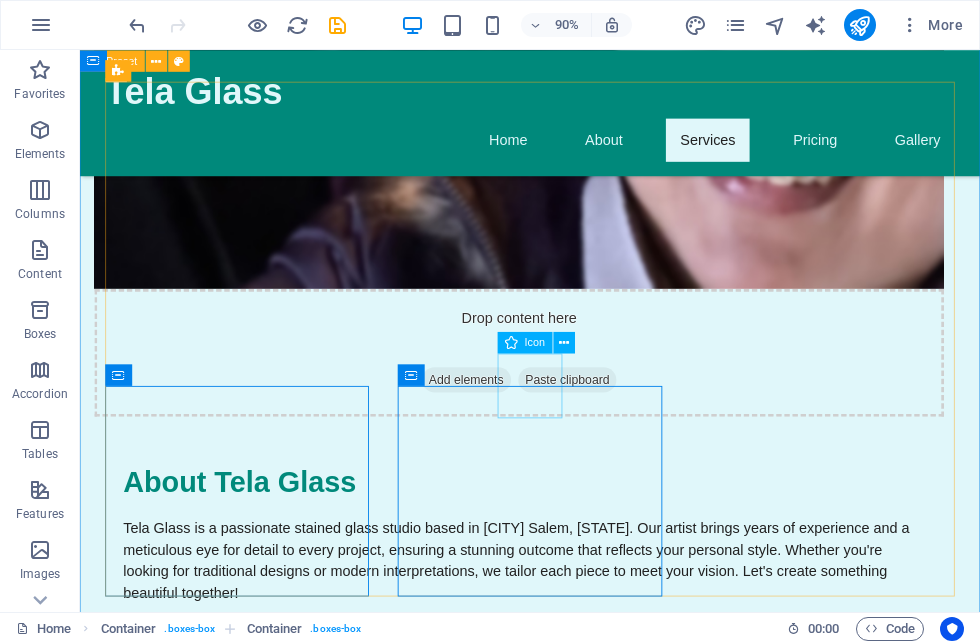 click at bounding box center [254, 2125] 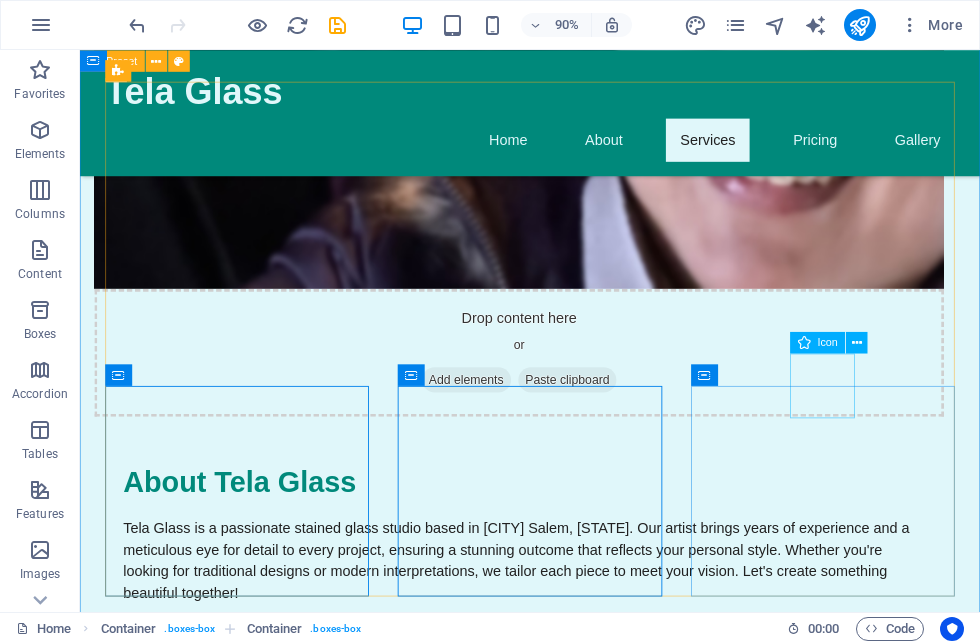 click at bounding box center [254, 2411] 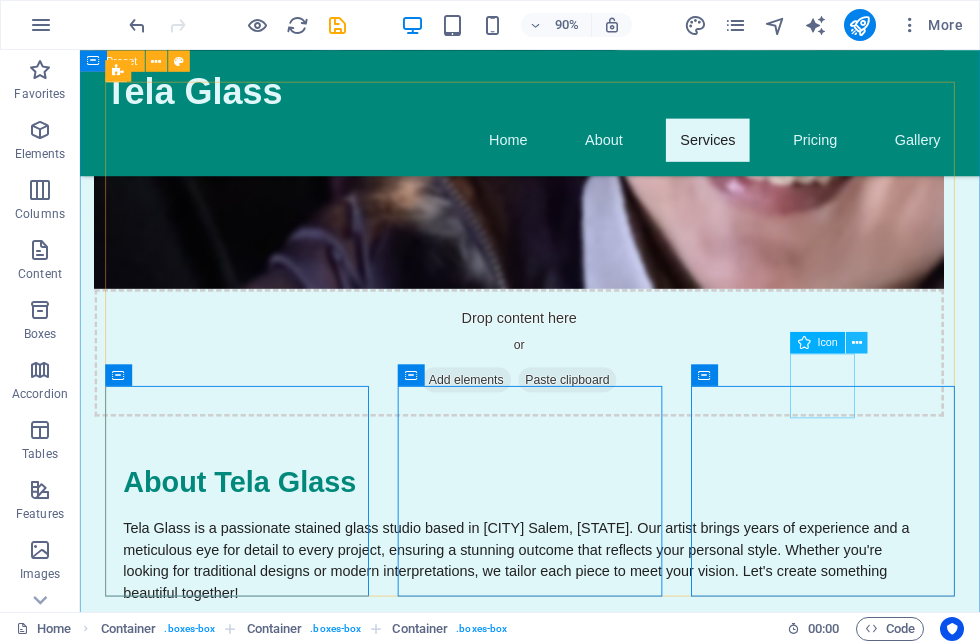 click at bounding box center (857, 342) 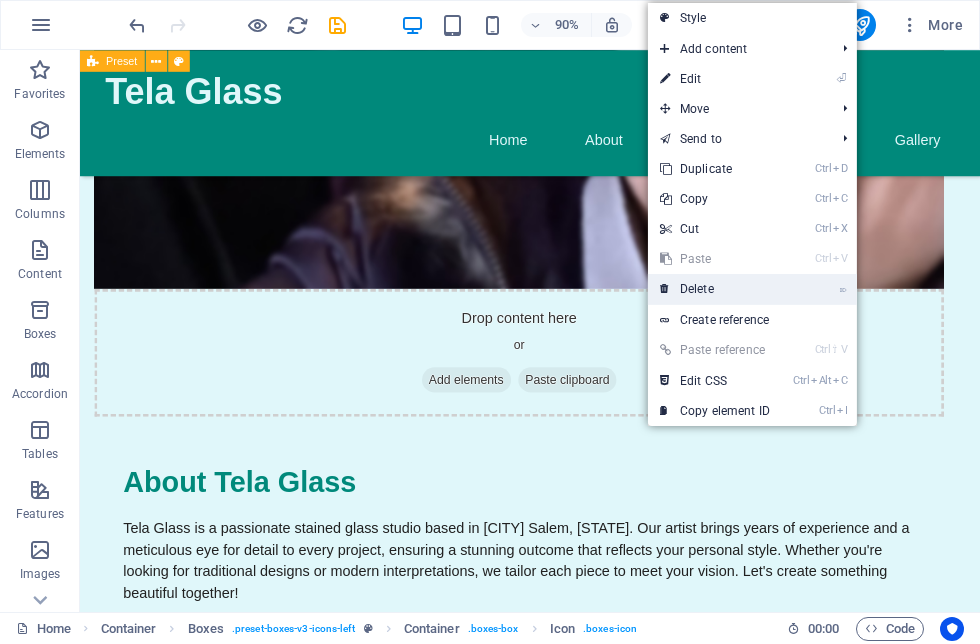 click on "⌦  Delete" at bounding box center (715, 289) 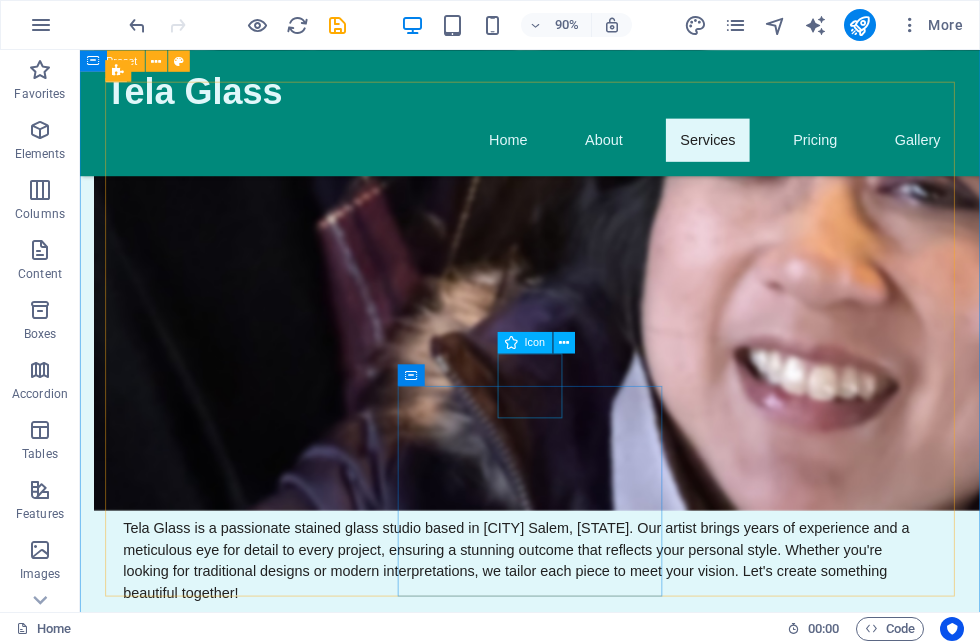click at bounding box center [254, 2125] 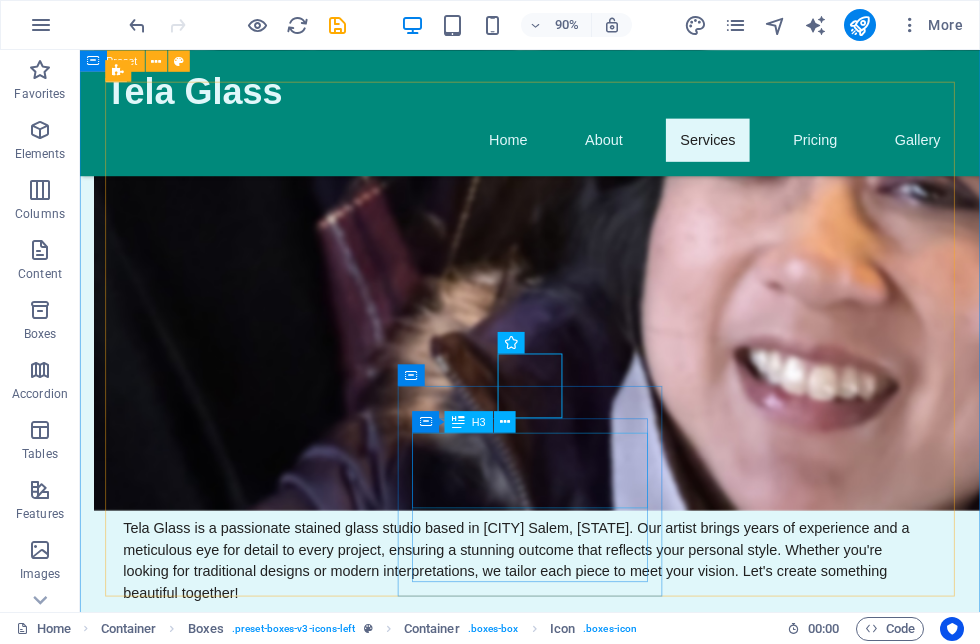 click on "Glass Art Installations" at bounding box center [254, 2219] 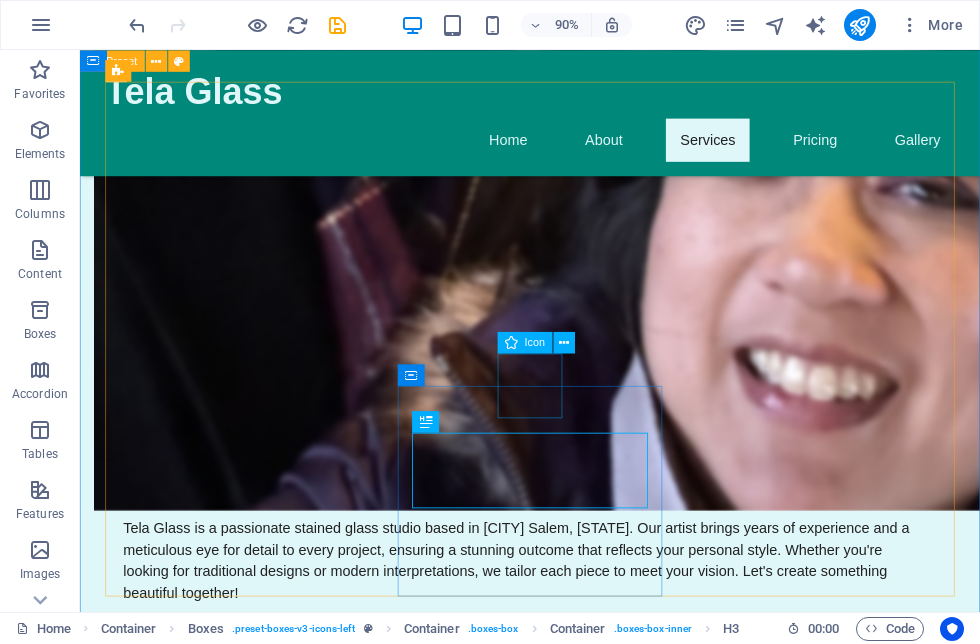 click at bounding box center [254, 2125] 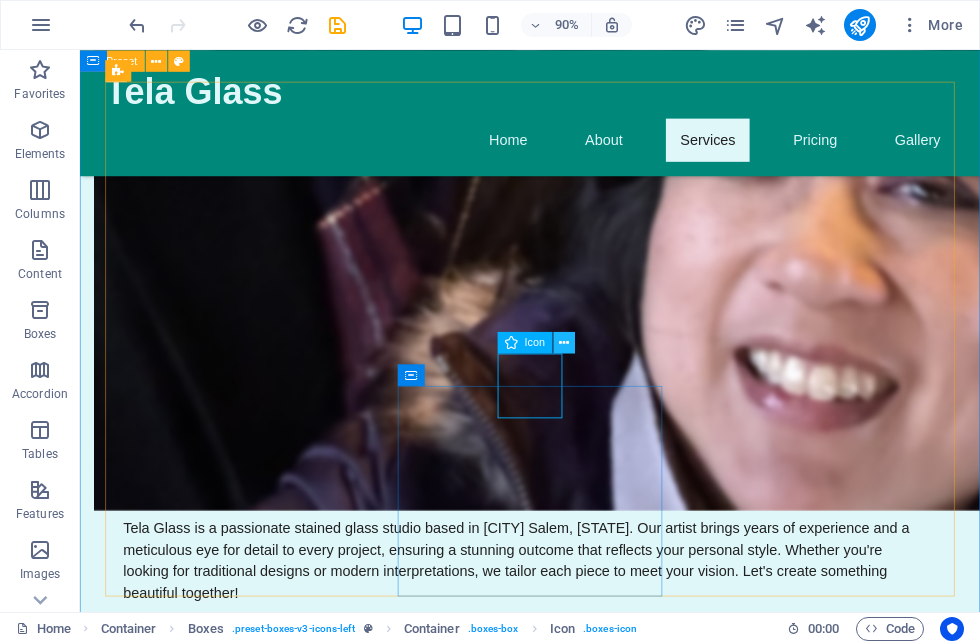 click at bounding box center (564, 342) 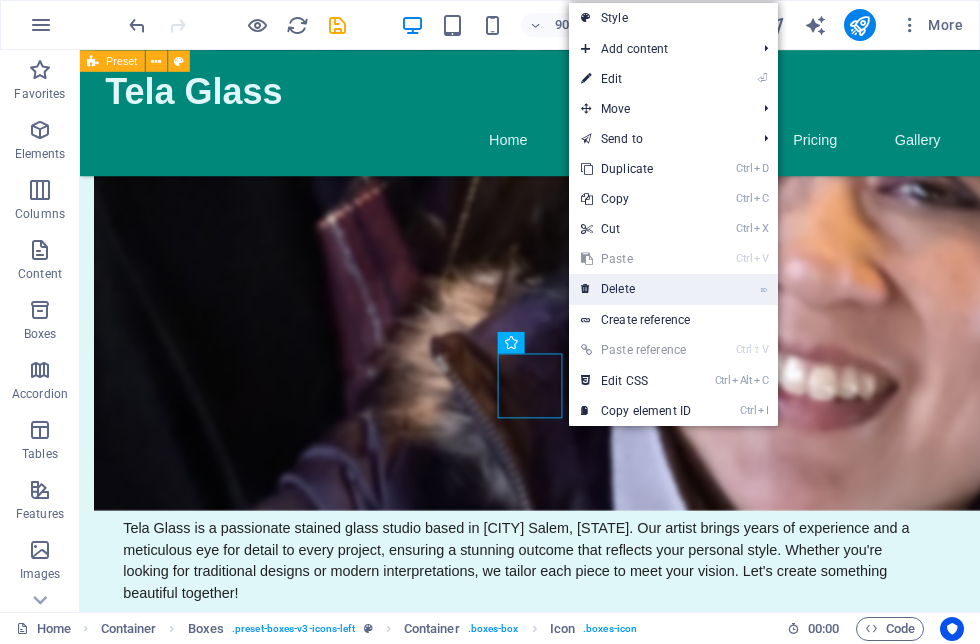click on "⌦  Delete" at bounding box center [636, 289] 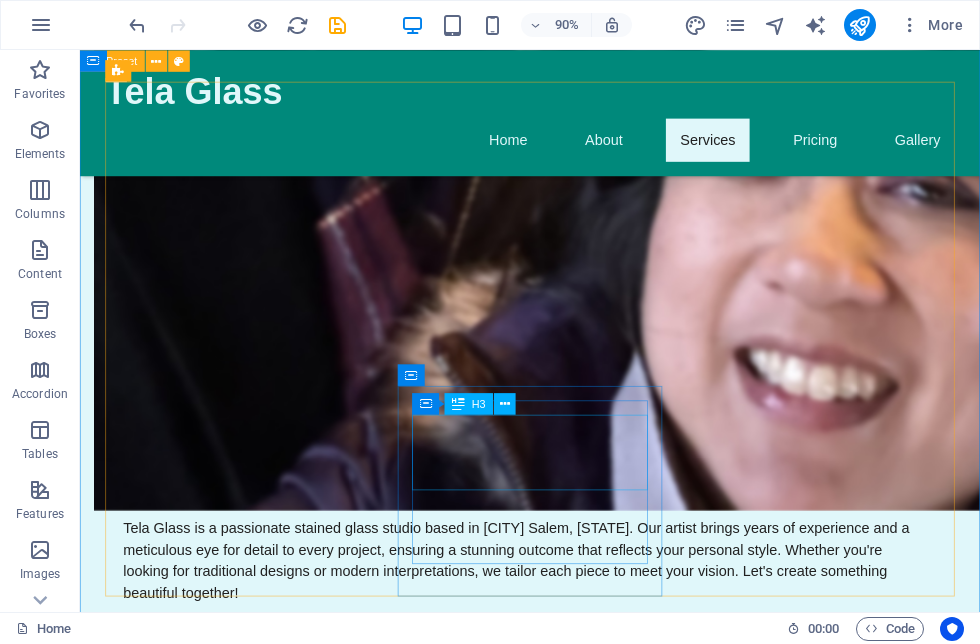 click on "Glass Art Installations" at bounding box center [254, 2199] 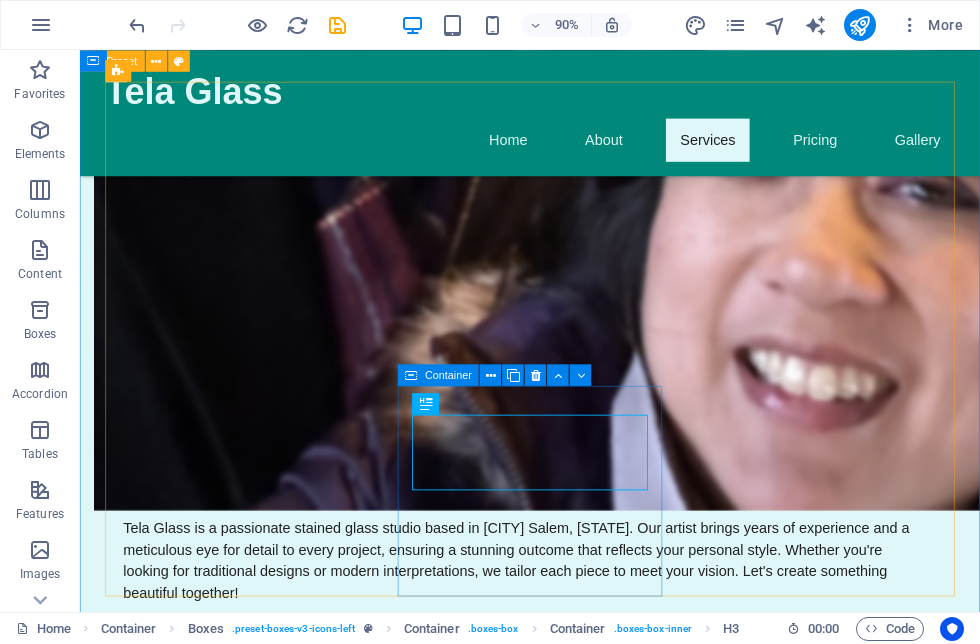 click on "Glass Art Installations Expert installation of custom glass art in both residential and commercial settings." at bounding box center (254, 2232) 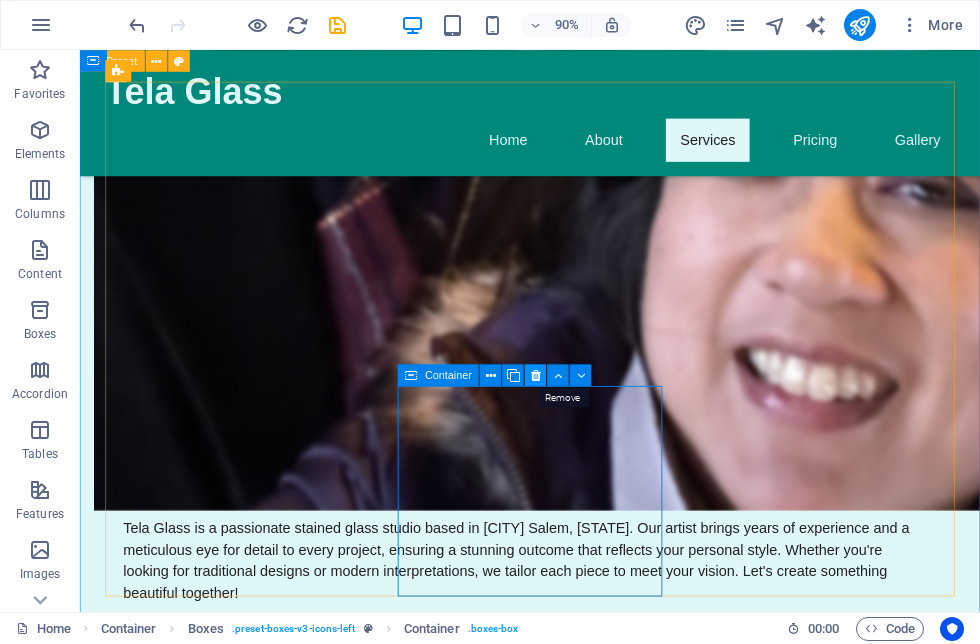 click at bounding box center [536, 374] 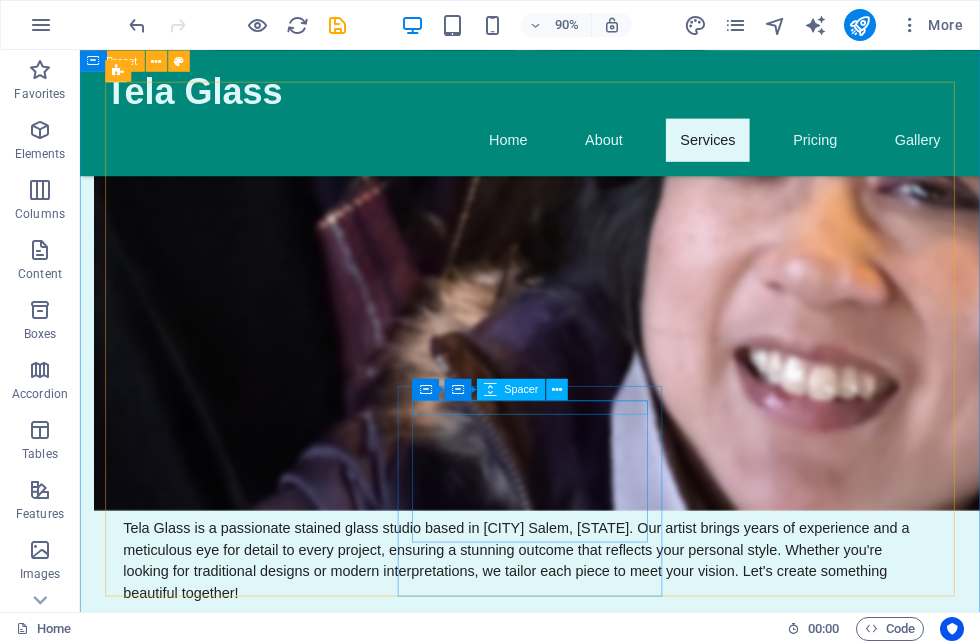 click at bounding box center [254, 2149] 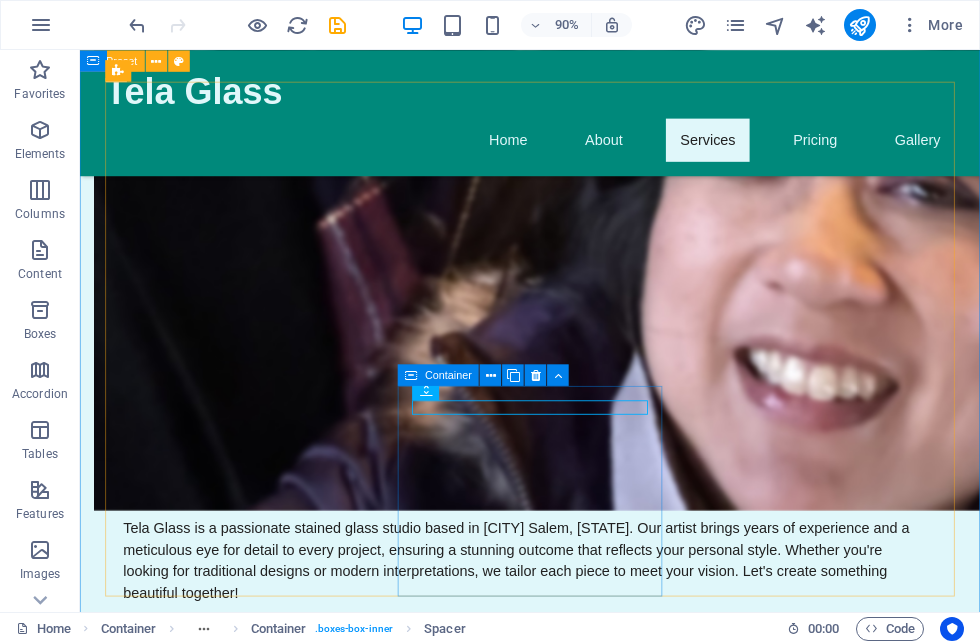 click on "Workshops & Classes Join us for hands-on workshops to learn the art of stained glass." at bounding box center (254, 2220) 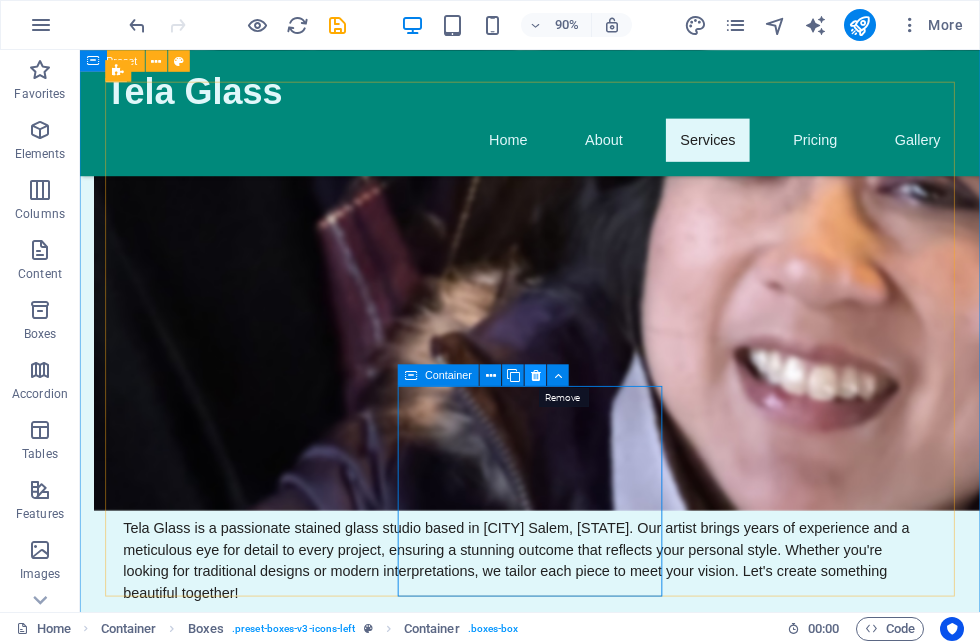 click at bounding box center (536, 374) 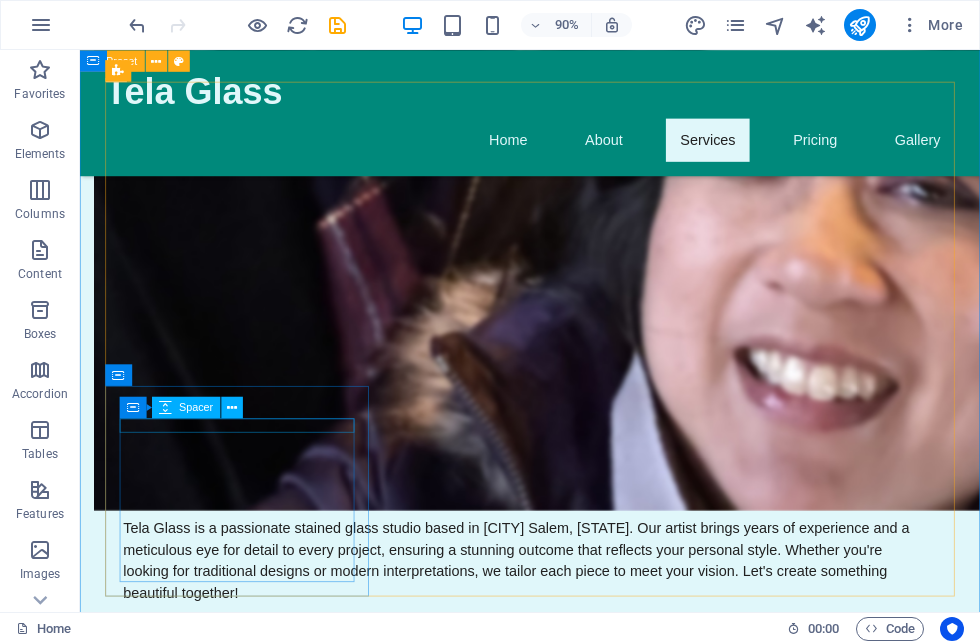 click at bounding box center [254, 1907] 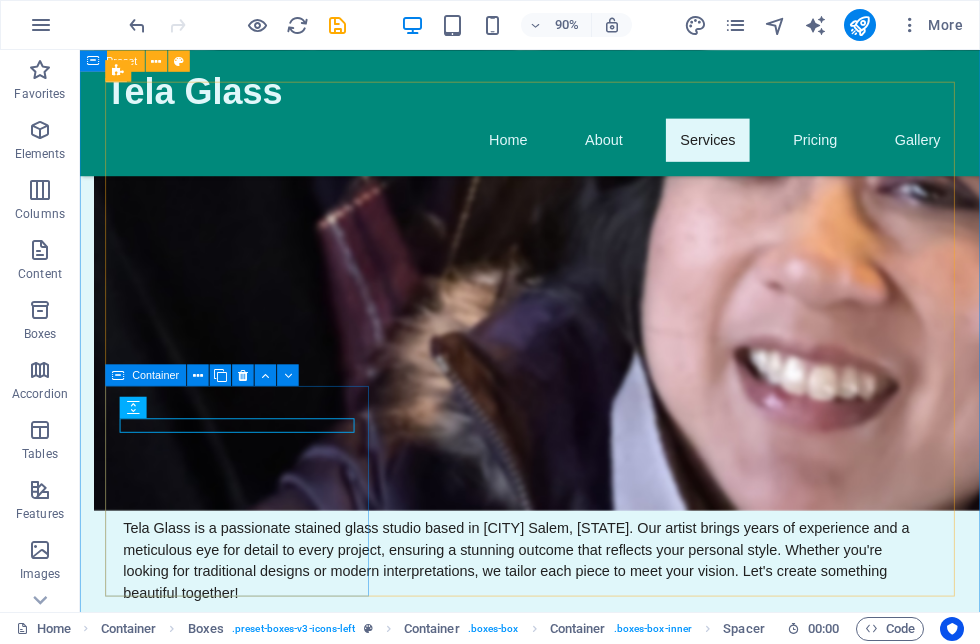 click on "Decorative Glass Lighting Custom lamps and light fixtures that add a warm glow to your space." at bounding box center (254, 1968) 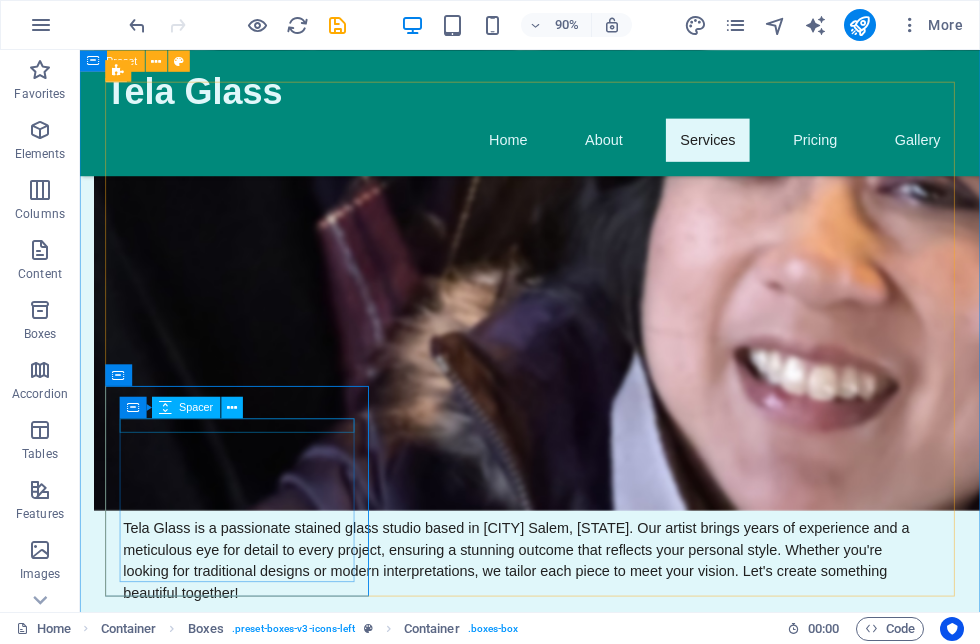 click at bounding box center (254, 1907) 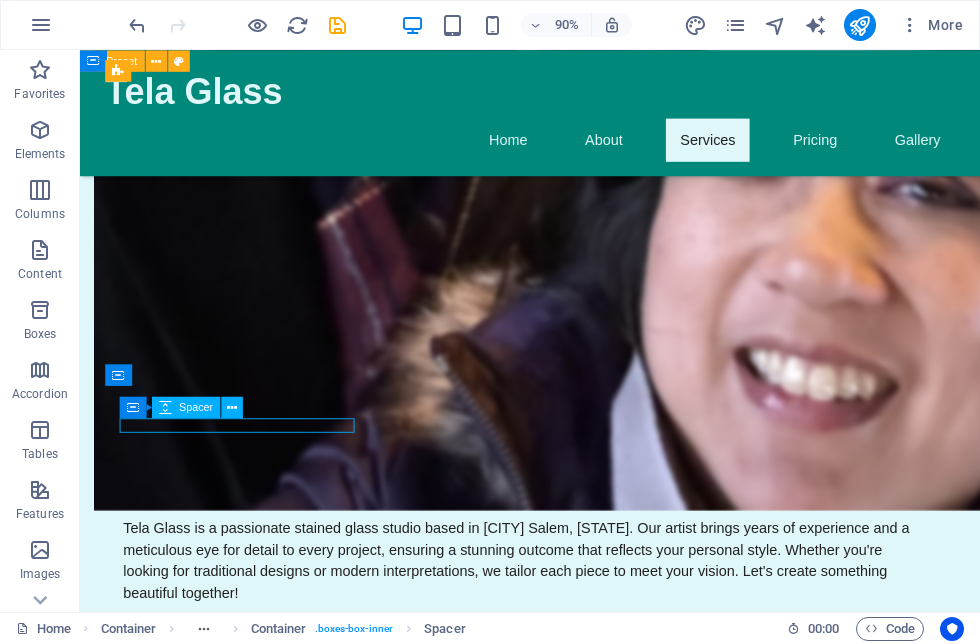 click at bounding box center [254, 1907] 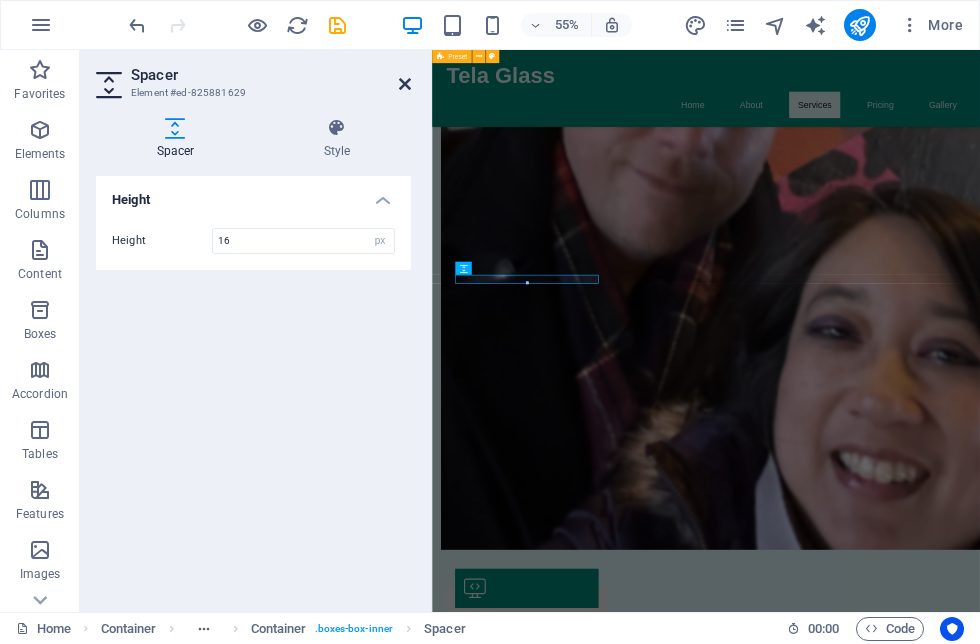 click at bounding box center [405, 84] 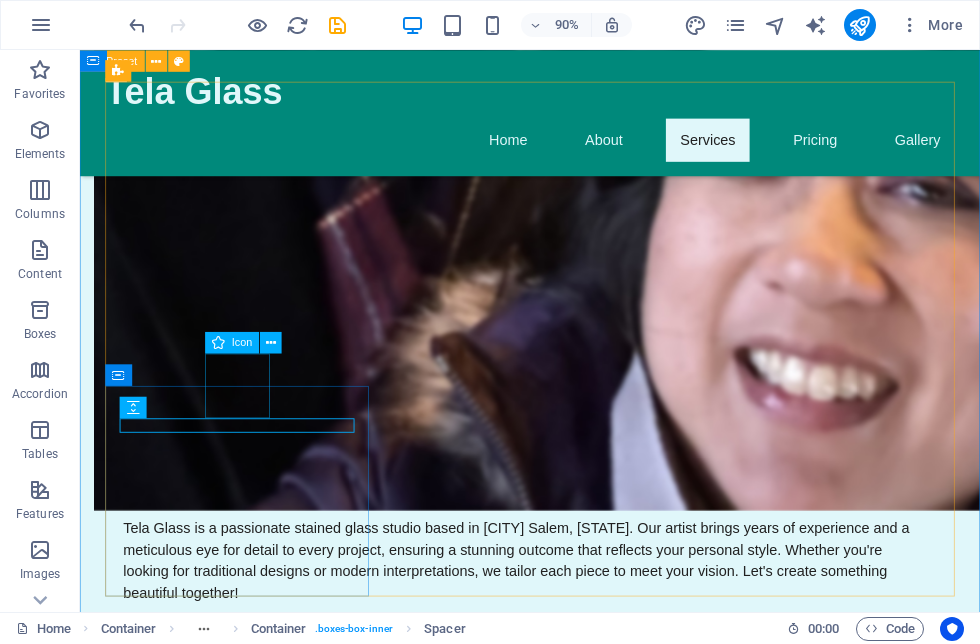 click at bounding box center [254, 1863] 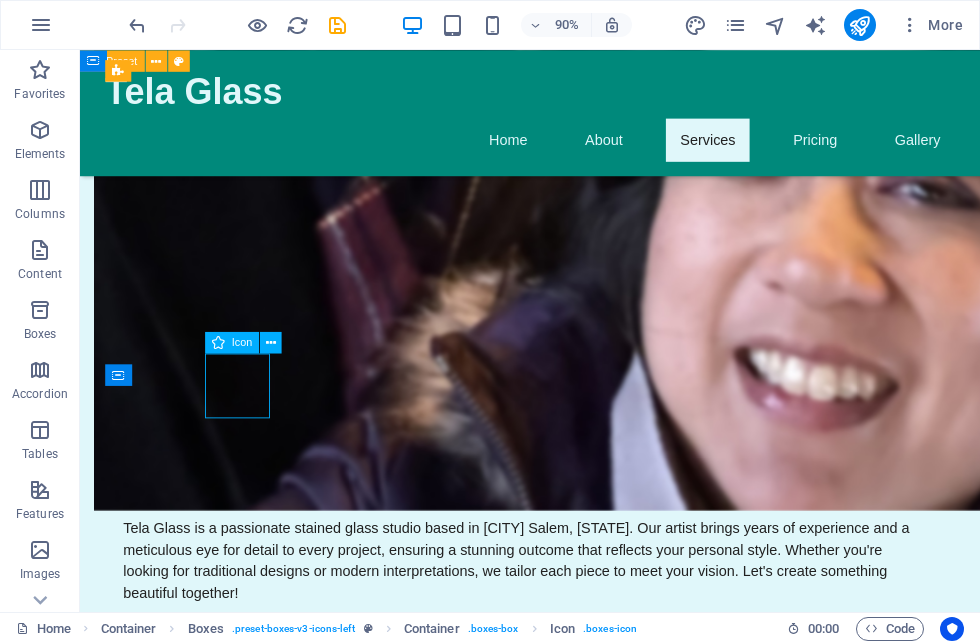 click on "Decorative Glass Lighting Custom lamps and light fixtures that add a warm glow to your space." at bounding box center [254, 1968] 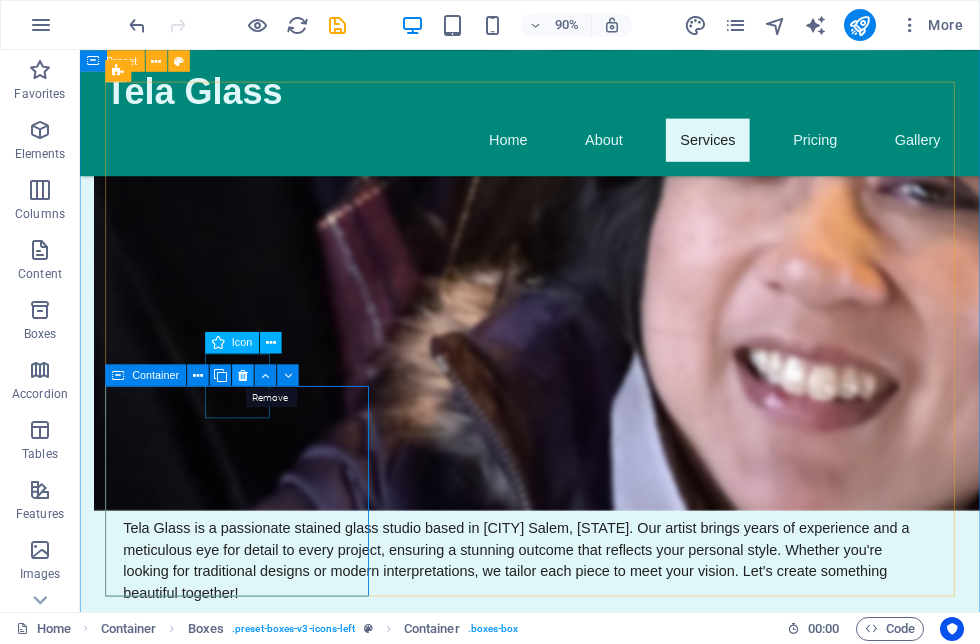 click at bounding box center [243, 374] 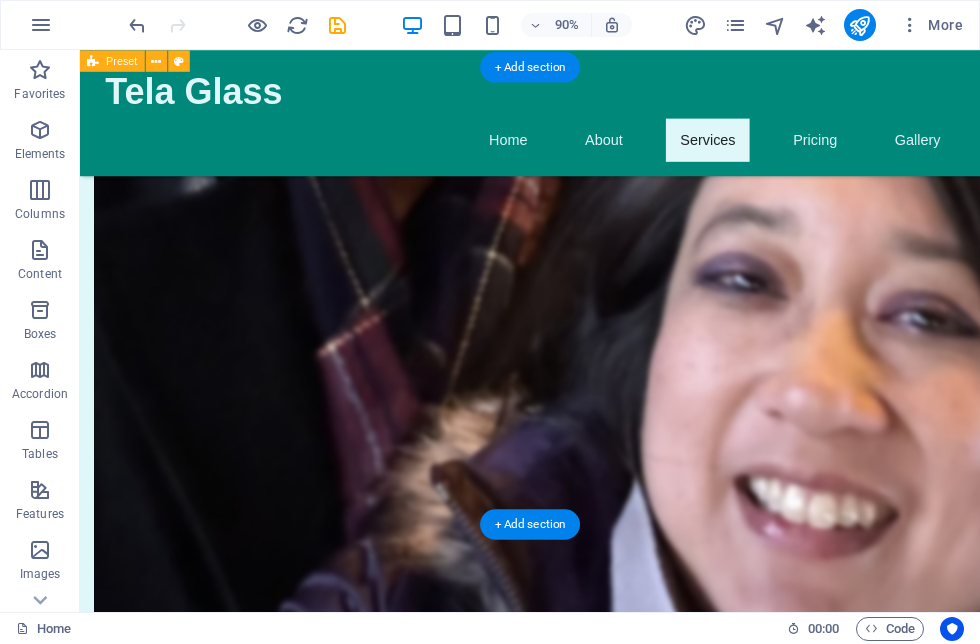 scroll, scrollTop: 1070, scrollLeft: 0, axis: vertical 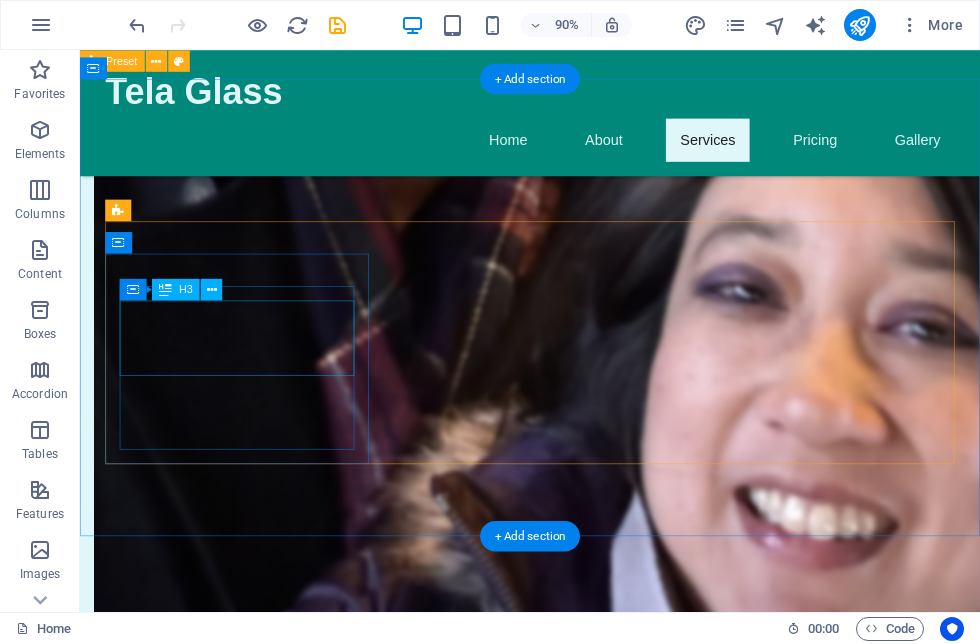 click on "Custom Stained Glass Windows" at bounding box center [254, 1278] 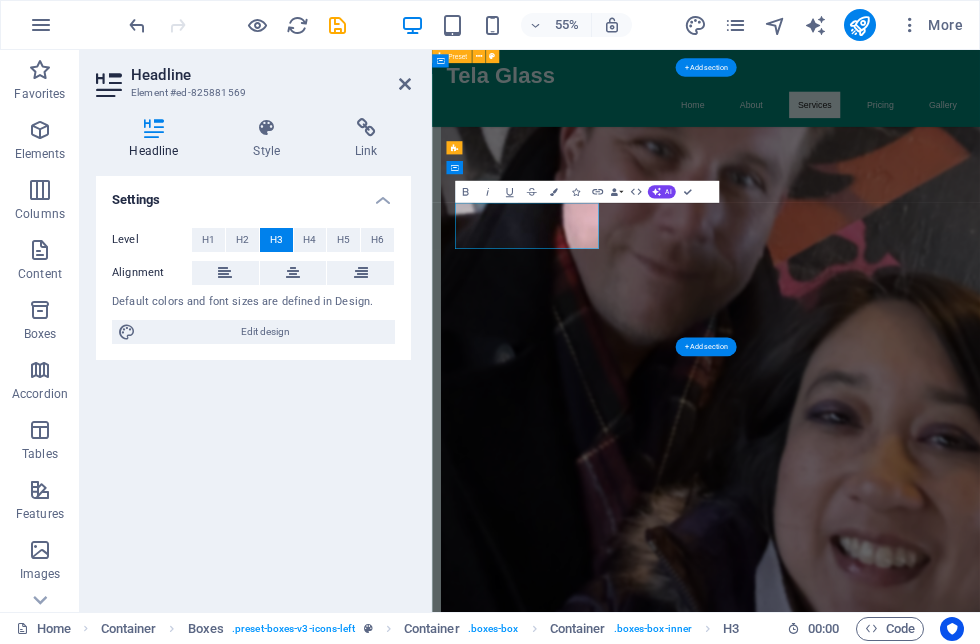type 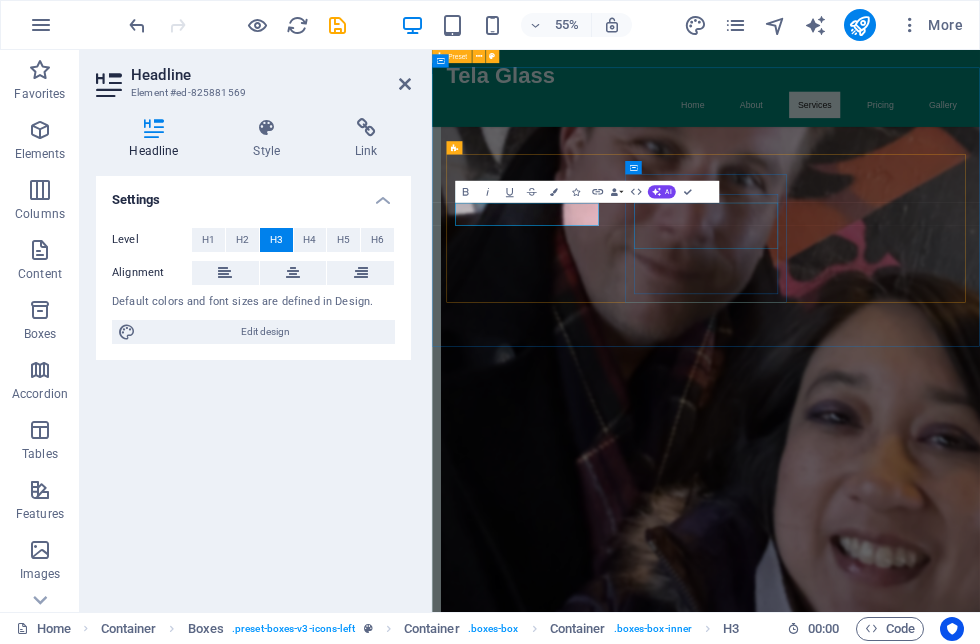 click on "Stained Glass Repairs" at bounding box center (604, 1498) 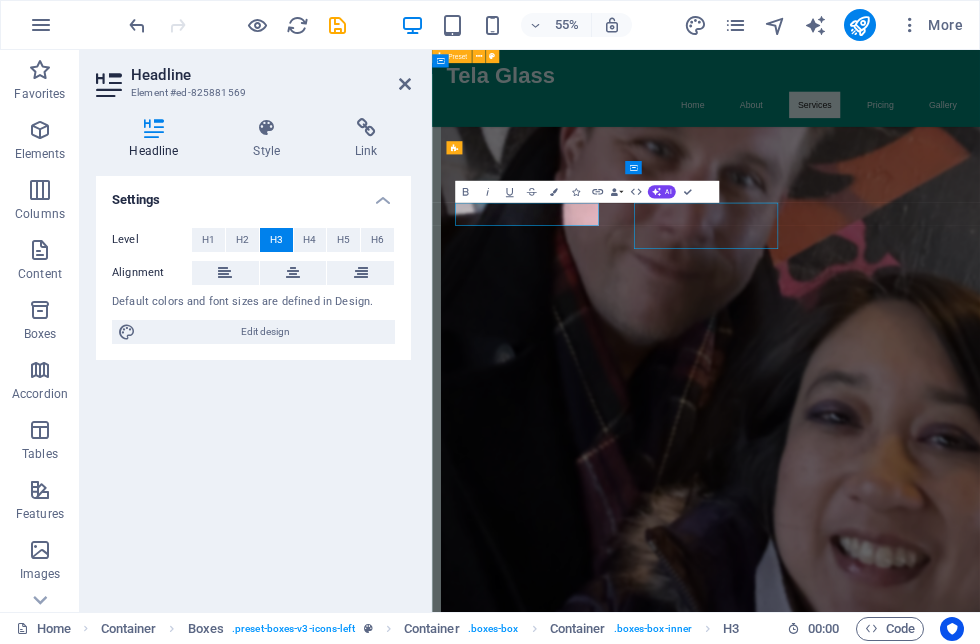 click on "Custom Designs Bespoke stained glass windows designed to fit your space and style. Stained Glass Repairs Expert restoration and repair services to bring your glass back to life. Artistic Glass Panels Unique panels that serve as functional art pieces for your home or business." at bounding box center [930, 1536] 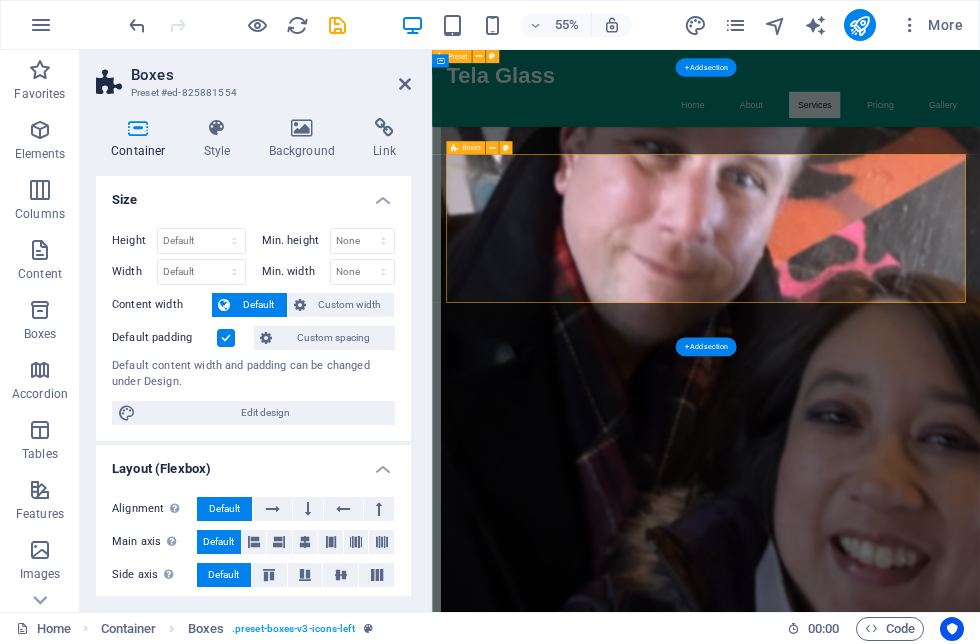 click on "Stained Glass Repairs" at bounding box center [604, 1498] 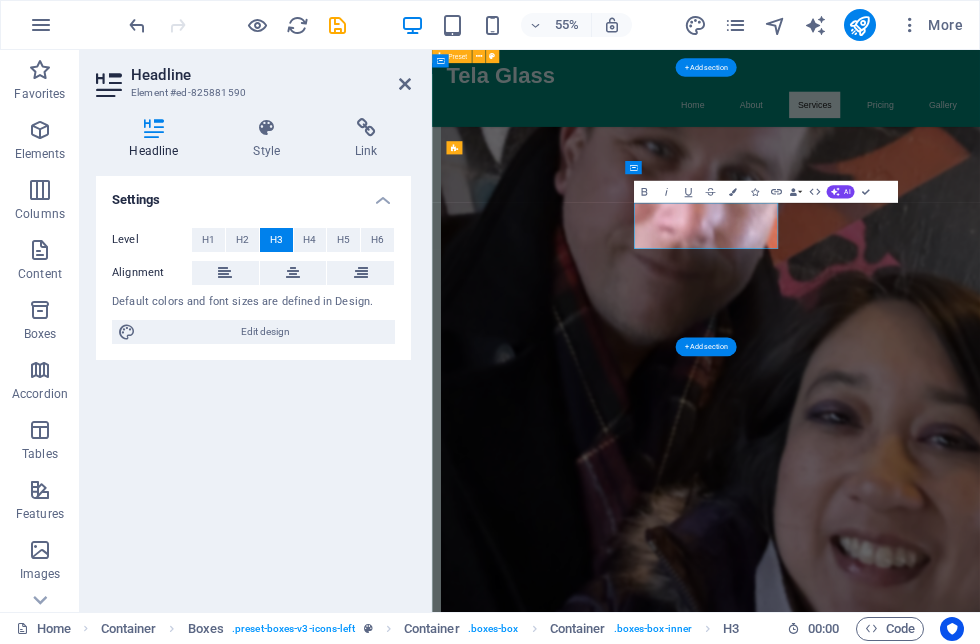 type 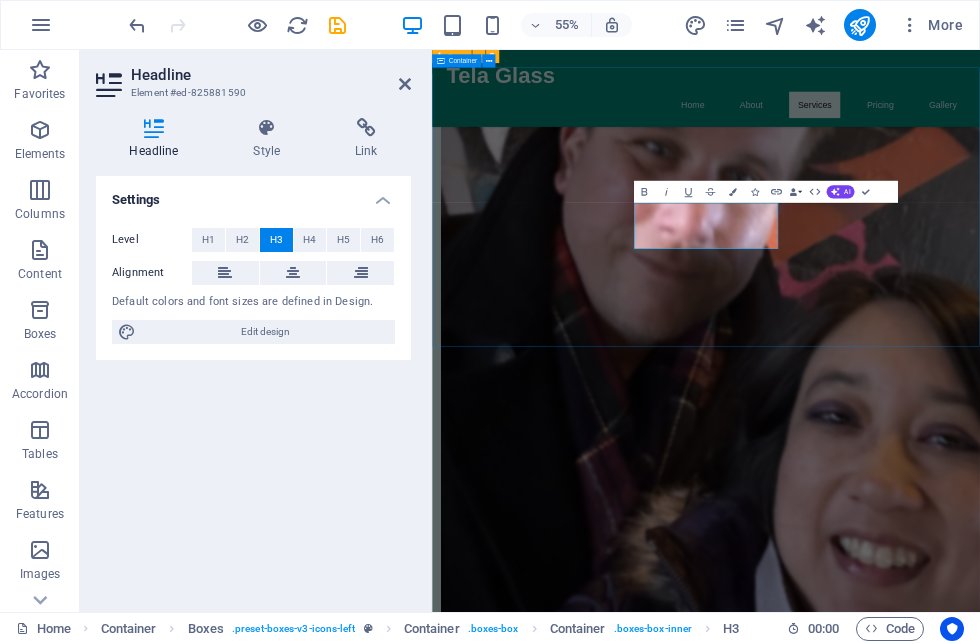 click on "Our Services Custom Designs Bespoke stained glass windows designed to fit your space and style. Music Related Drops Expert restoration and repair services to bring your glass back to life. Artistic Glass Panels Unique panels that serve as functional art pieces for your home or business." at bounding box center (930, 1497) 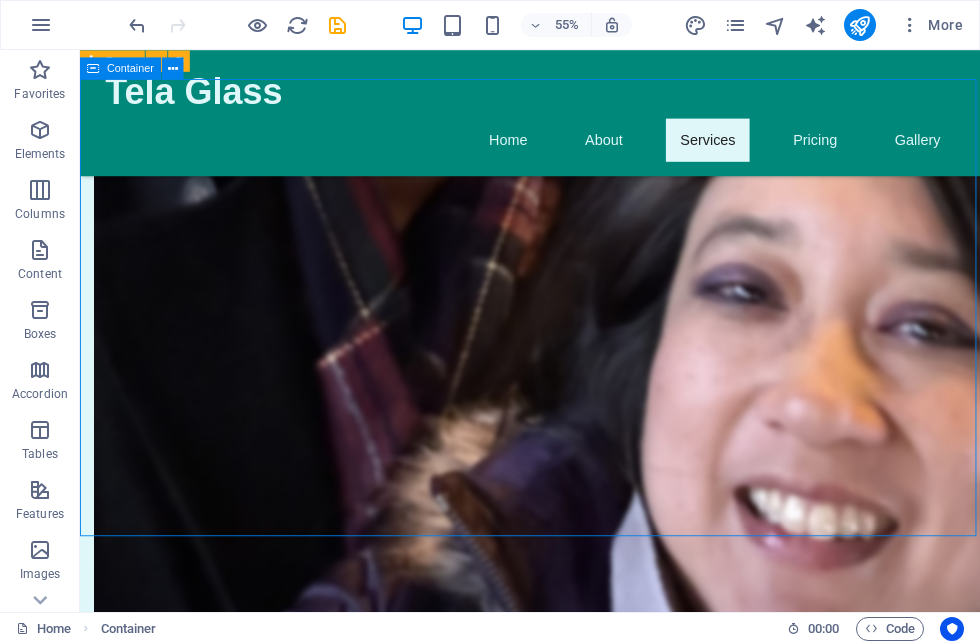 click on "Custom Designs Bespoke stained glass windows designed to fit your space and style. Music Related Drops Expert restoration and repair services to bring your glass back to life. Artistic Glass Panels Unique panels that serve as functional art pieces for your home or business." at bounding box center [580, 1536] 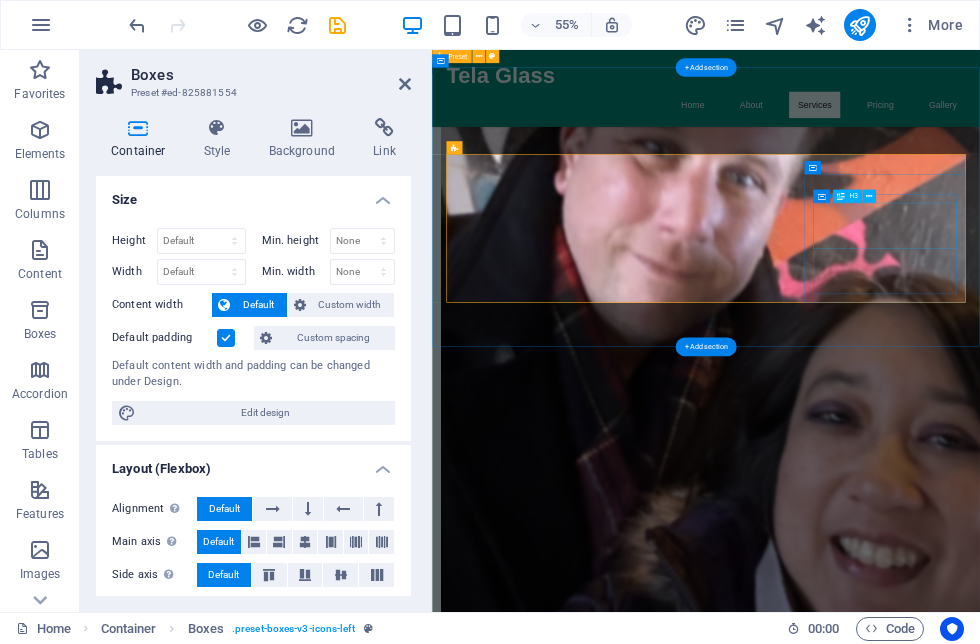 click on "Artistic Glass Panels" at bounding box center [604, 1784] 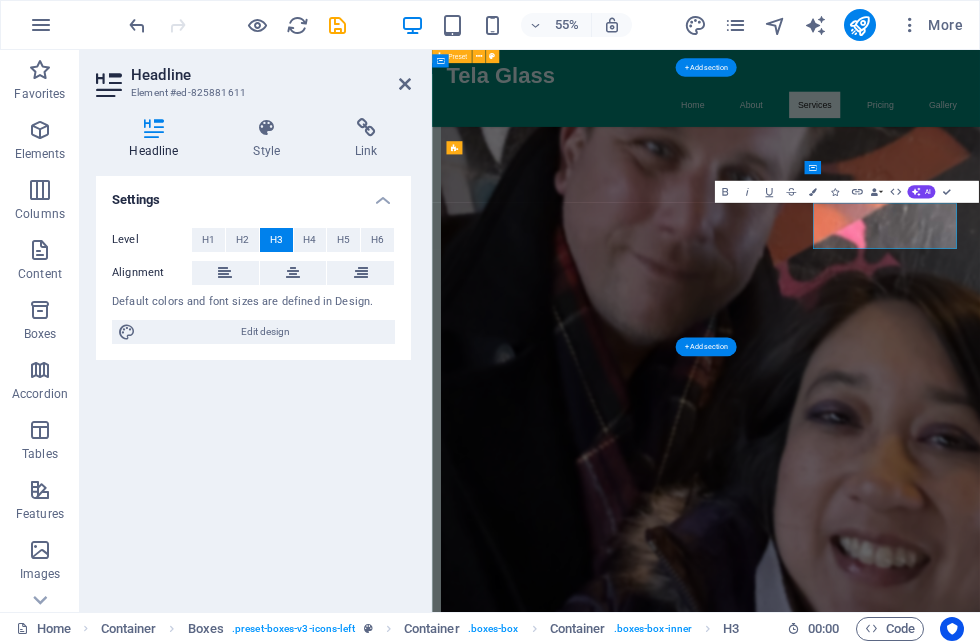 type 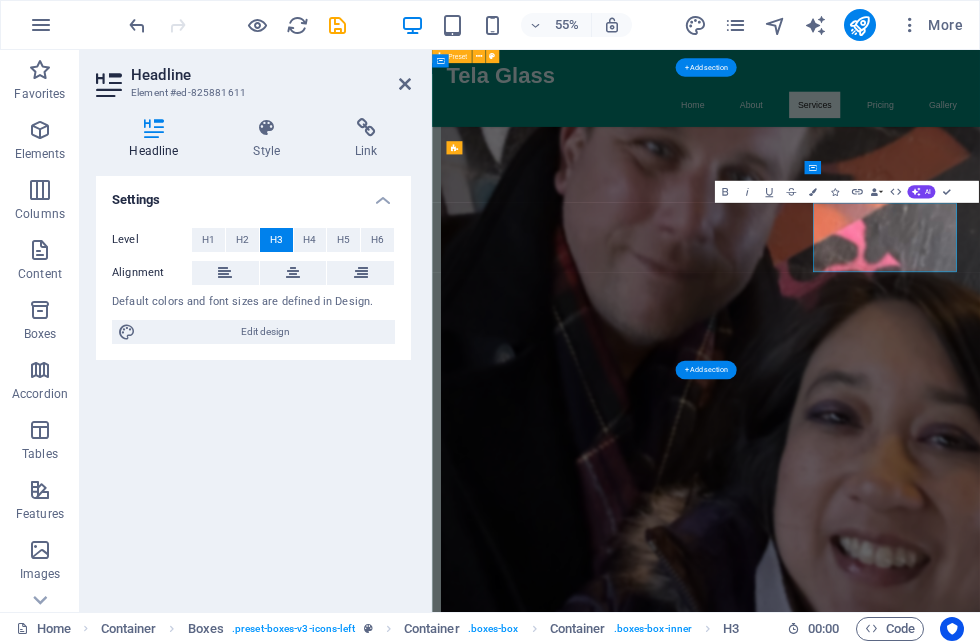 click on "Our Services Custom Designs Bespoke stained glass windows designed to fit your space and style. Music Related Drops Expert restoration and repair services to bring your glass back to life. Collaborati​ve Work ‌ Unique panels that serve as functional art pieces for your home or business." at bounding box center [930, 1518] 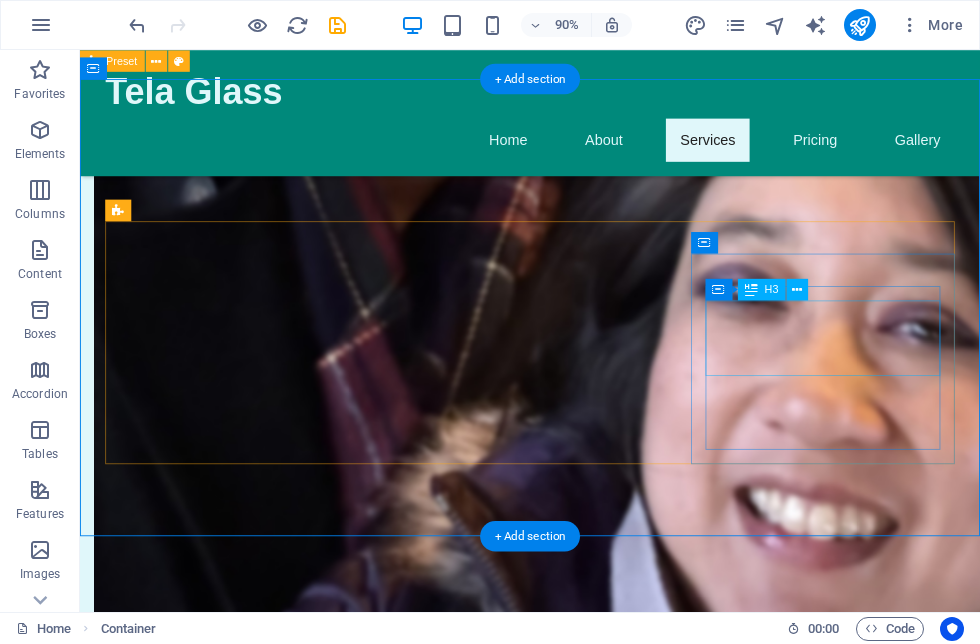 click on "Collaborative Work" at bounding box center (254, 1784) 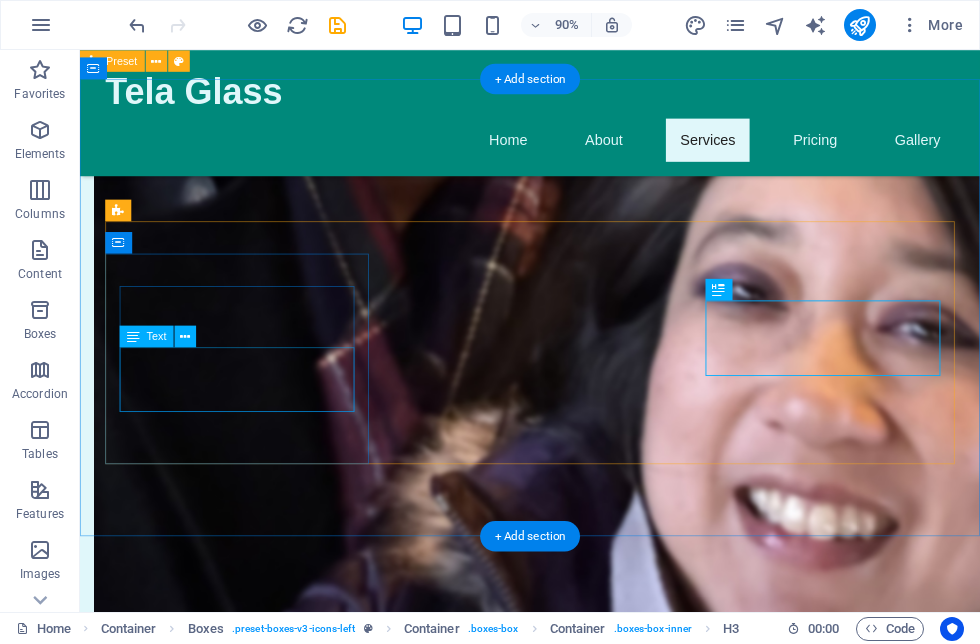 click on "Bespoke stained glass windows designed to fit your space and style." at bounding box center (254, 1312) 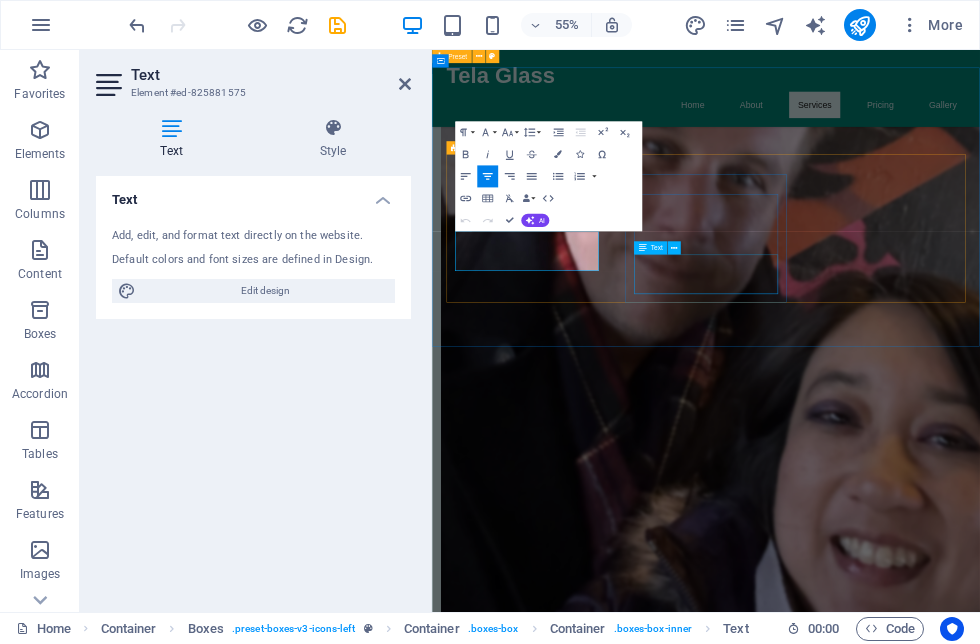 click on "Expert restoration and repair services to bring your glass back to life." at bounding box center (604, 1586) 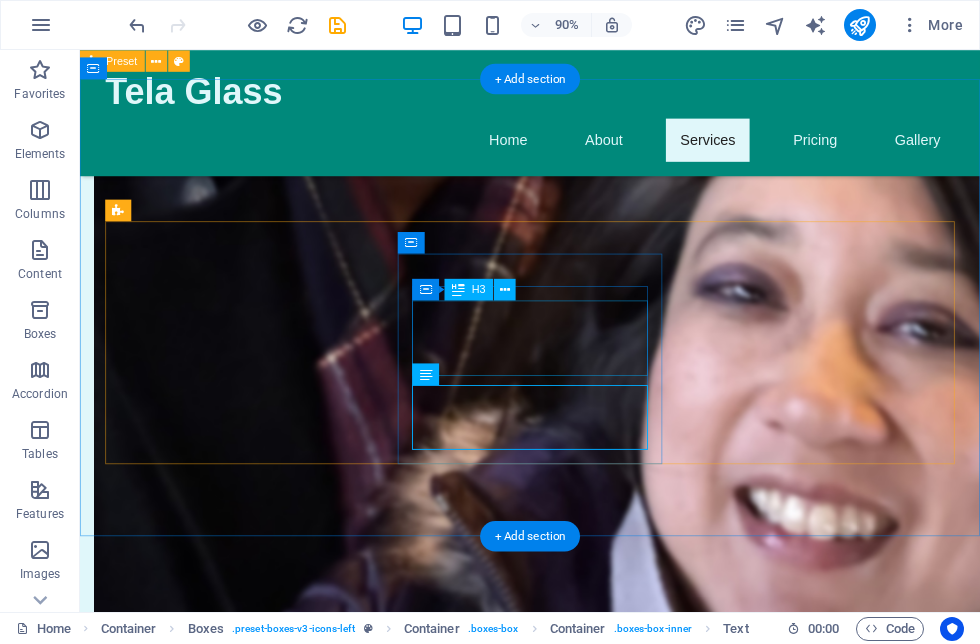 click on "Music Related Drops" at bounding box center [254, 1498] 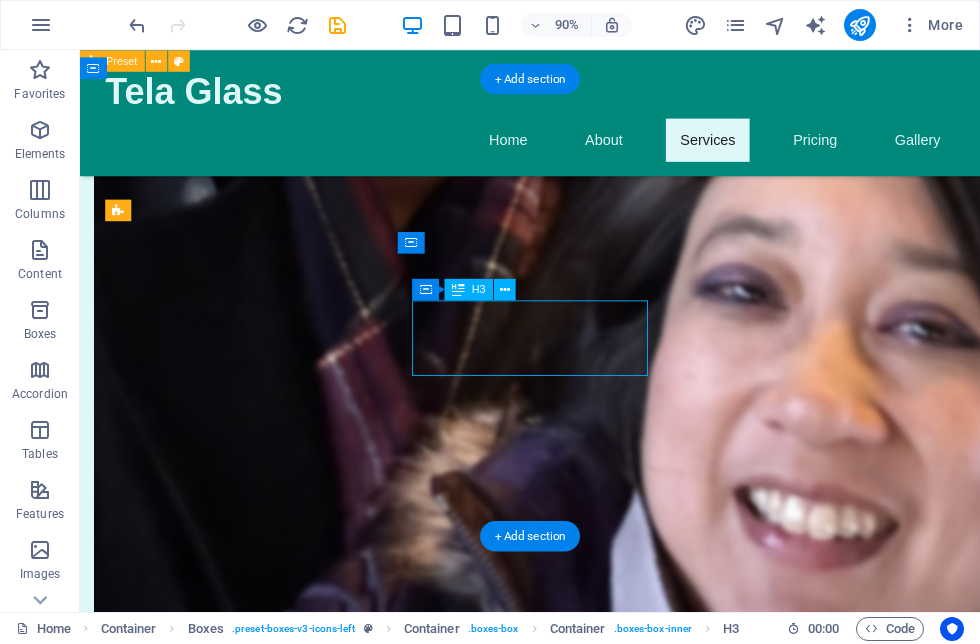 click on "Custom Designs" at bounding box center (254, 1257) 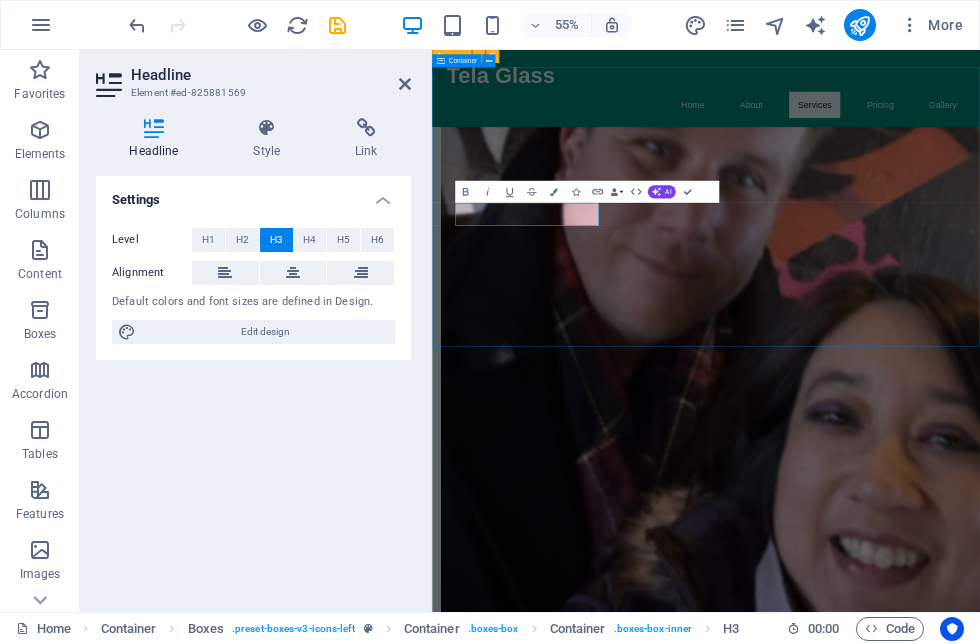 click on "Our Services Custom Designs Bespoke stained glass windows designed to fit your space and style. Music Related Drops Expert restoration and repair services to bring your glass back to life. Collaborative Work Unique panels that serve as functional art pieces for your home or business." at bounding box center [930, 1497] 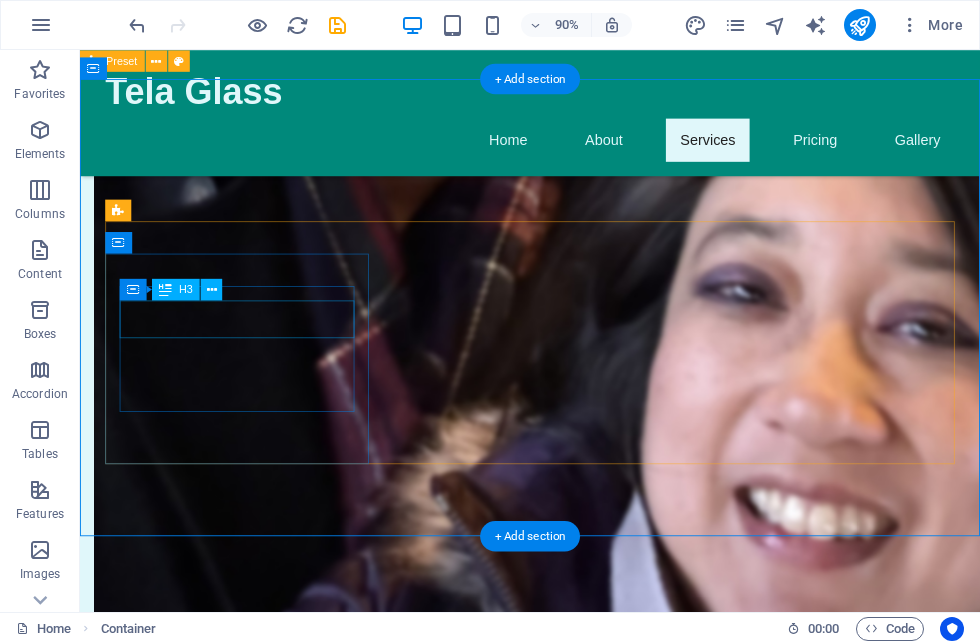 click on "Custom Designs" at bounding box center (254, 1257) 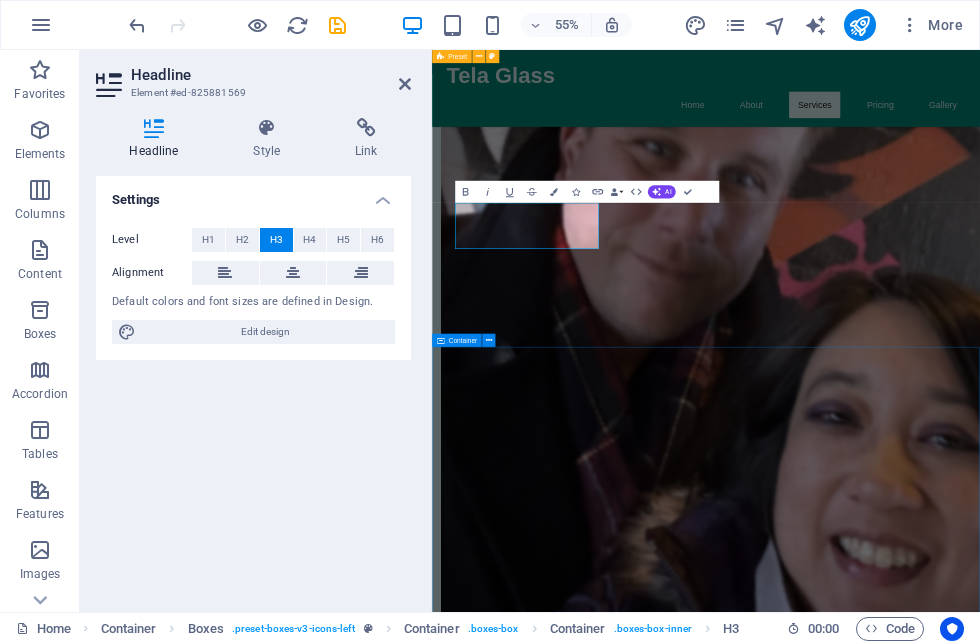 click on "Custom Artwork Personalized Stained Glass Panels Tailored designs to match your vision.
$500+
Beautiful Stained Glass Windows Enhance your home with stunning windows.
$800+
Unique Glass Sculptures One-of-a-kind pieces for collectors.
$300+
Stained Glass Restoration Bring your old glass back to life.
$150+
Stained Glass Classes Learn the art of stained glass creation.
$200/week
Custom Glass Ornaments Perfect gifts for any occasion.
$25+" at bounding box center [930, 2376] 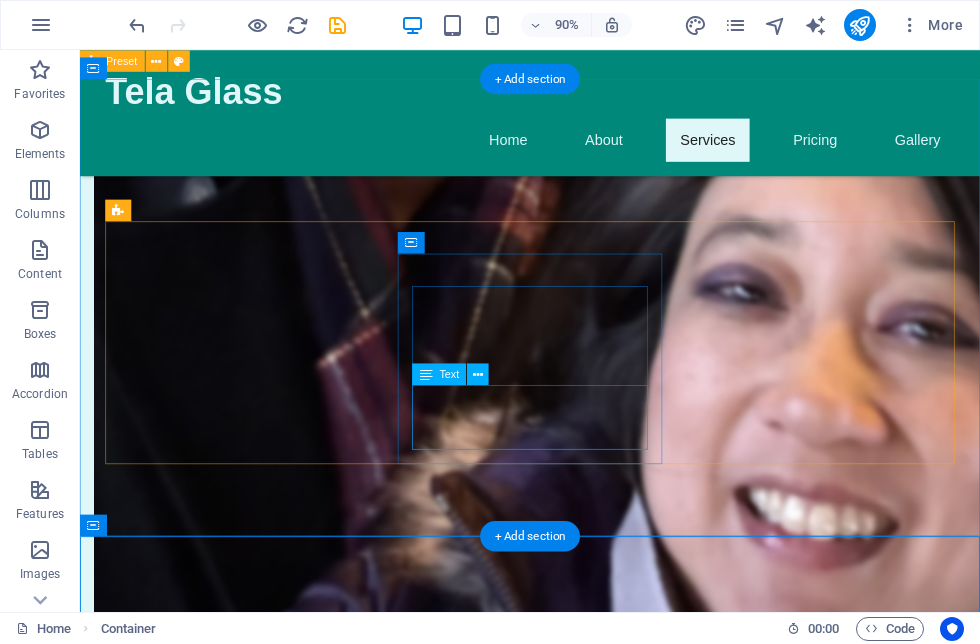 click on "Expert restoration and repair services to bring your glass back to life." at bounding box center (254, 1628) 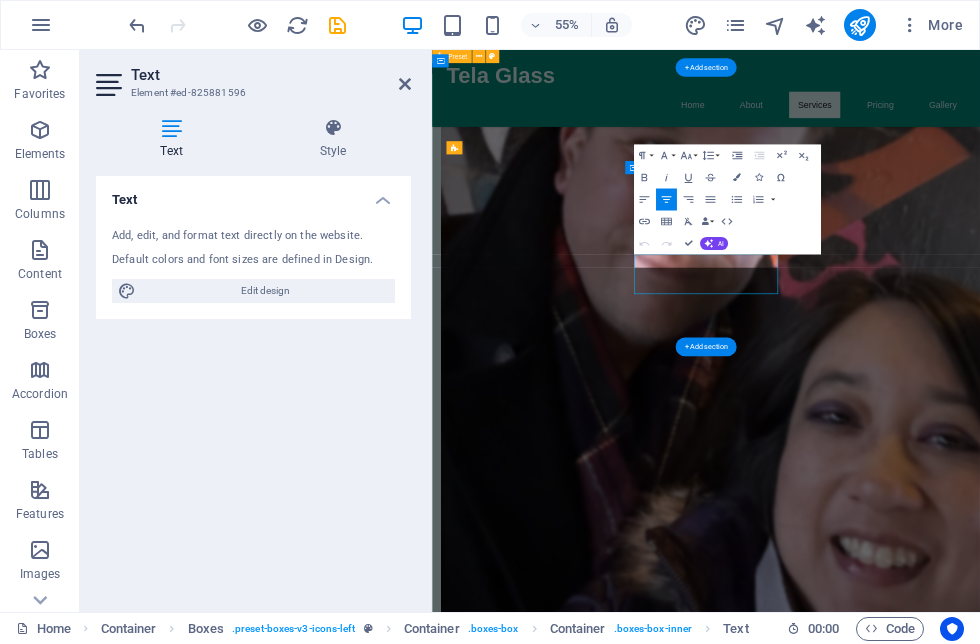 type 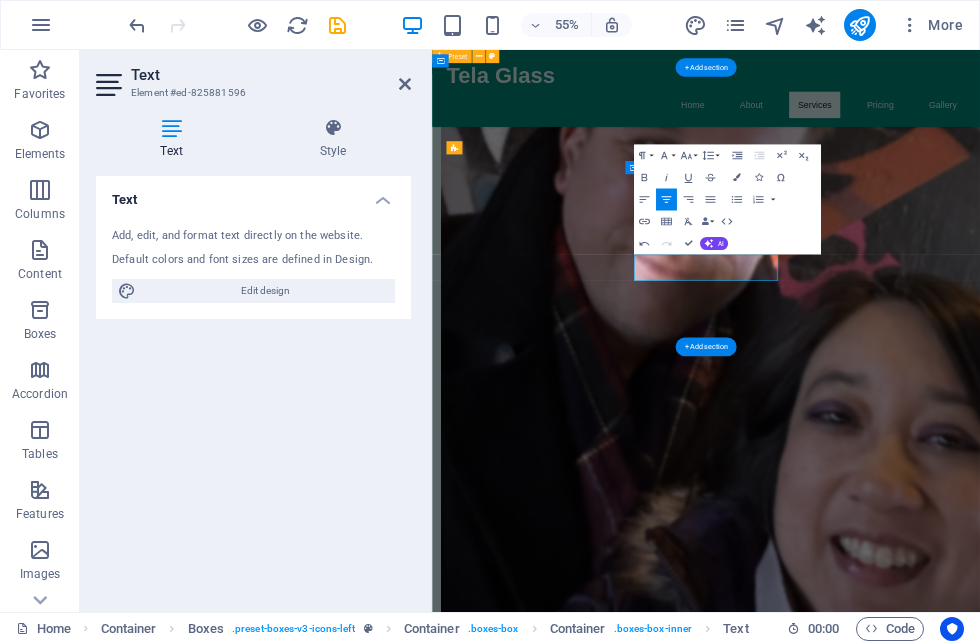 click on "Custom Artwork Personalized Stained Glass Panels Tailored designs to match your vision.
$500+
Beautiful Stained Glass Windows Enhance your home with stunning windows.
$800+
Unique Glass Sculptures One-of-a-kind pieces for collectors.
$300+
Stained Glass Restoration Bring your old glass back to life.
$150+
Stained Glass Classes Learn the art of stained glass creation.
$200/week
Custom Glass Ornaments Perfect gifts for any occasion.
$25+" at bounding box center [930, 2352] 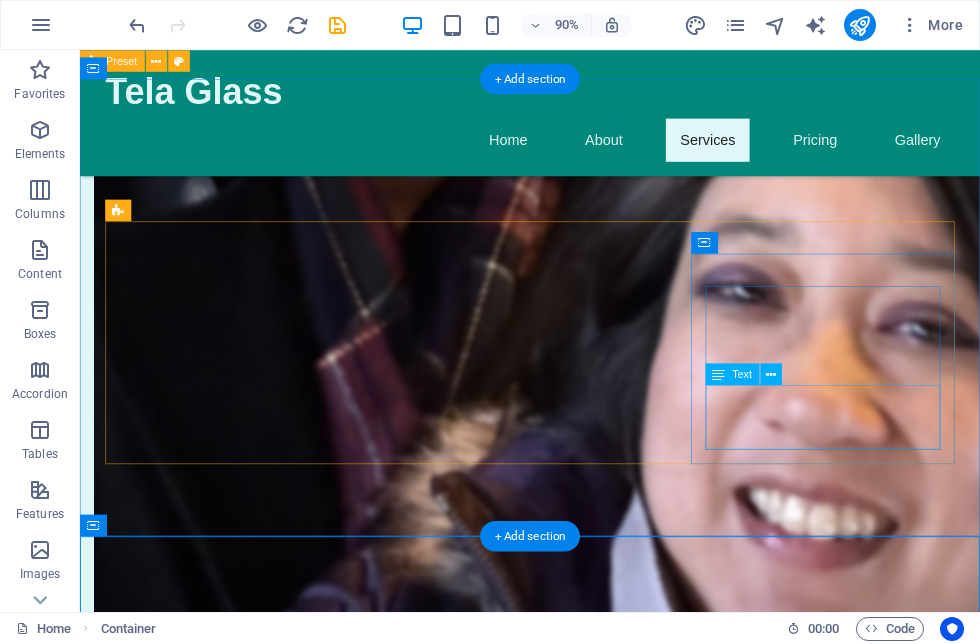 click on "Unique panels that serve as functional art pieces for your home or business." at bounding box center [254, 1890] 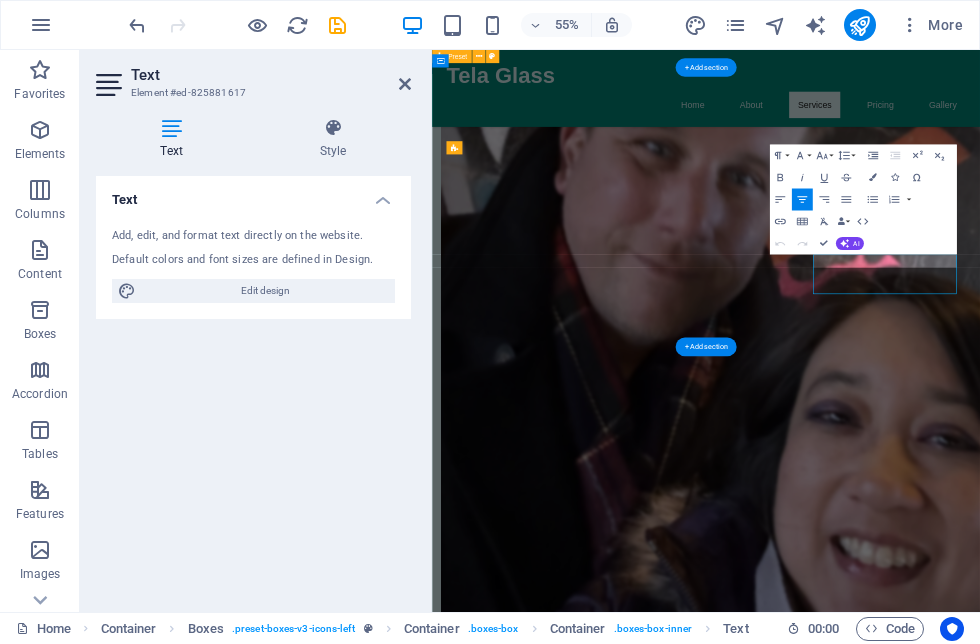 type 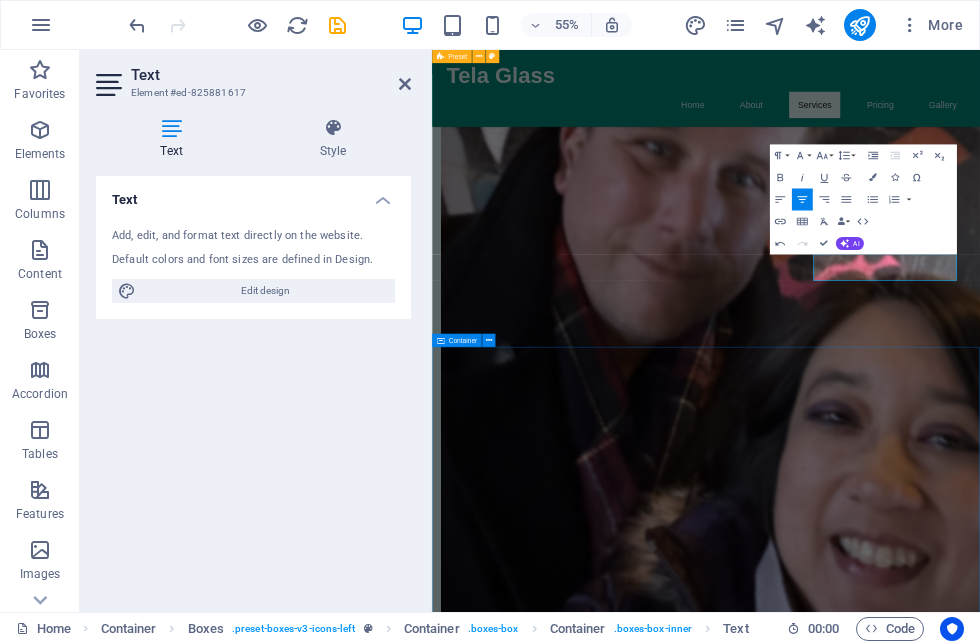 click on "Custom Artwork Personalized Stained Glass Panels Tailored designs to match your vision.
$500+
Beautiful Stained Glass Windows Enhance your home with stunning windows.
$800+
Unique Glass Sculptures One-of-a-kind pieces for collectors.
$300+
Stained Glass Restoration Bring your old glass back to life.
$150+
Stained Glass Classes Learn the art of stained glass creation.
$200/week
Custom Glass Ornaments Perfect gifts for any occasion.
$25+" at bounding box center [930, 2328] 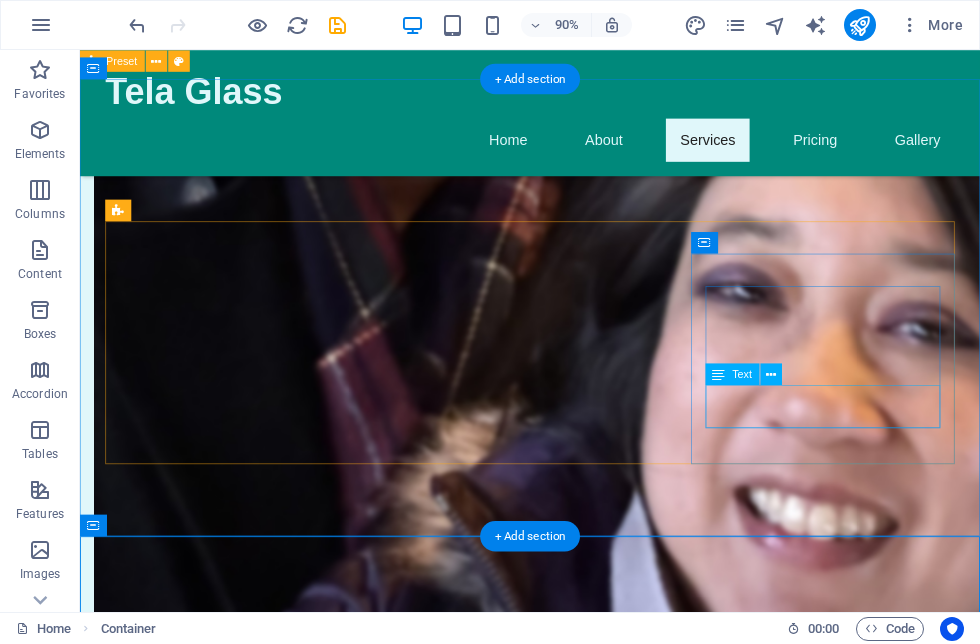 click on "Looking to work with artists to recreate their work!" at bounding box center [254, 1878] 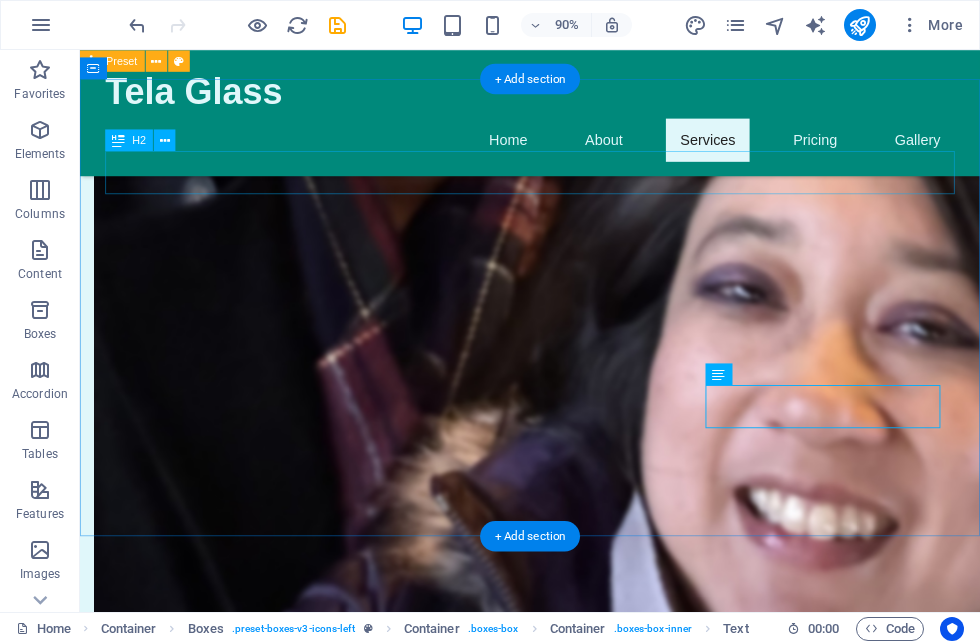 click on "Our Services" at bounding box center [580, 1094] 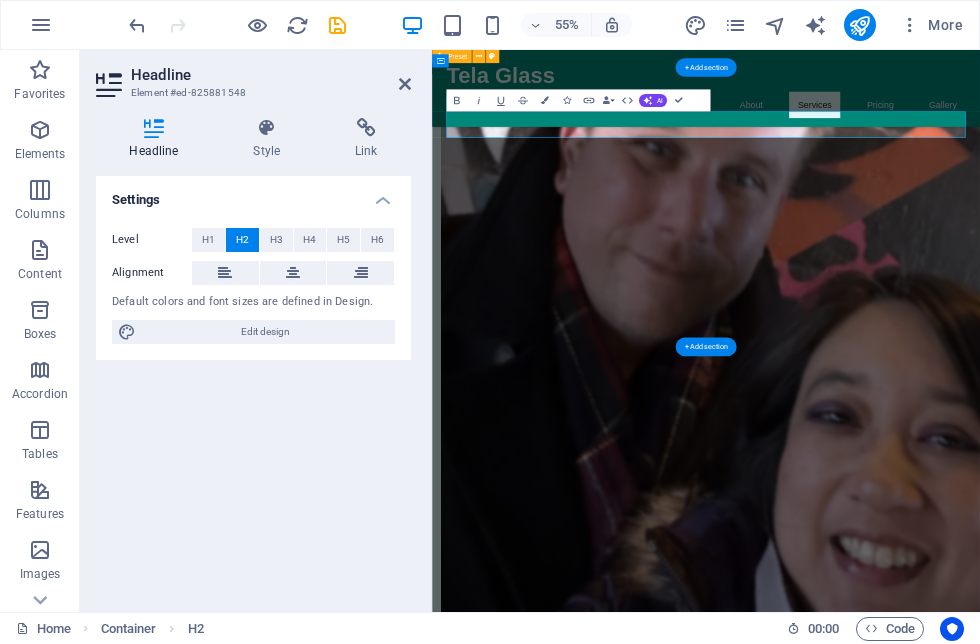type 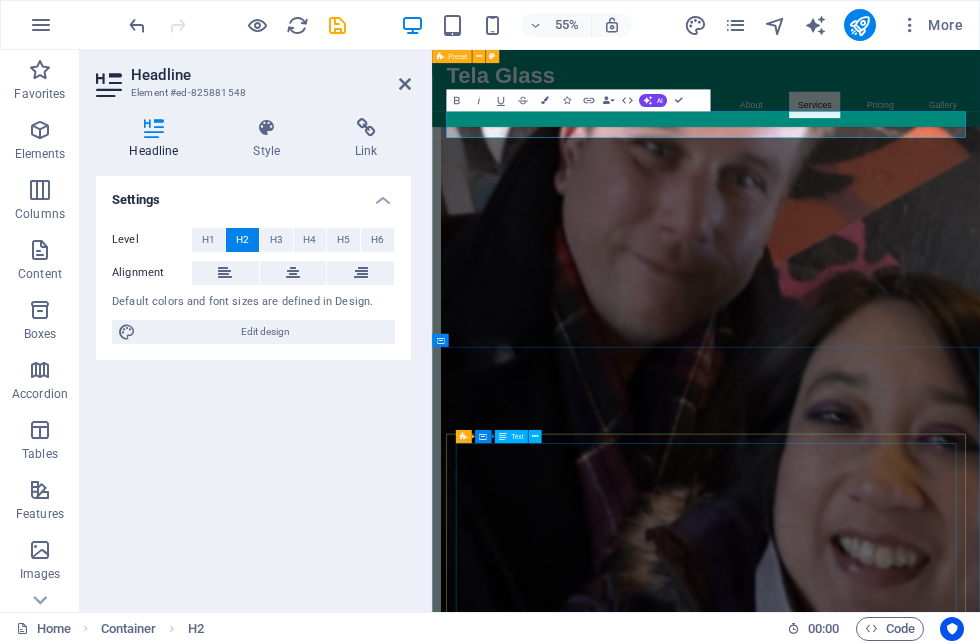 click on "Personalized Stained Glass Panels Tailored designs to match your vision.
$500+
Beautiful Stained Glass Windows Enhance your home with stunning windows.
$800+
Unique Glass Sculptures One-of-a-kind pieces for collectors.
$300+
Stained Glass Restoration Bring your old glass back to life.
$150+
Stained Glass Classes Learn the art of stained glass creation.
$200/week
Custom Glass Ornaments Perfect gifts for any occasion.
$25+" at bounding box center (930, 2367) 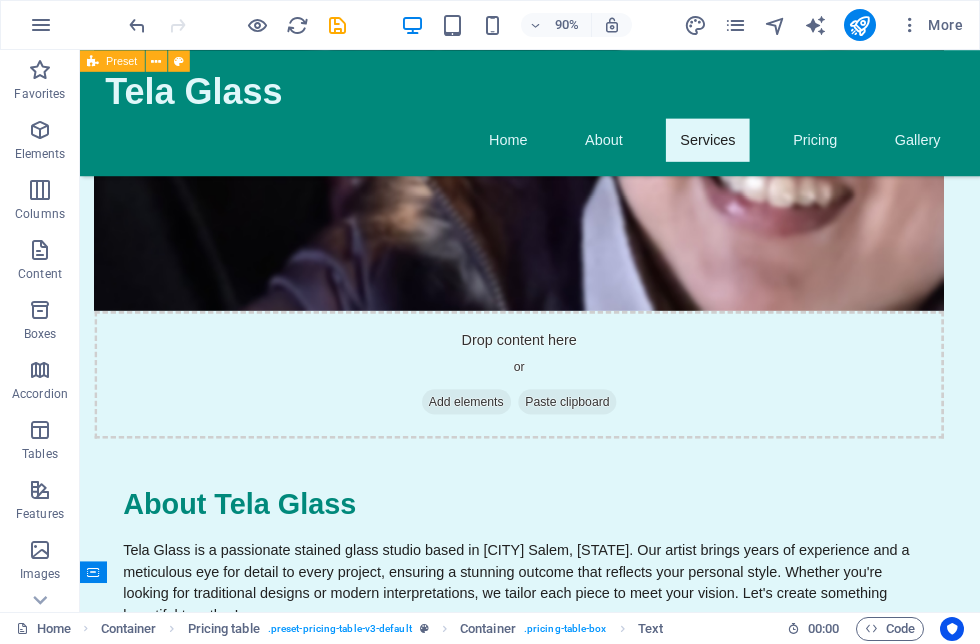 scroll, scrollTop: 894, scrollLeft: 0, axis: vertical 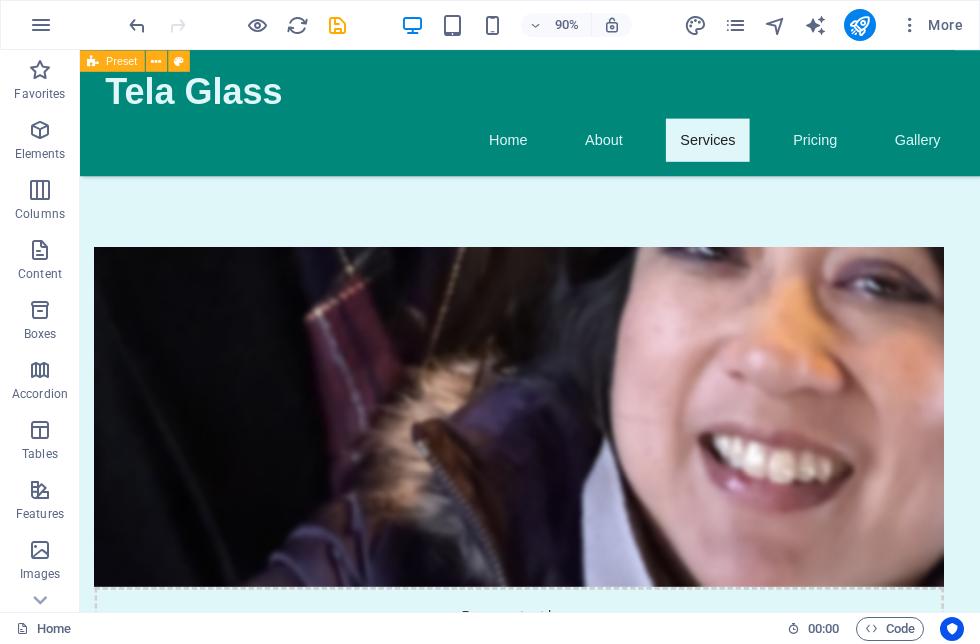 click on "Dry Goods" at bounding box center [580, 1270] 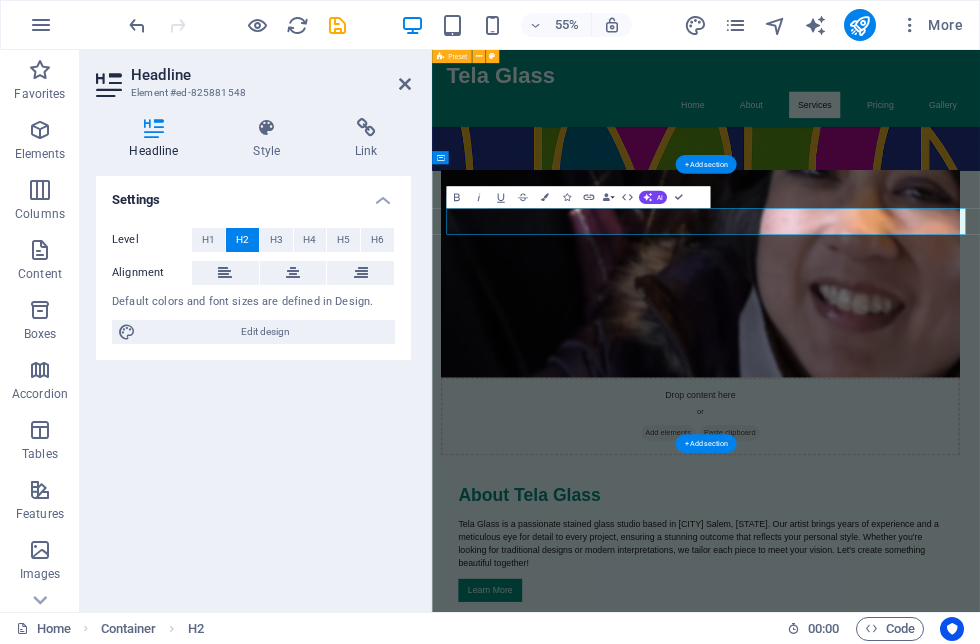type 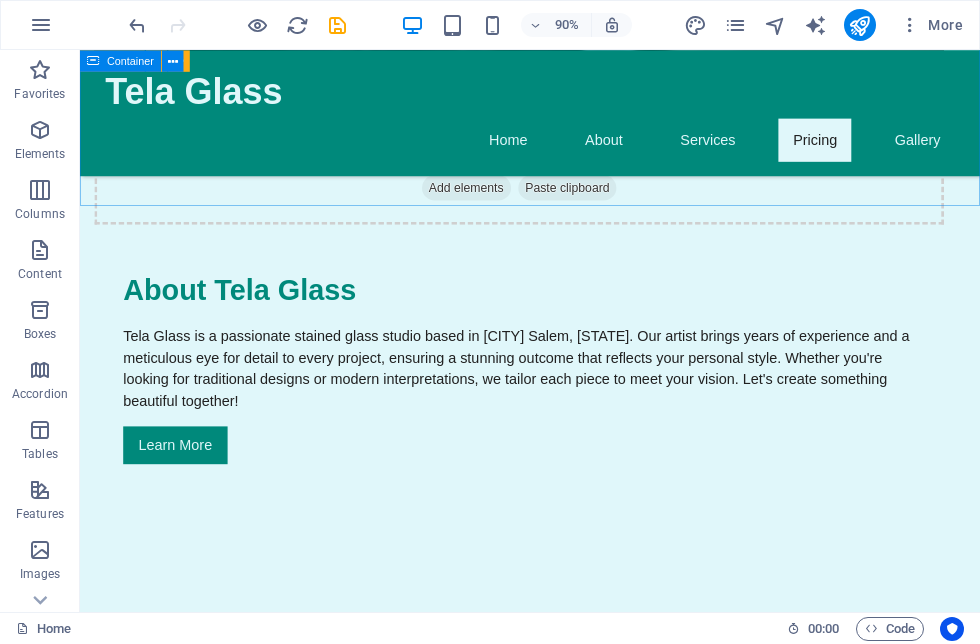 scroll, scrollTop: 1437, scrollLeft: 0, axis: vertical 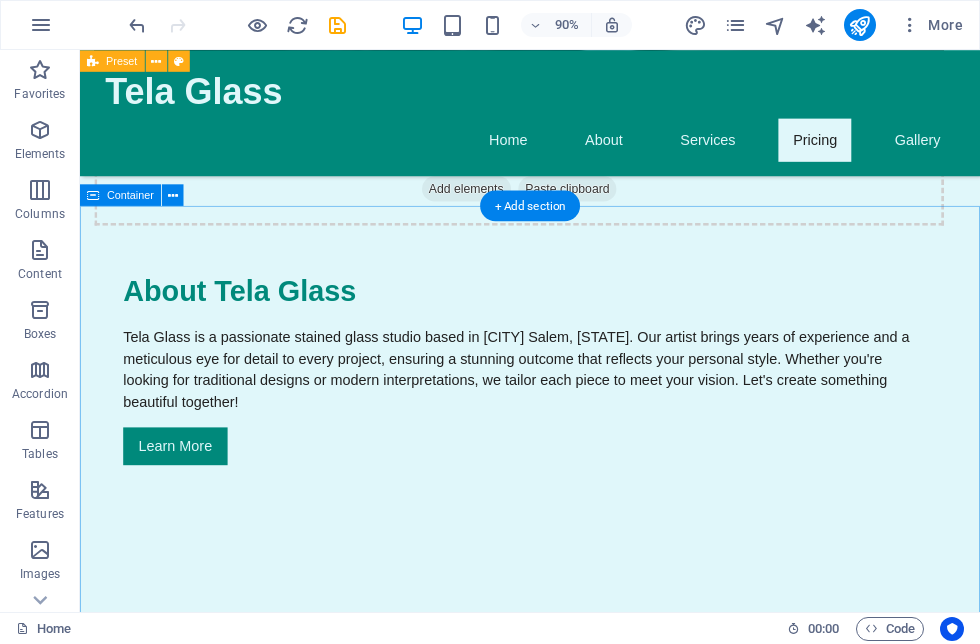 click on "Custom Artwork Personalized Stained Glass Panels Tailored designs to match your vision.
$500+
Beautiful Stained Glass Windows Enhance your home with stunning windows.
$800+
Unique Glass Sculptures One-of-a-kind pieces for collectors.
$300+
Stained Glass Restoration Bring your old glass back to life.
$150+
Stained Glass Classes Learn the art of stained glass creation.
$200/week
Custom Glass Ornaments Perfect gifts for any occasion.
$25+" at bounding box center (580, 1961) 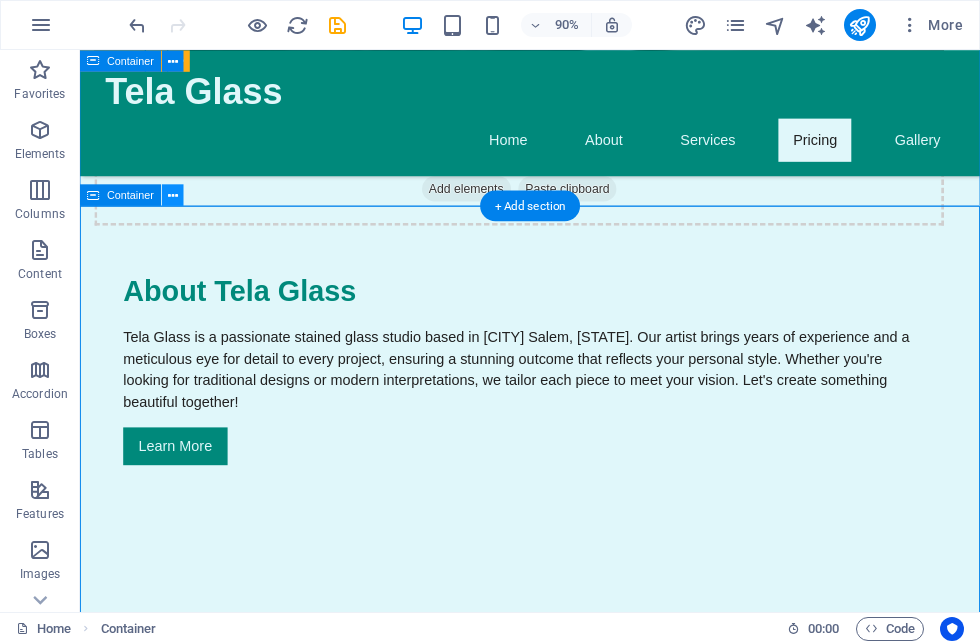 click at bounding box center (173, 194) 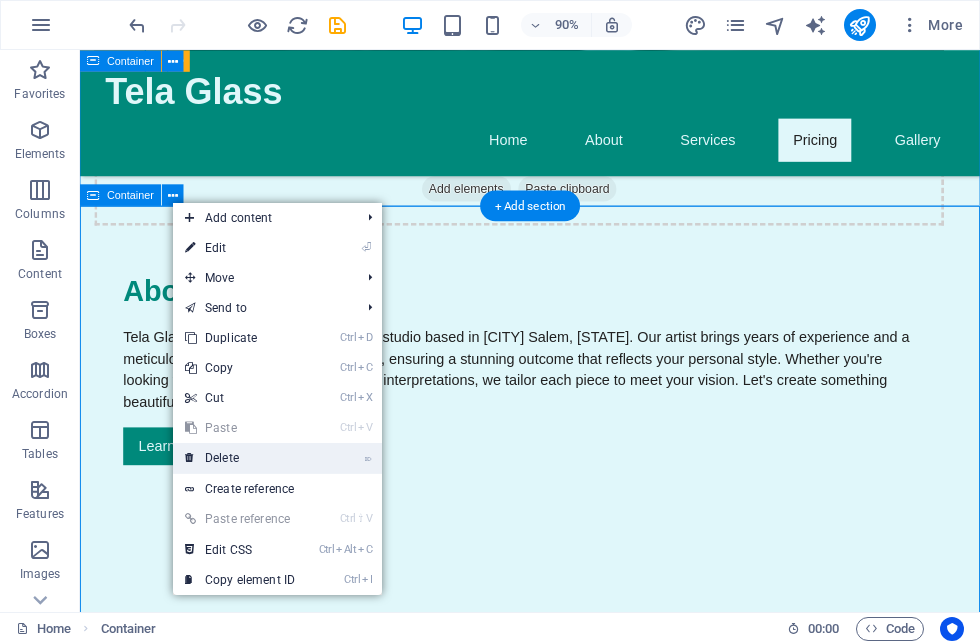 click on "⌦  Delete" at bounding box center [240, 458] 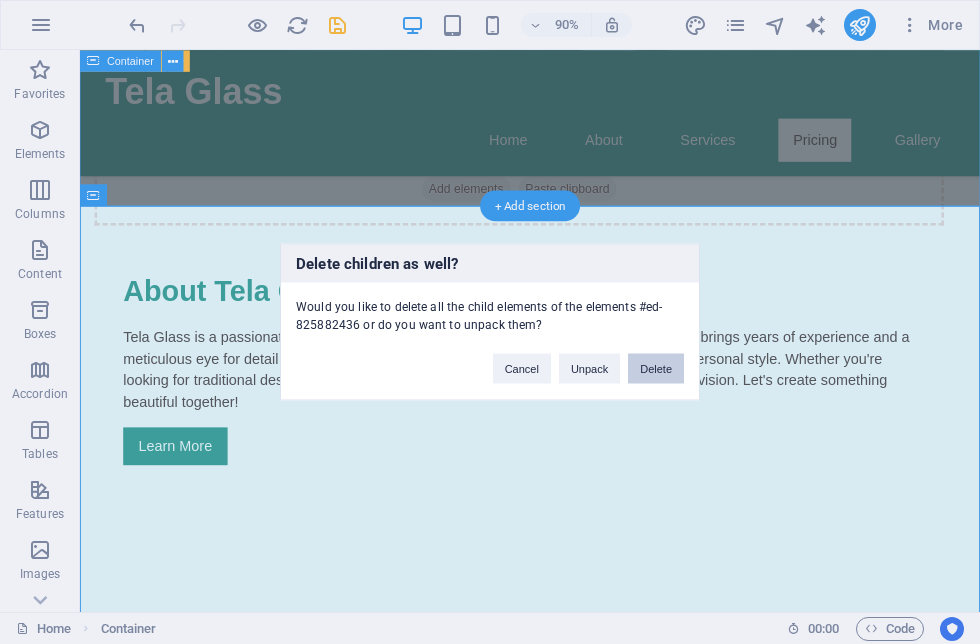 click on "Delete" at bounding box center (656, 369) 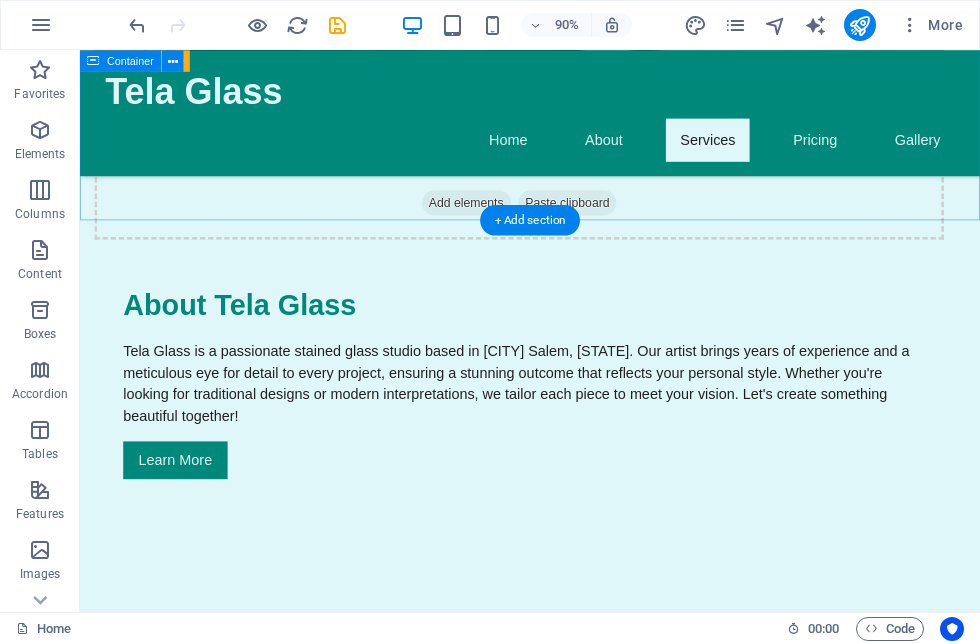 scroll, scrollTop: 1407, scrollLeft: 0, axis: vertical 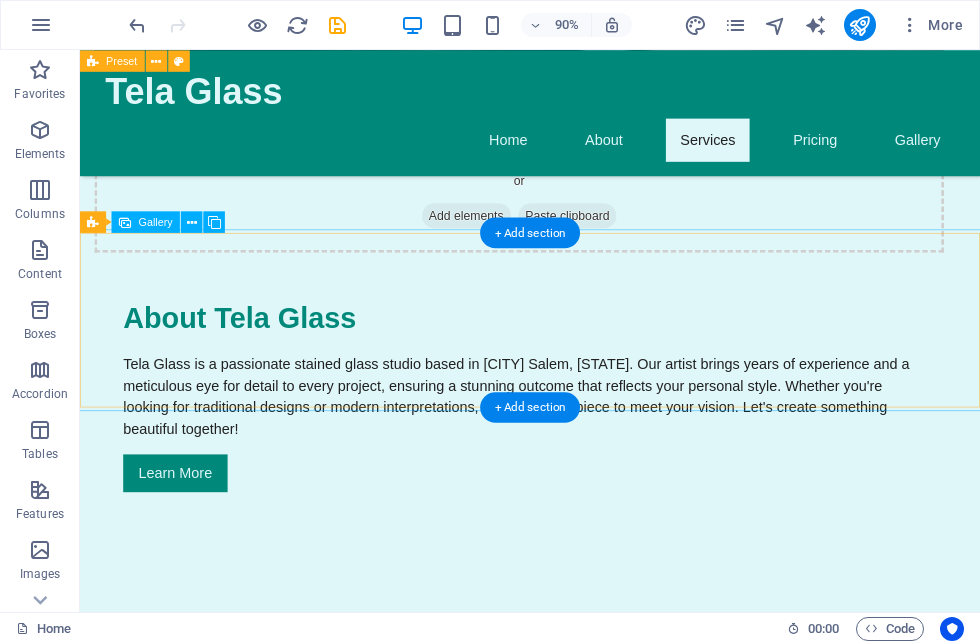 click at bounding box center (177, 1758) 